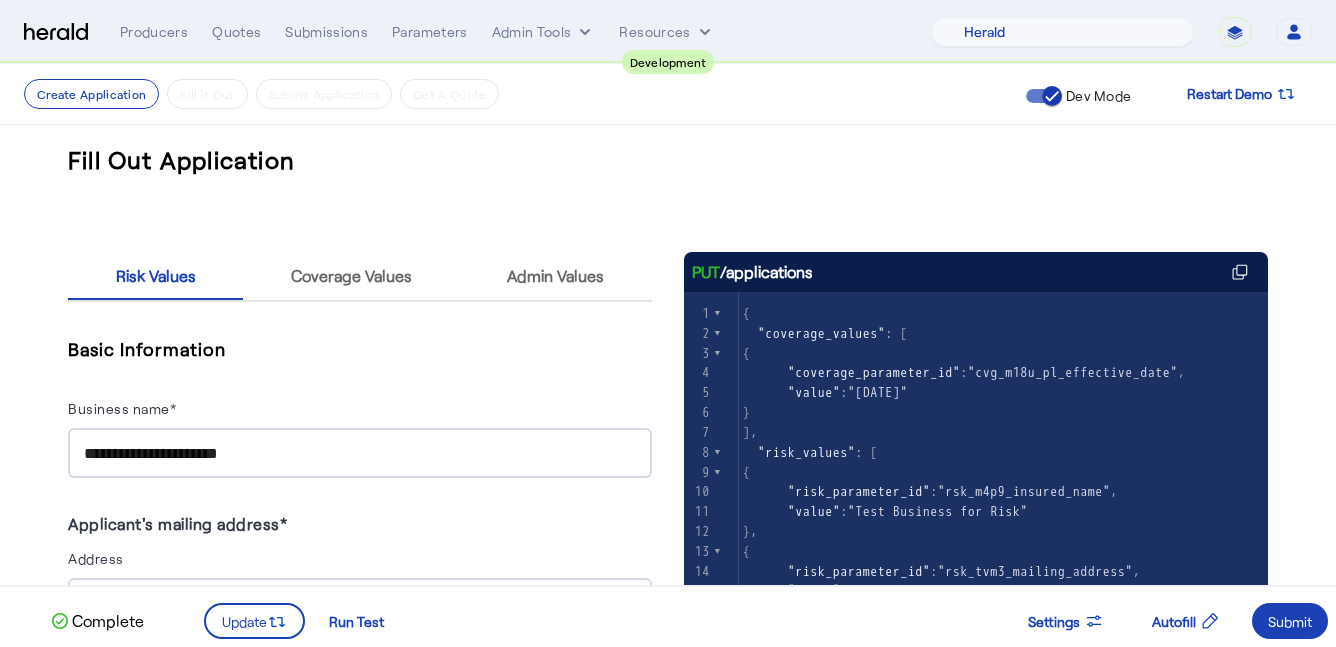 select on "pfm_2v8p_herald_api" 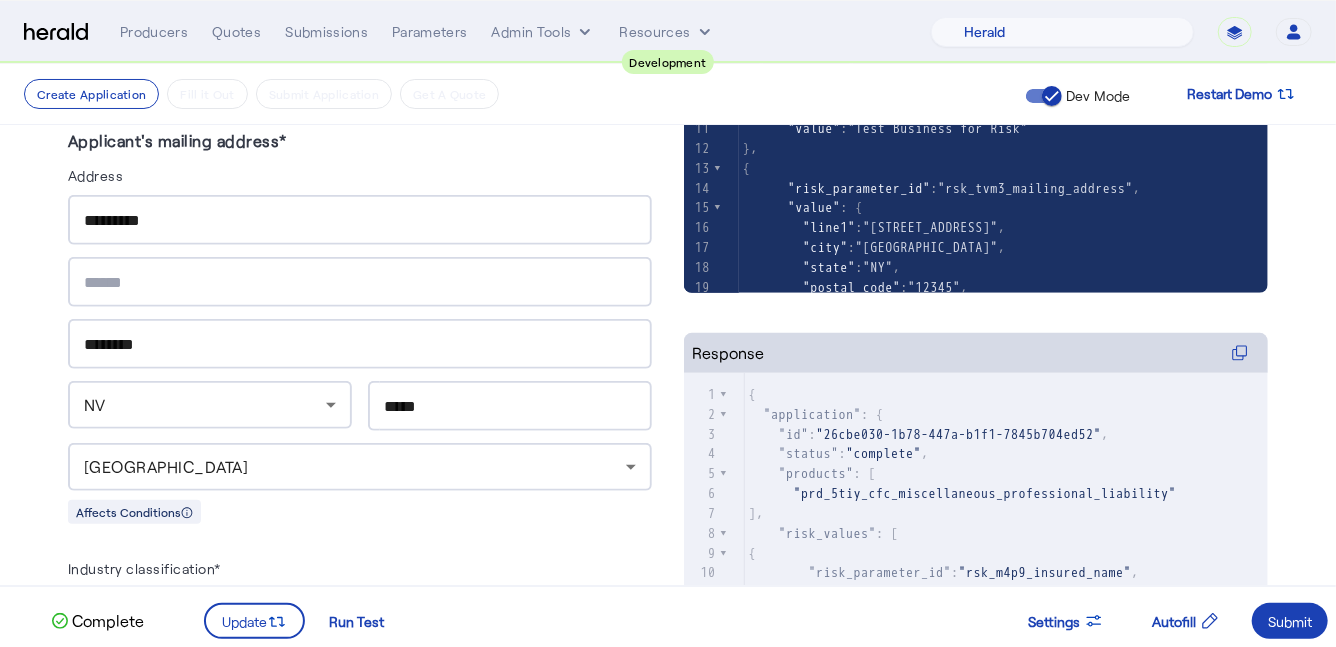 scroll, scrollTop: 0, scrollLeft: 0, axis: both 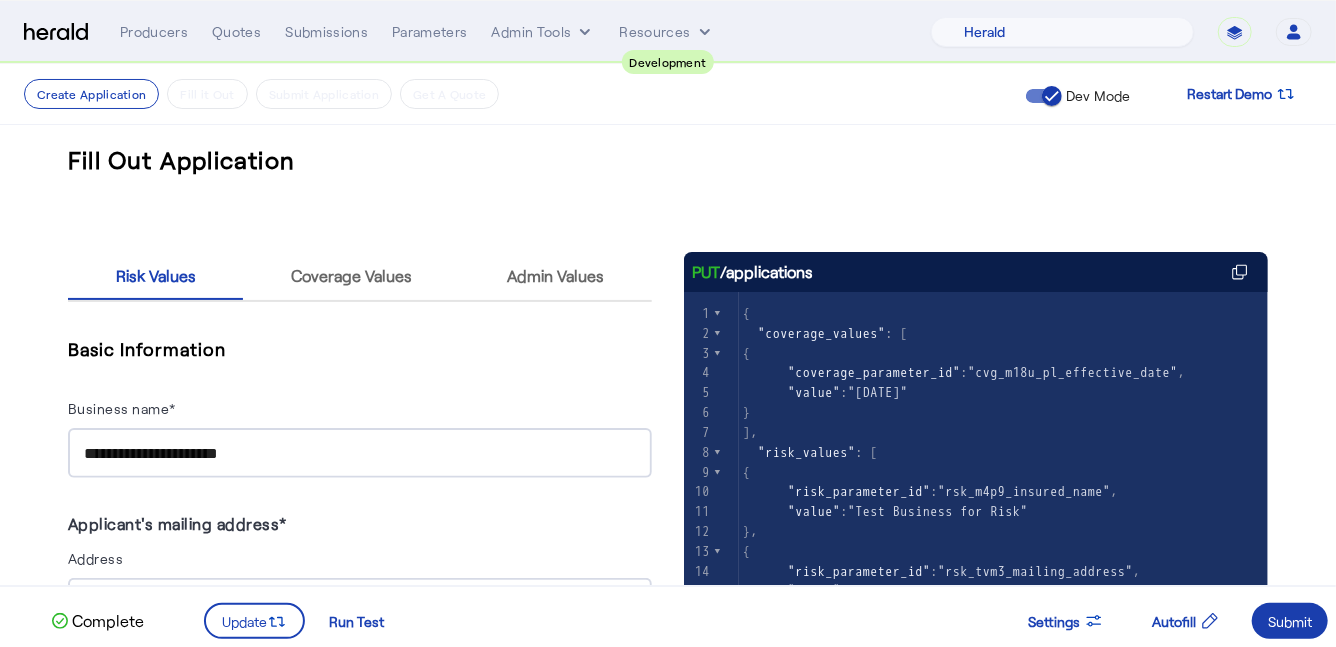 click at bounding box center [1290, 621] 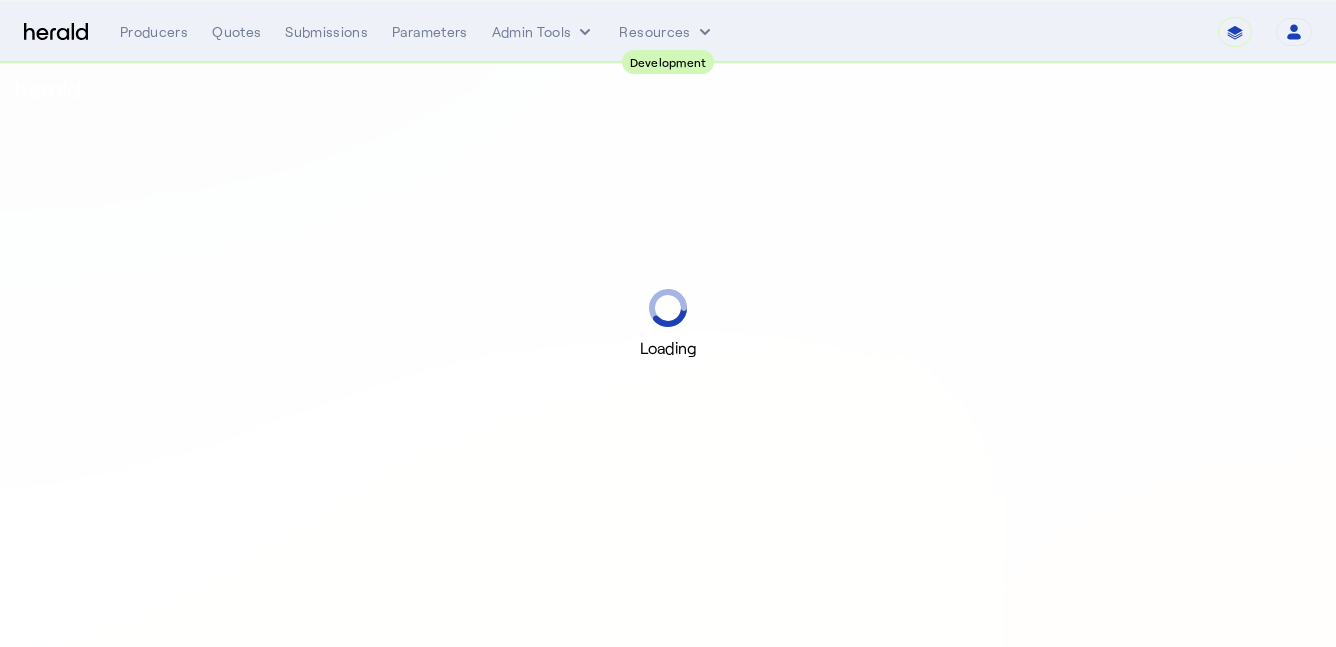 scroll, scrollTop: 0, scrollLeft: 0, axis: both 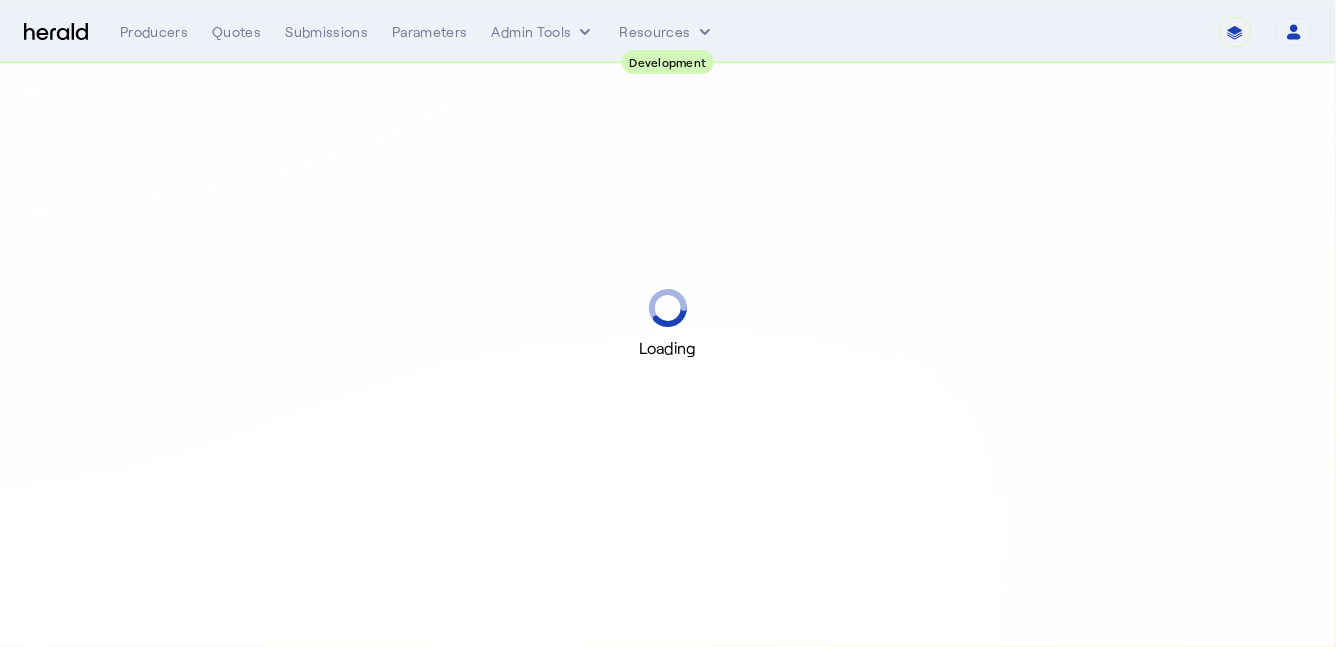 select on "pfm_2v8p_herald_api" 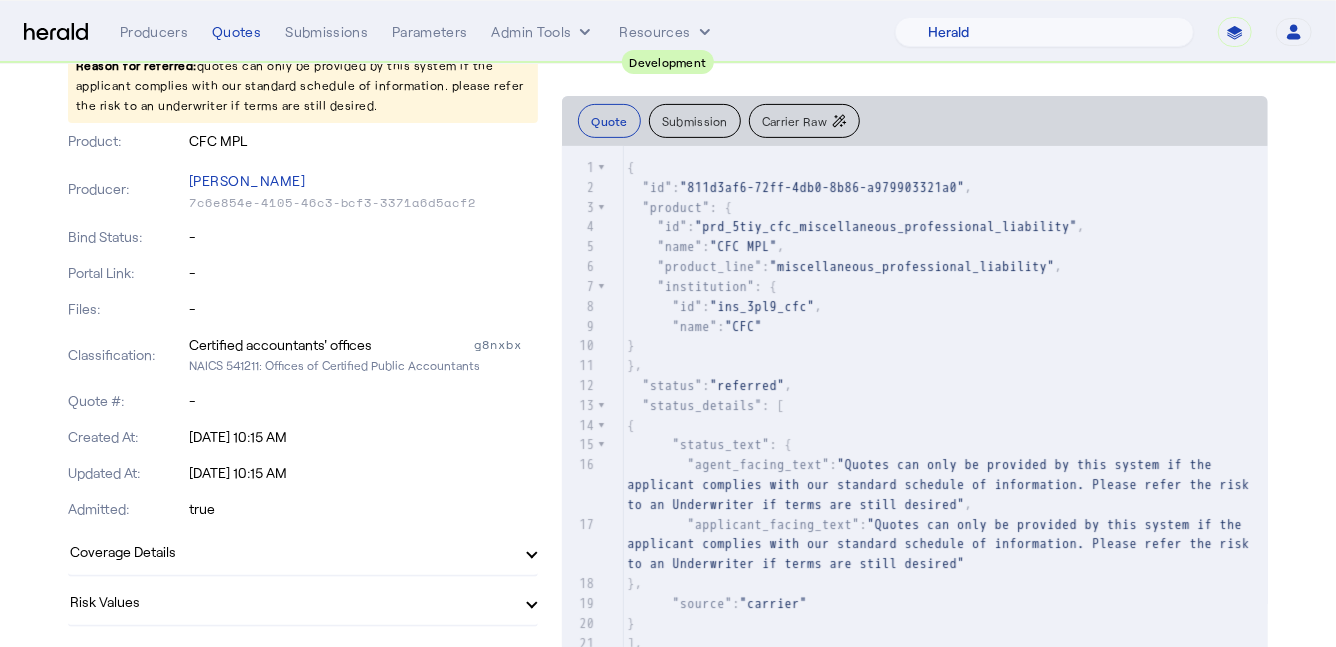 scroll, scrollTop: 373, scrollLeft: 0, axis: vertical 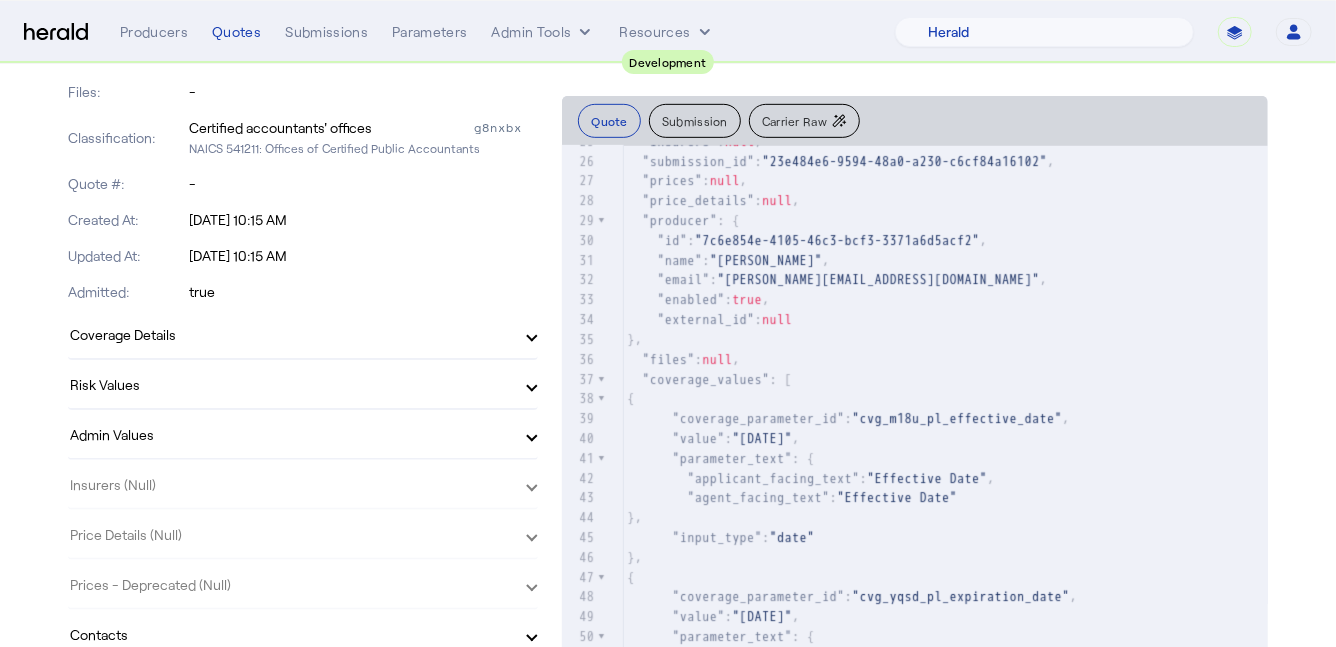 click on "Risk Values" at bounding box center (303, 384) 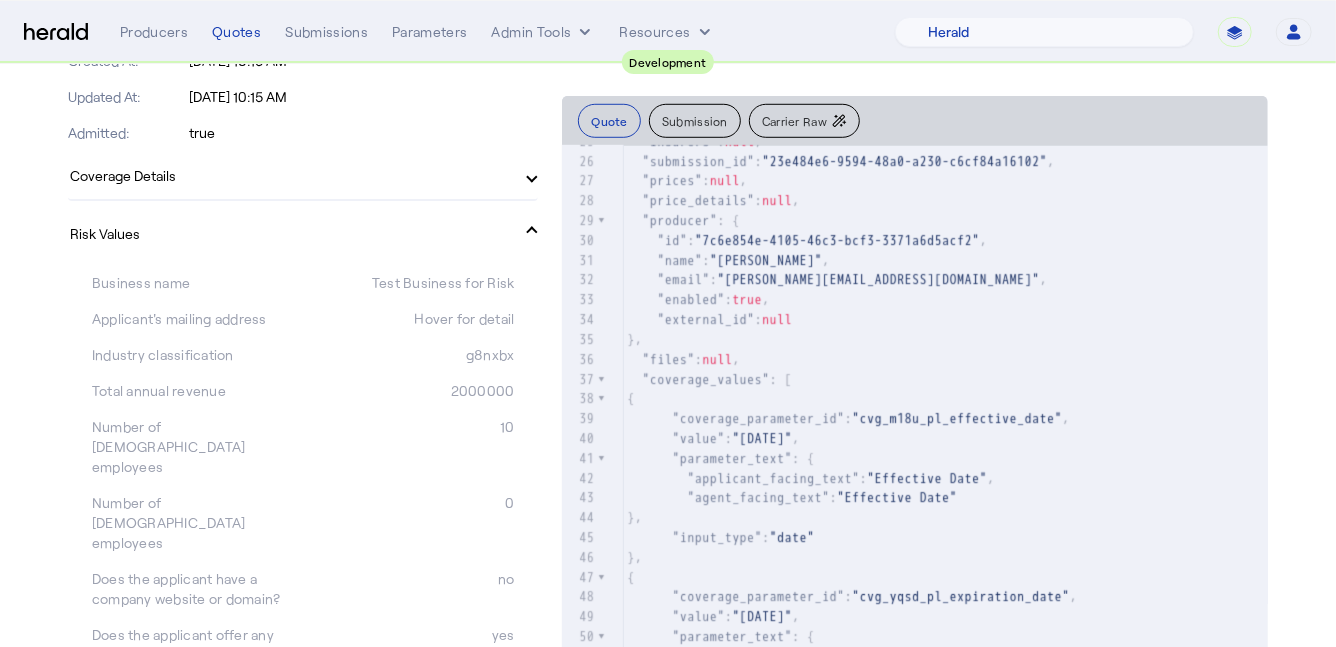scroll, scrollTop: 0, scrollLeft: 0, axis: both 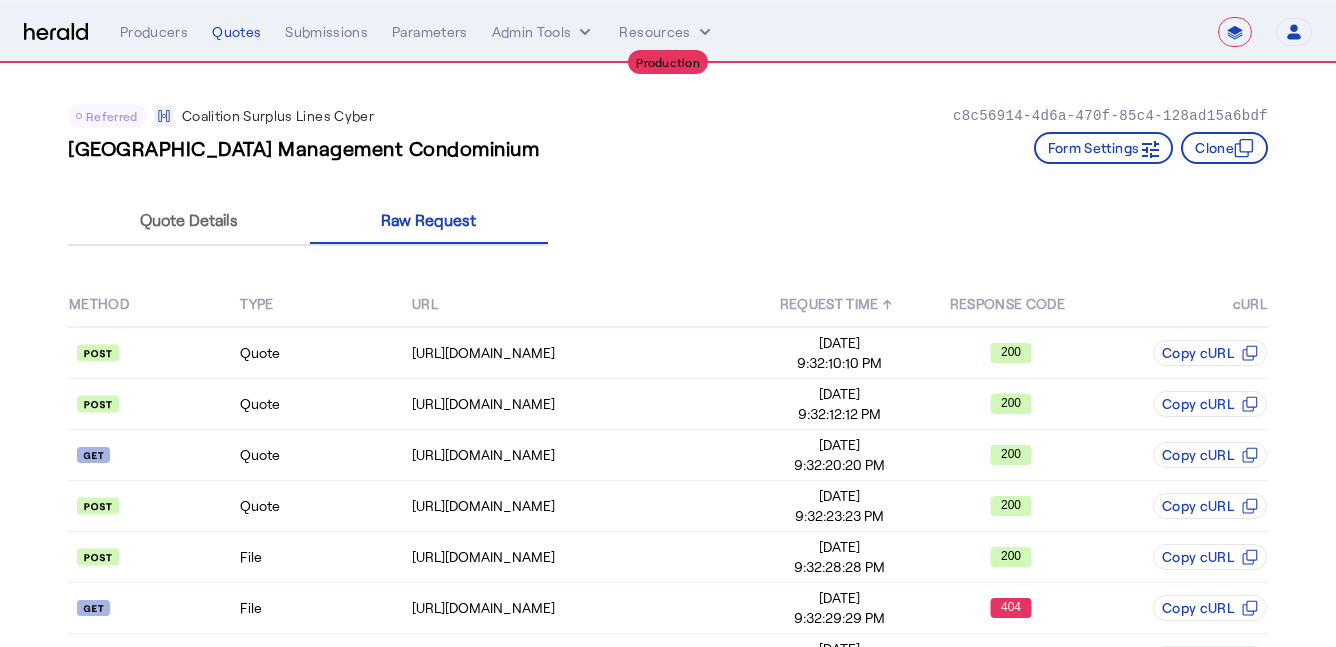 select on "**********" 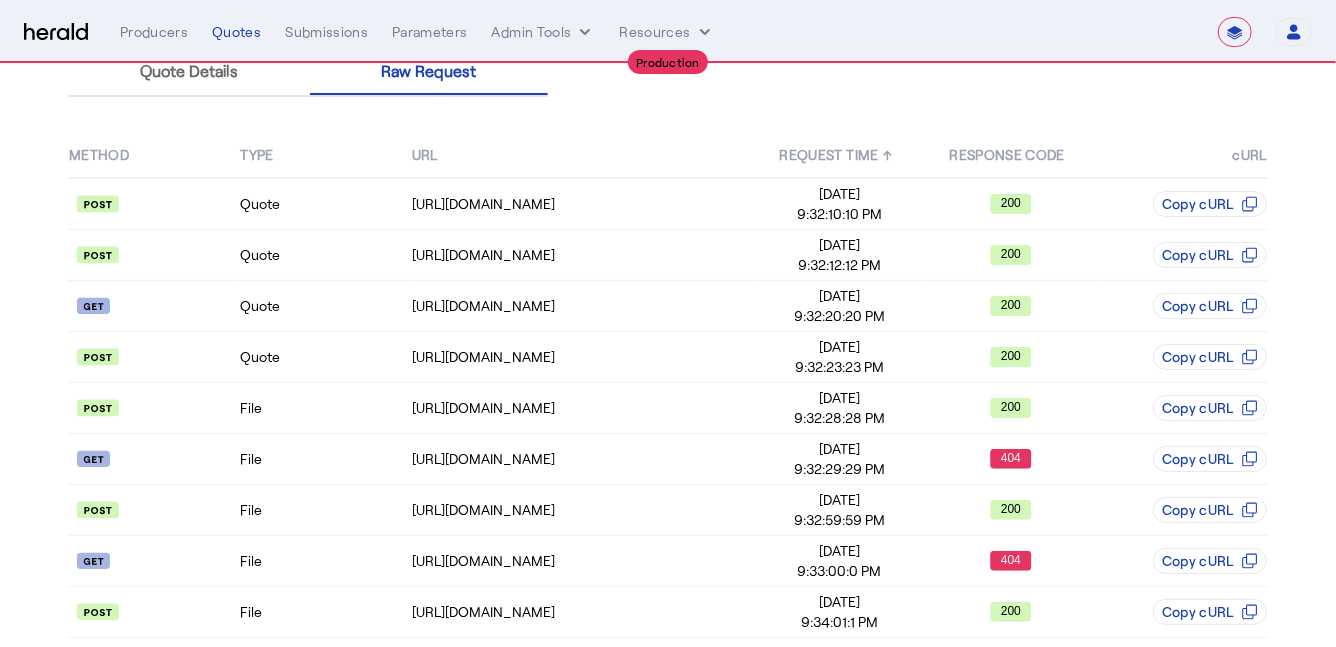 scroll, scrollTop: 0, scrollLeft: 0, axis: both 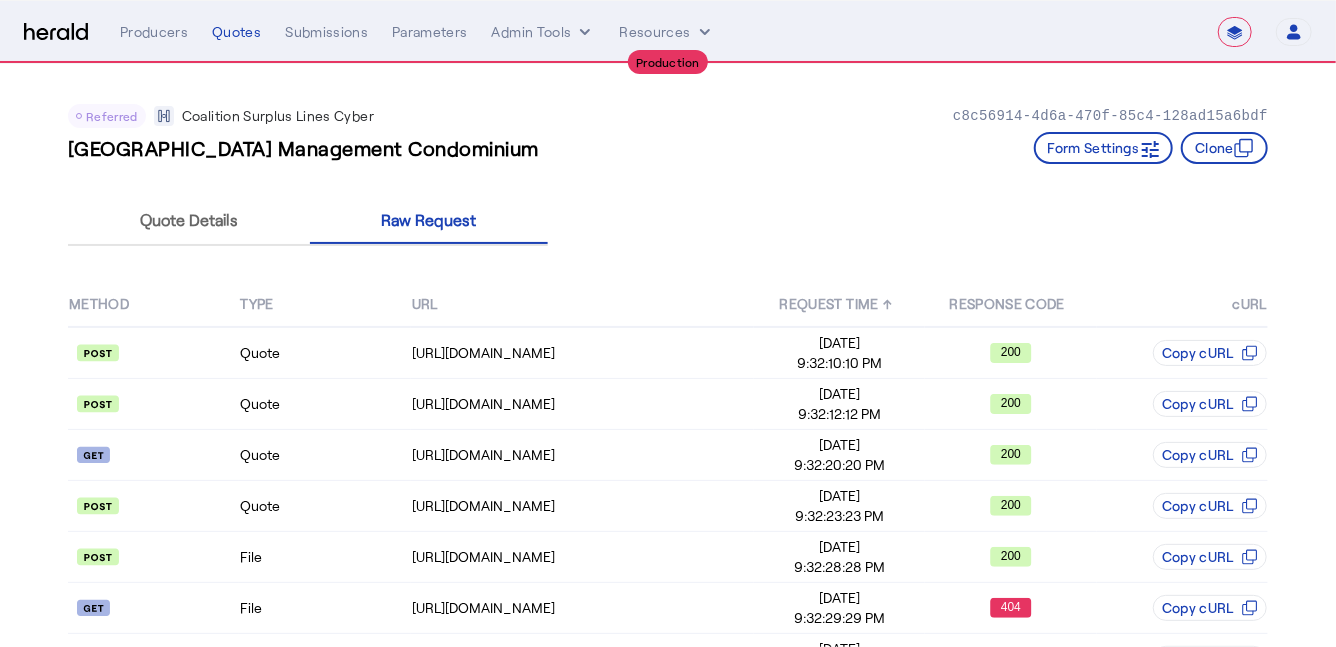 click at bounding box center [56, 32] 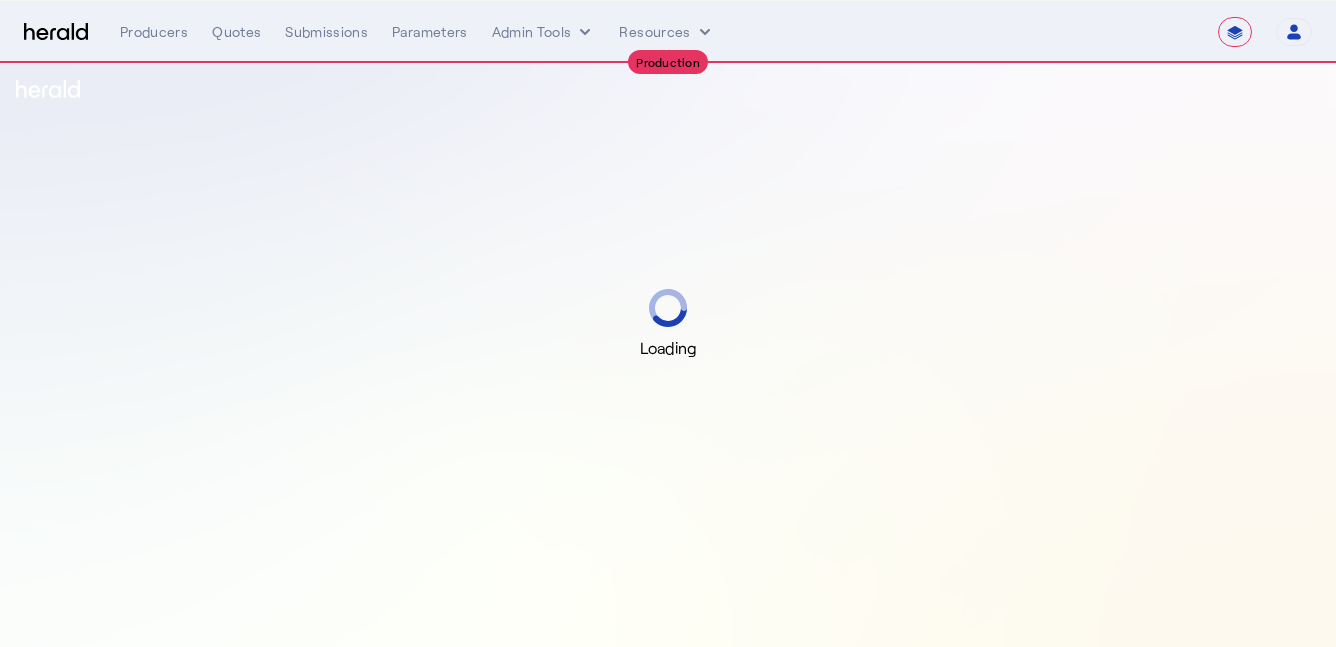 scroll, scrollTop: 0, scrollLeft: 0, axis: both 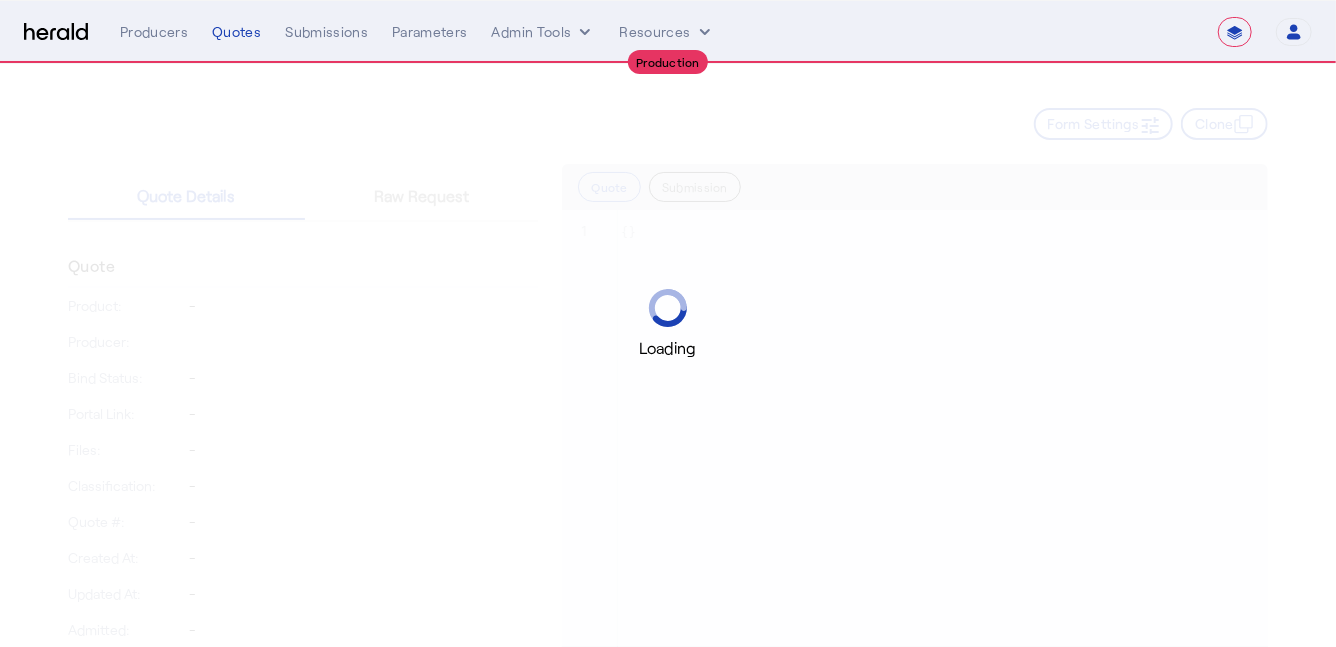 drag, startPoint x: 698, startPoint y: 64, endPoint x: 633, endPoint y: 64, distance: 65 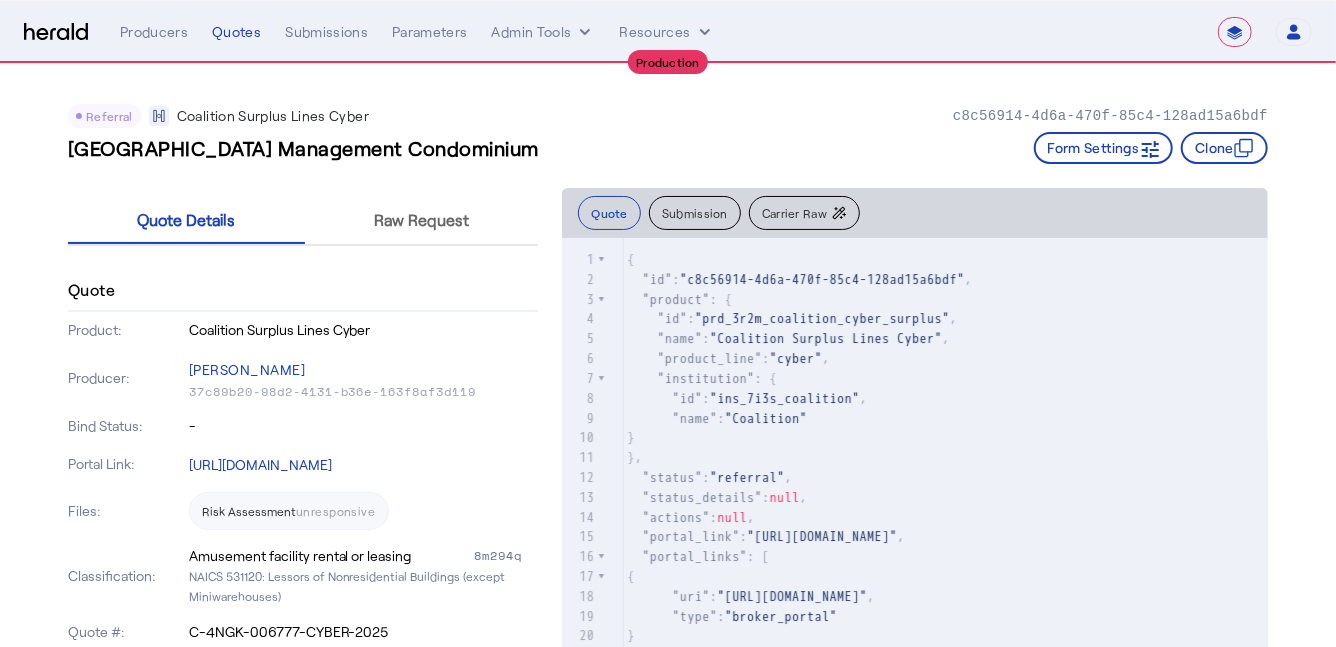 click at bounding box center [56, 32] 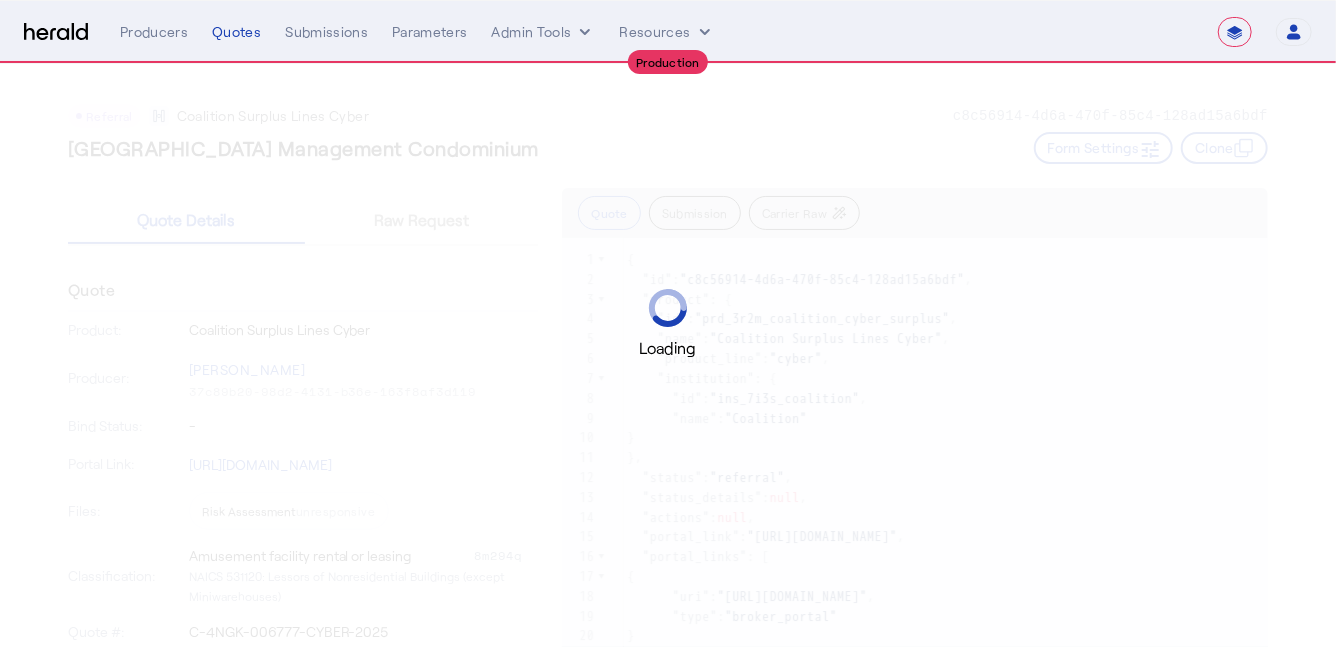 click at bounding box center [56, 32] 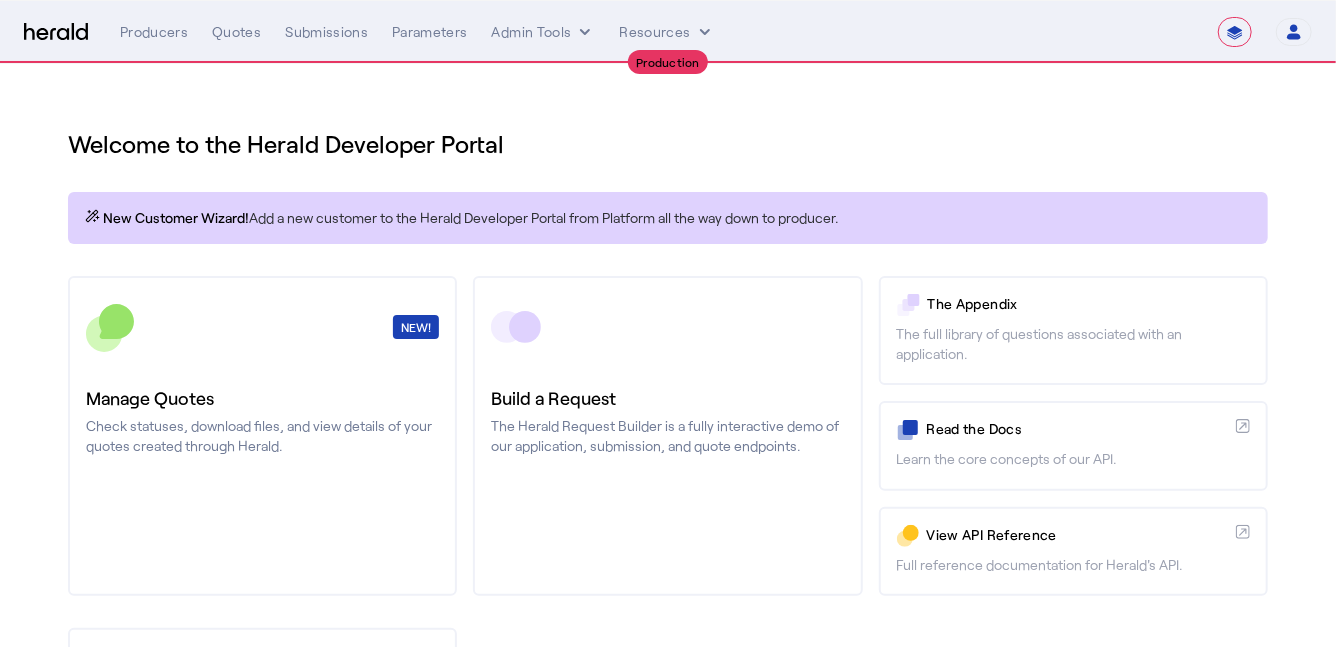 click on "**********" at bounding box center (1235, 32) 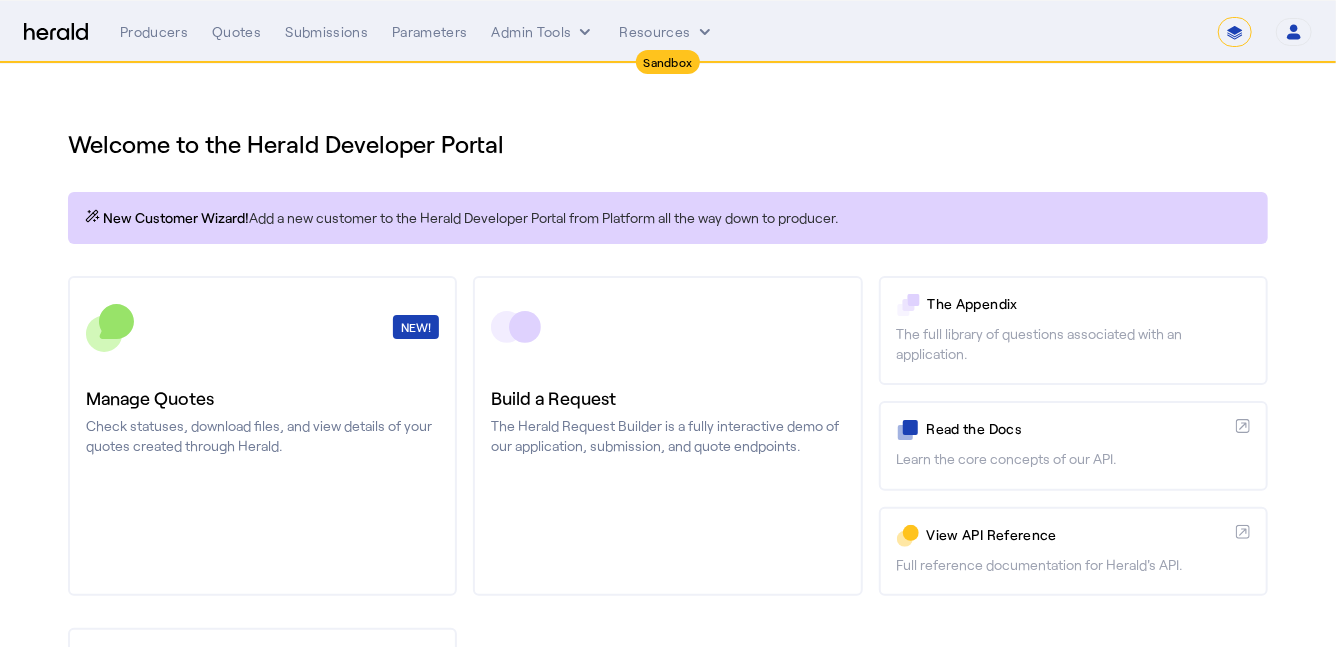 click on "**********" at bounding box center [1235, 32] 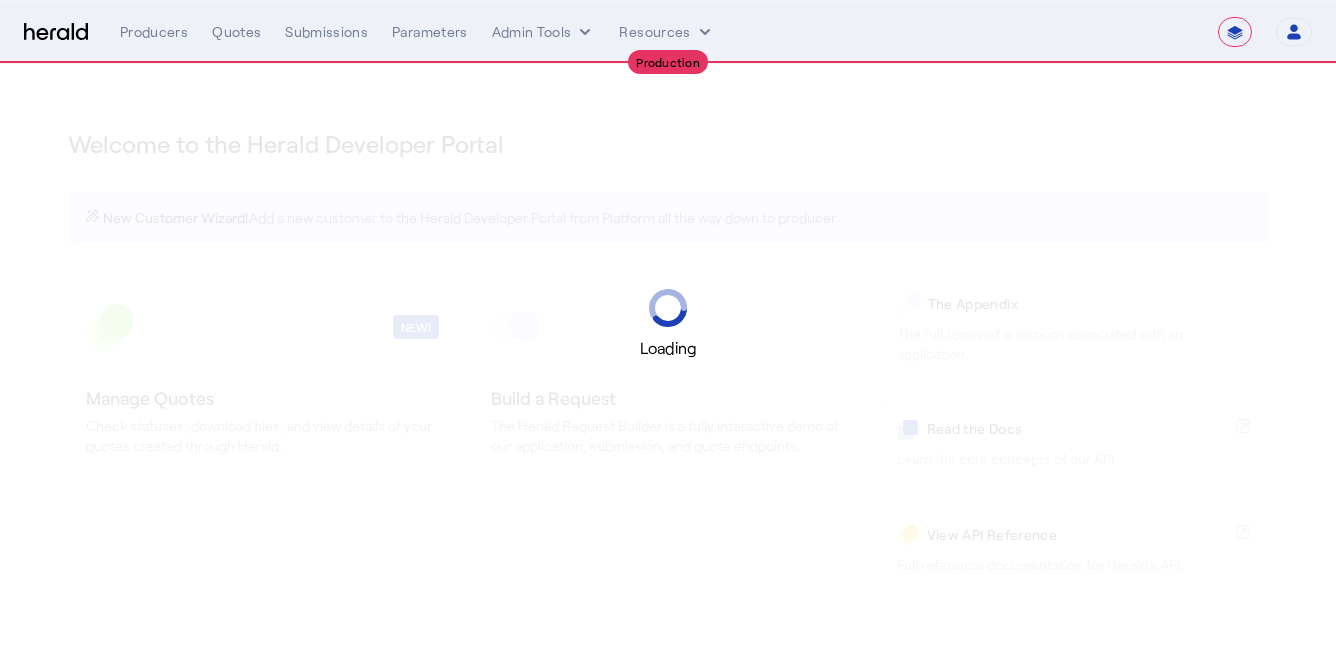 select on "**********" 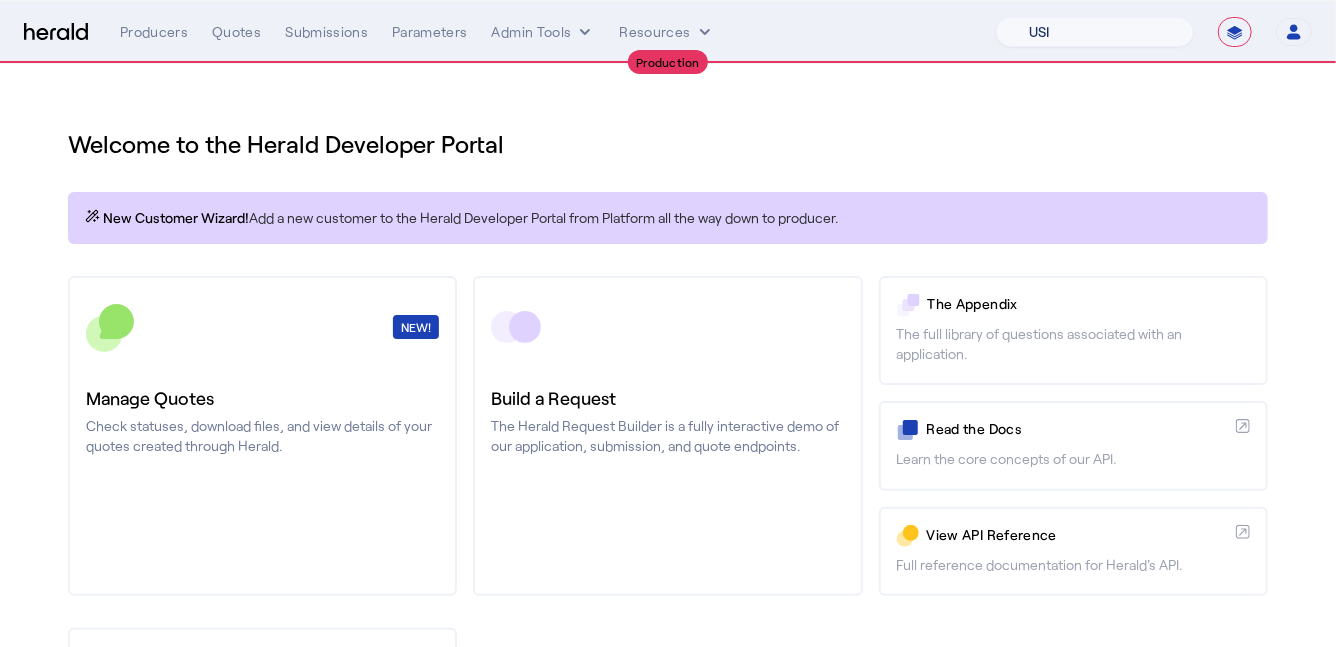 click on "1Fort   Billy   BindHQ   Bunker   CRC   Campus Coverage   Citadel   Fifthwall   Flow Specialty (Capitola)   Founder Shield   Growthmill   HIB Marketplace   HeraldAPI   Layr   Limit   Marsh   QuoteWell   Sayata Labs   Semsee   Stere   USI   Vouch   Zywave" at bounding box center [1095, 32] 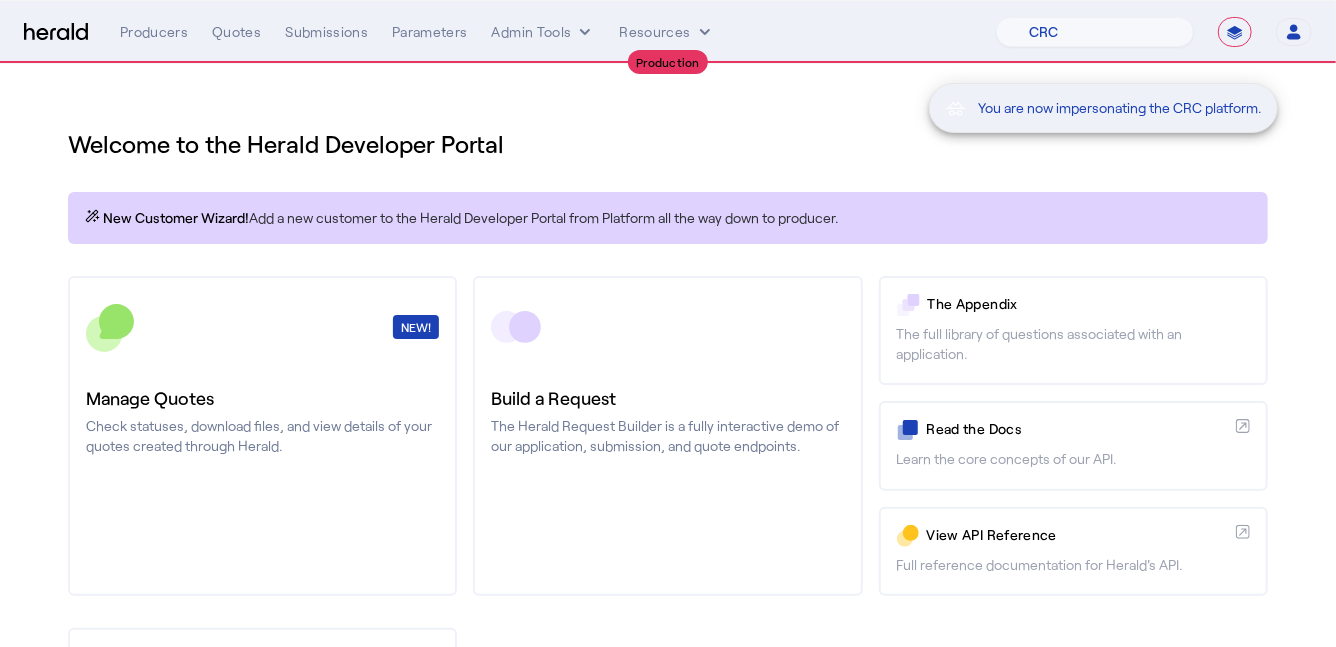 click on "You are now impersonating the CRC platform." at bounding box center [668, 323] 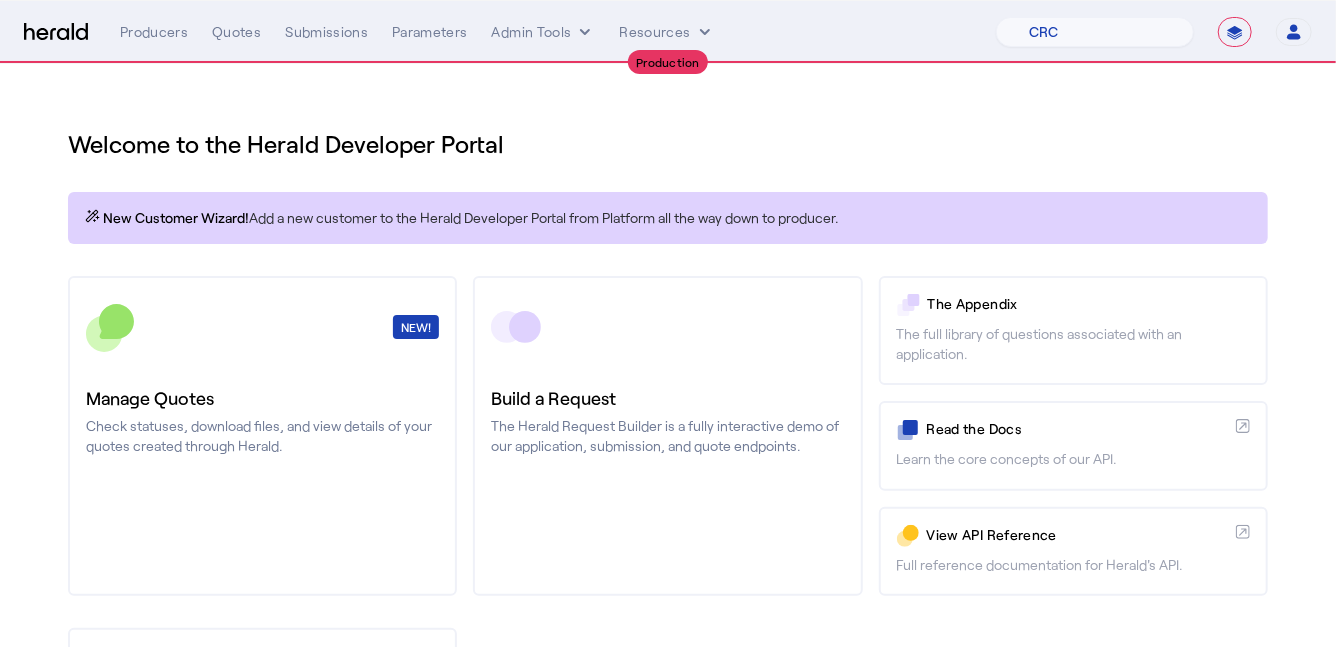 click on "Manage Quotes" 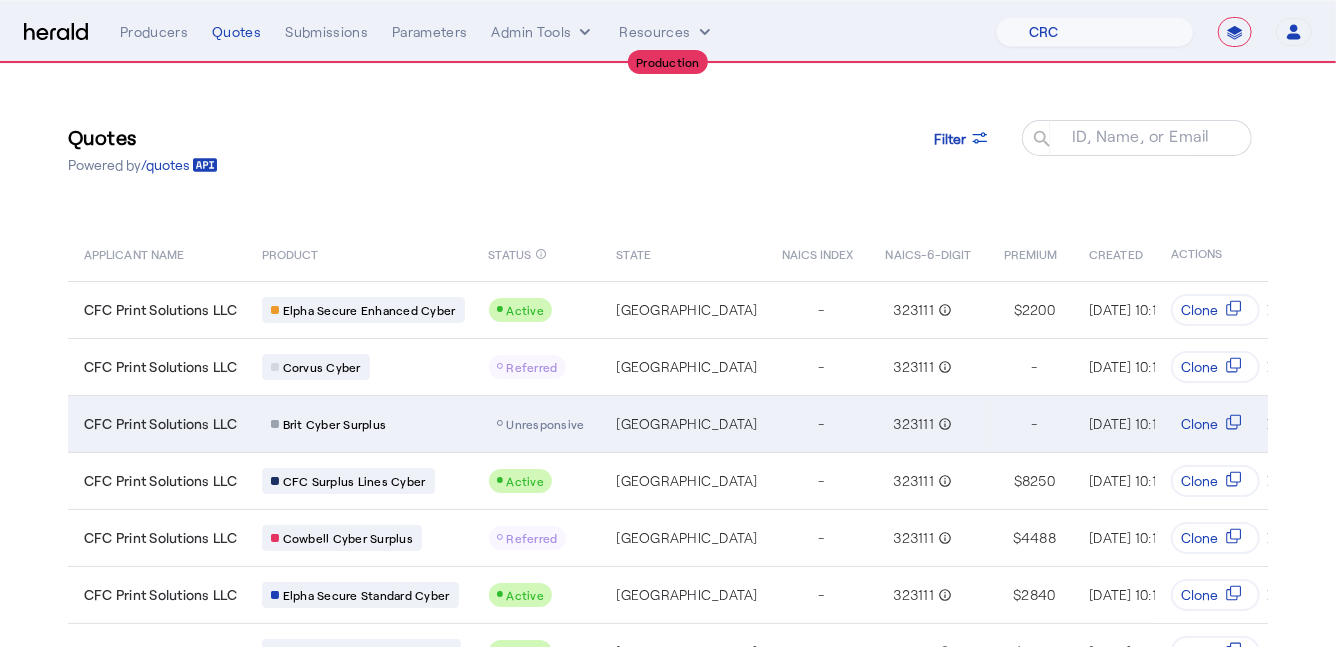 click on "Brit Cyber Surplus" at bounding box center [363, 424] 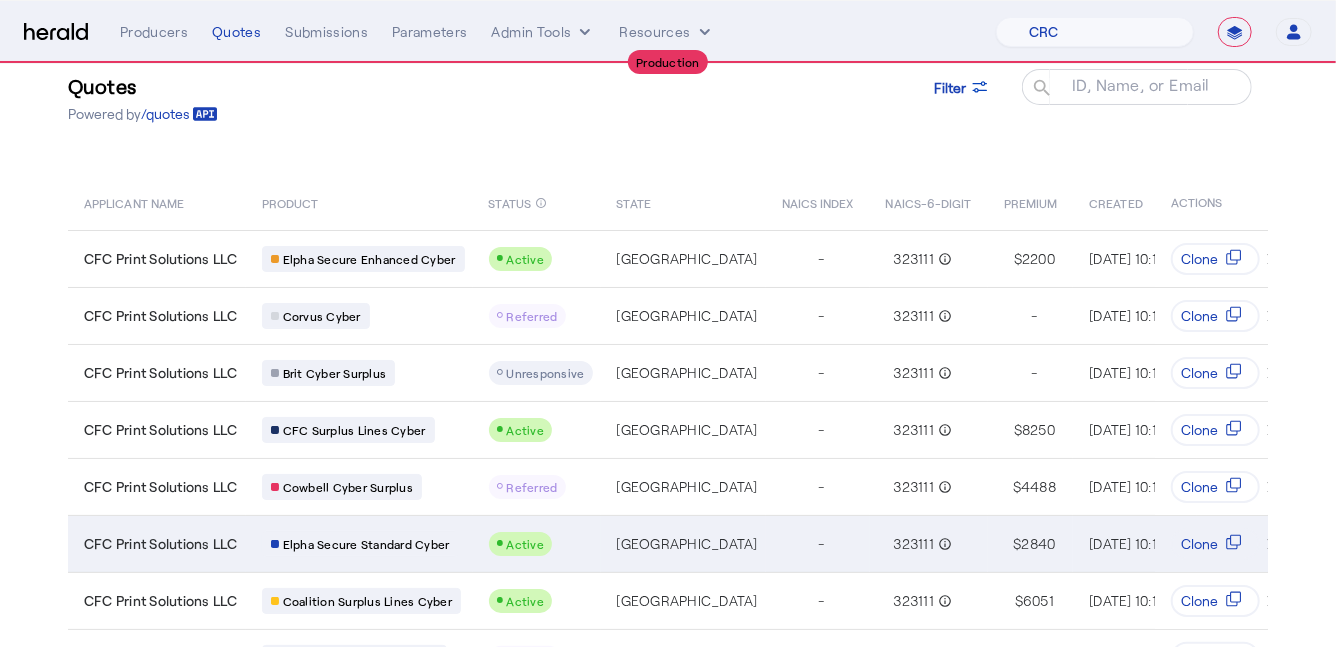 scroll, scrollTop: 0, scrollLeft: 0, axis: both 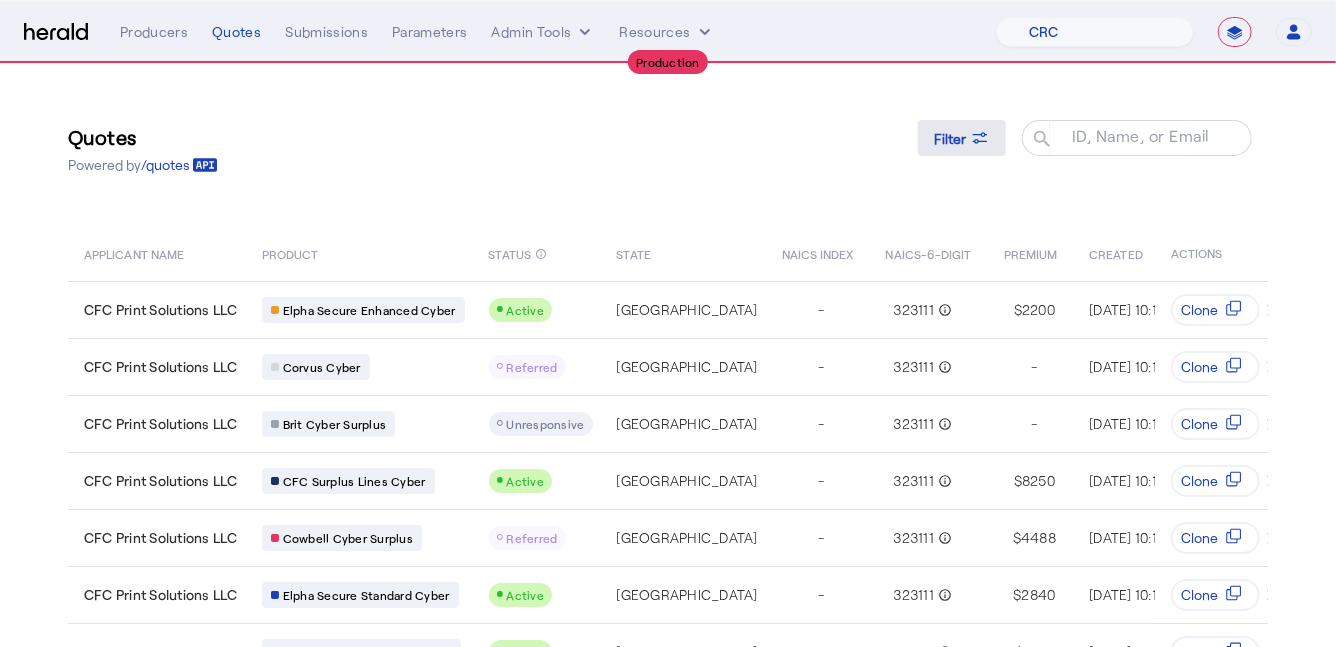 click at bounding box center [962, 138] 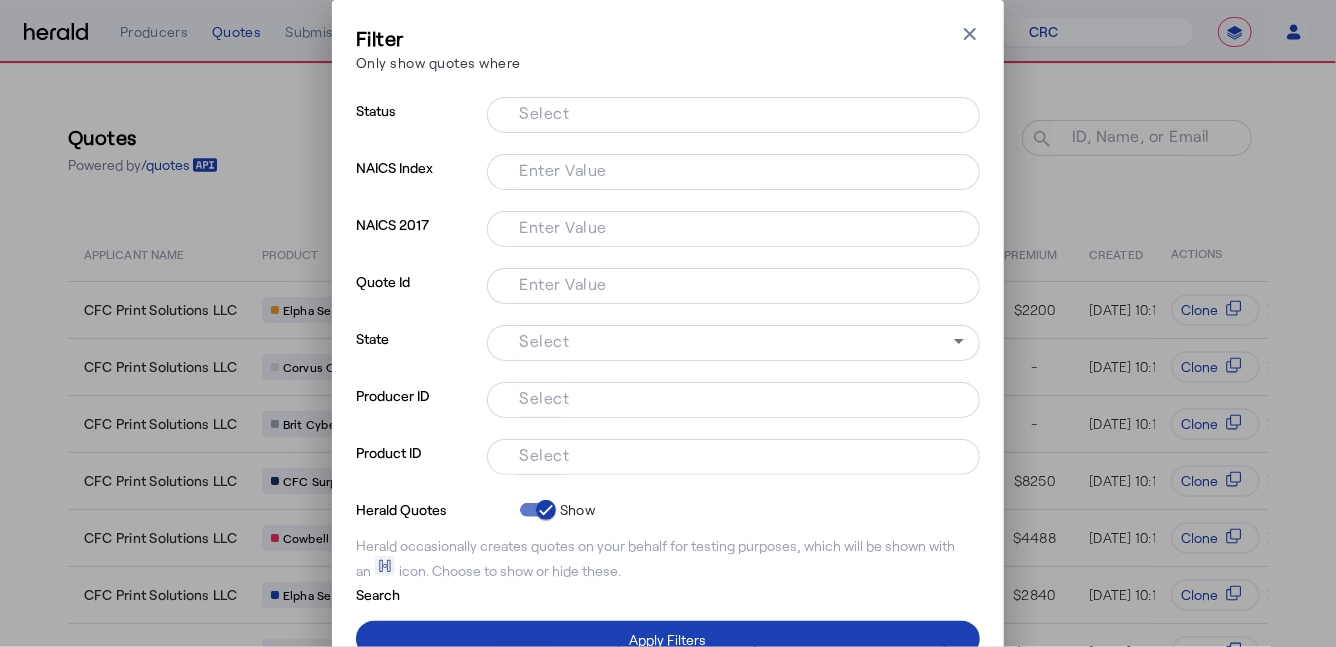 click on "Select" at bounding box center (729, 455) 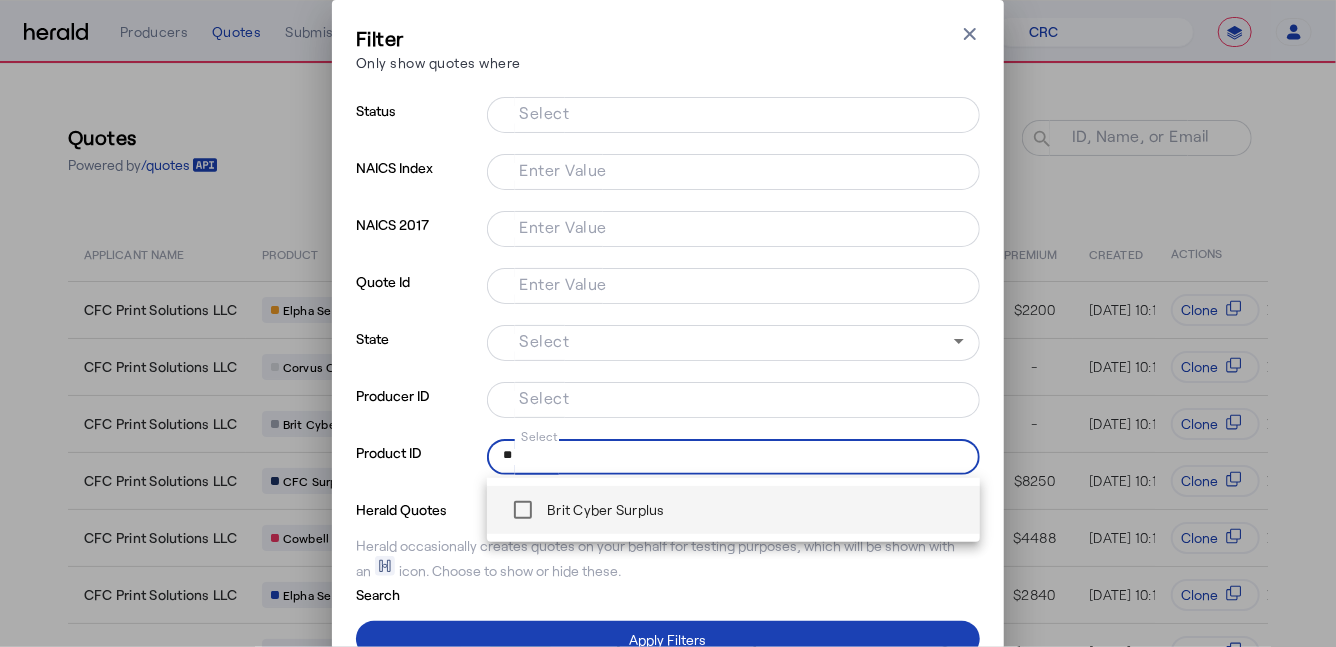 type on "**" 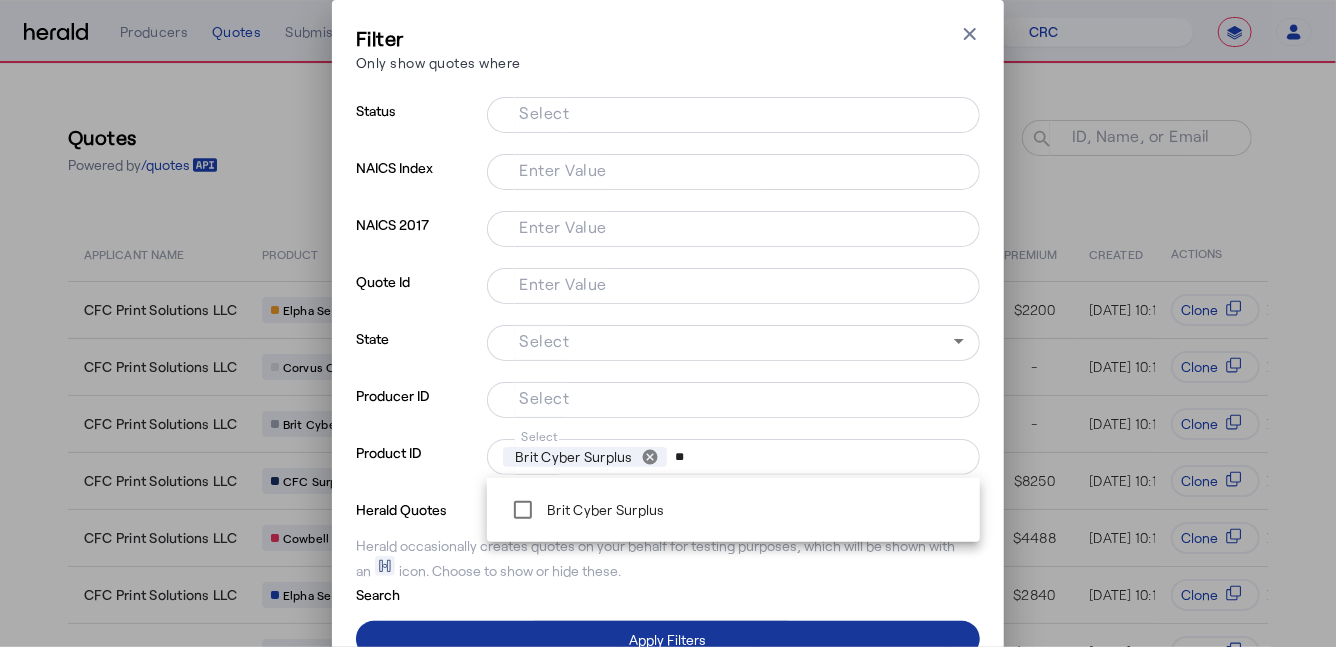 click at bounding box center (668, 639) 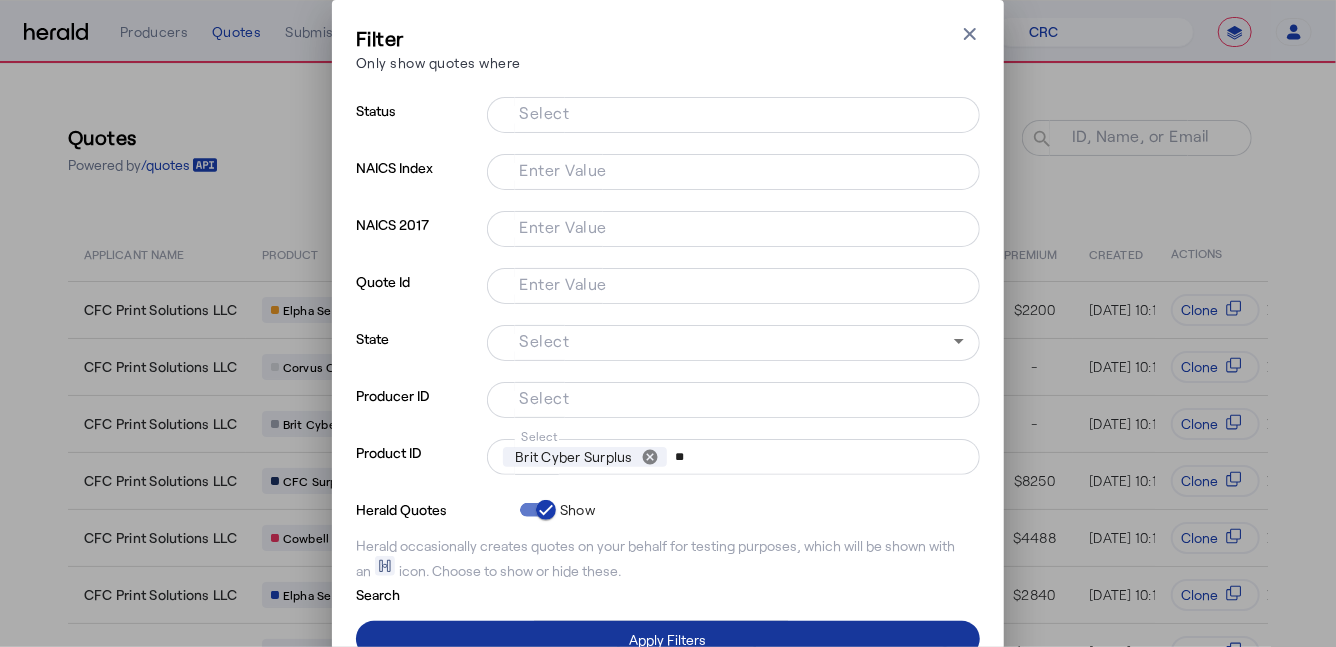 type 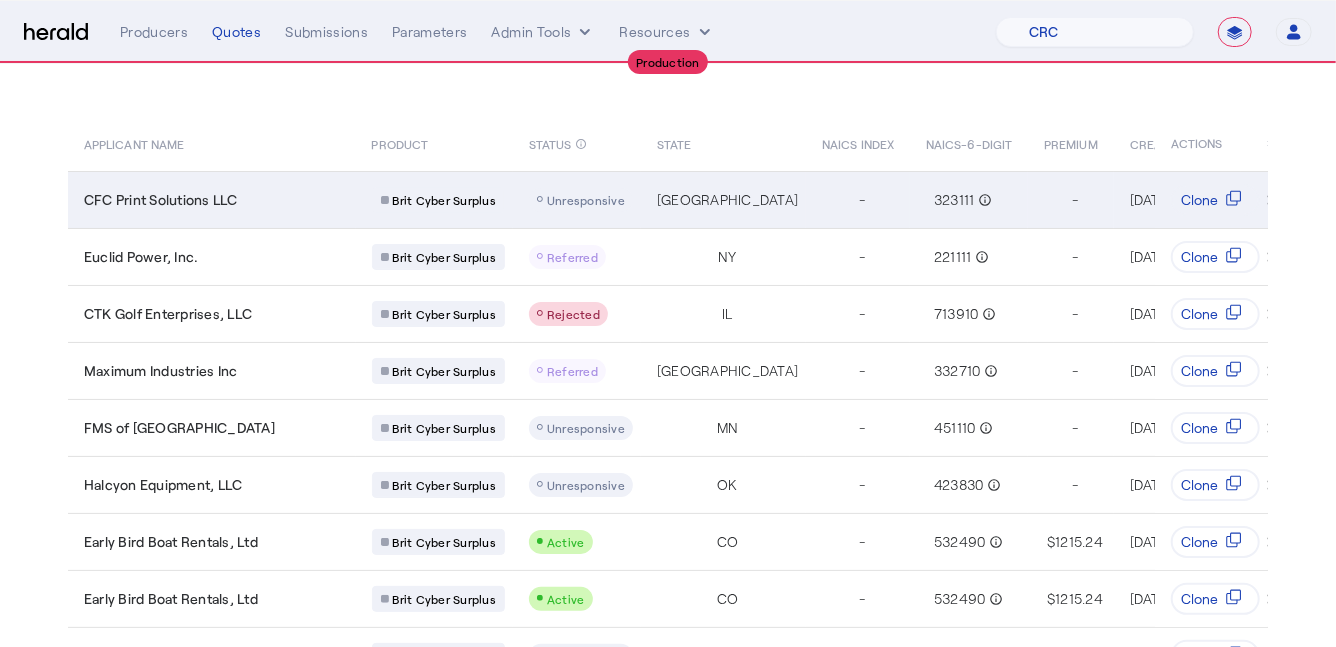 scroll, scrollTop: 119, scrollLeft: 0, axis: vertical 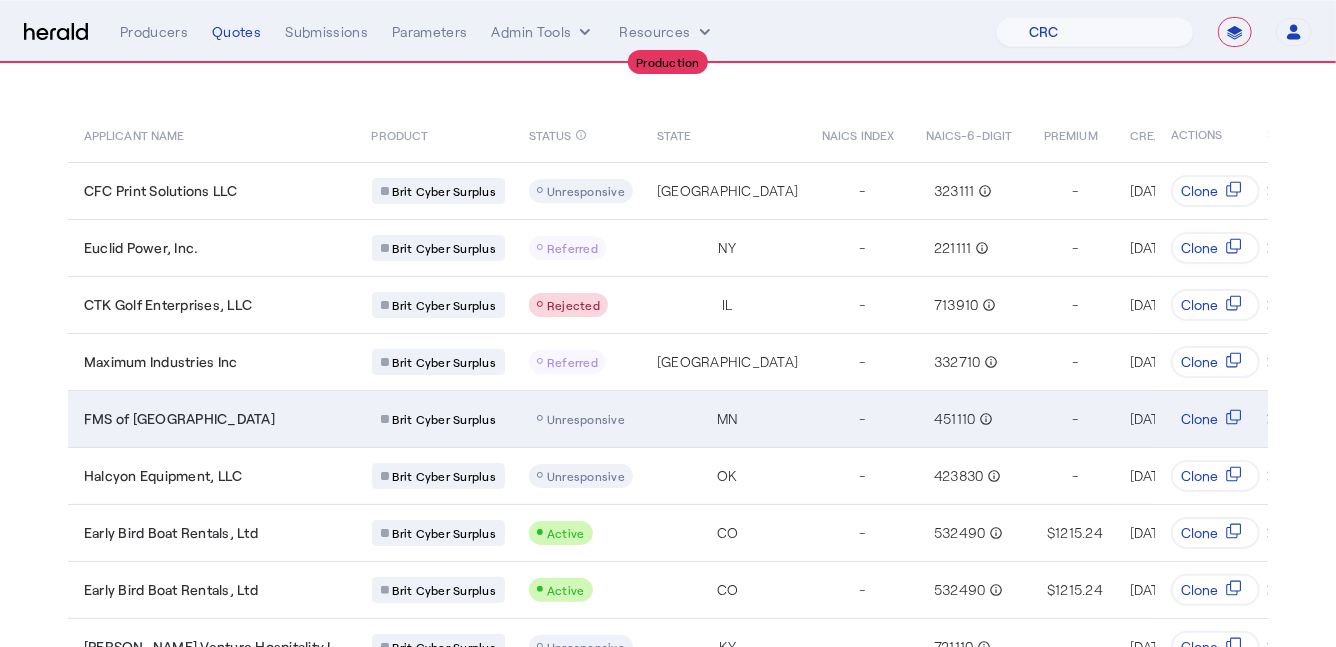 click on "FMS of Rochester" at bounding box center [216, 419] 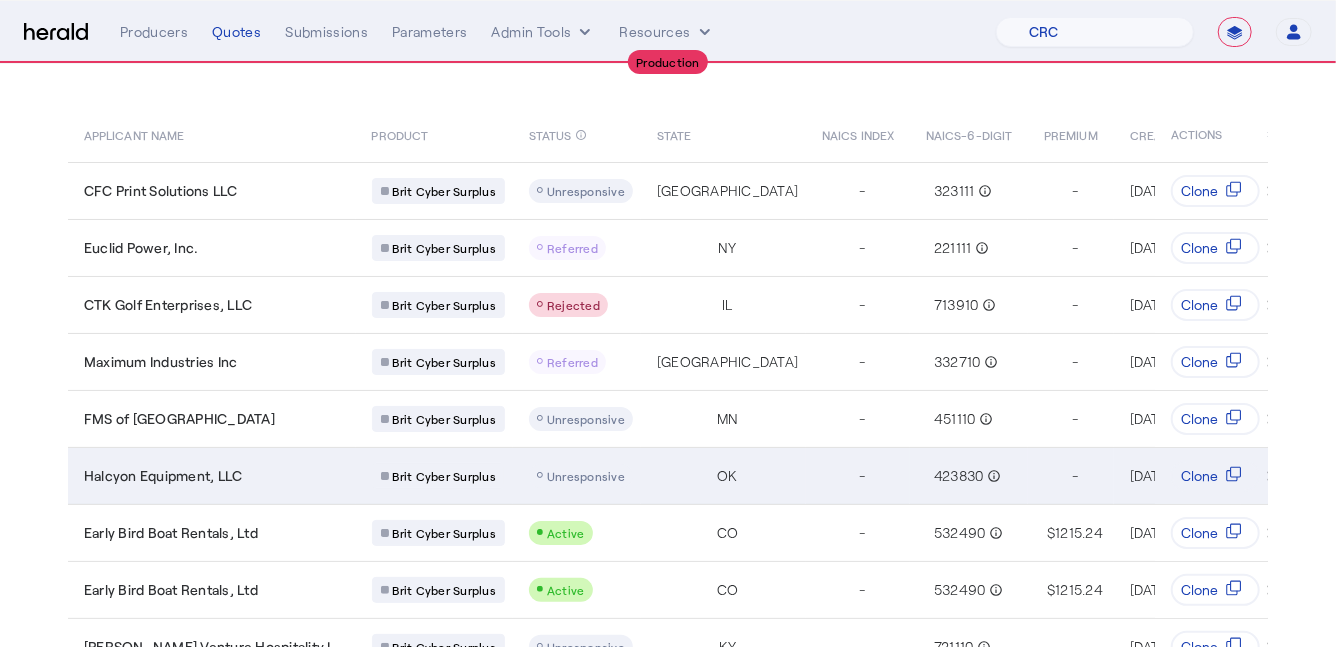 click on "Halcyon Equipment, LLC" at bounding box center (216, 476) 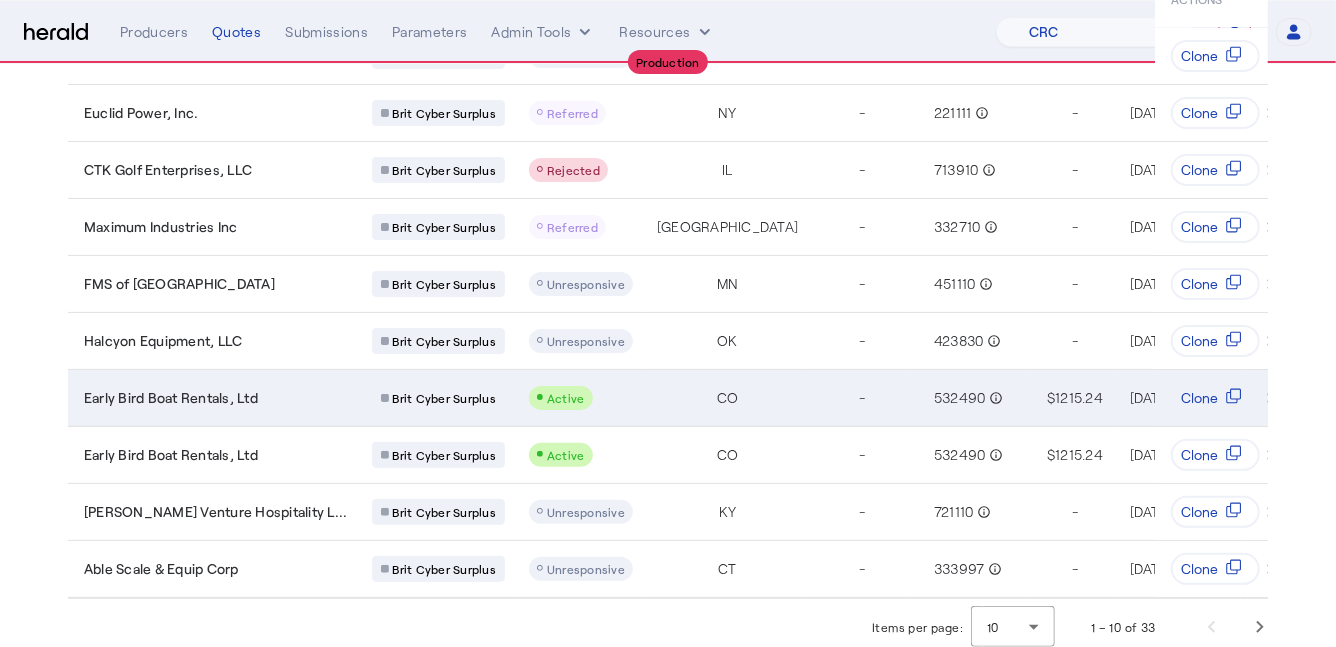 scroll, scrollTop: 256, scrollLeft: 0, axis: vertical 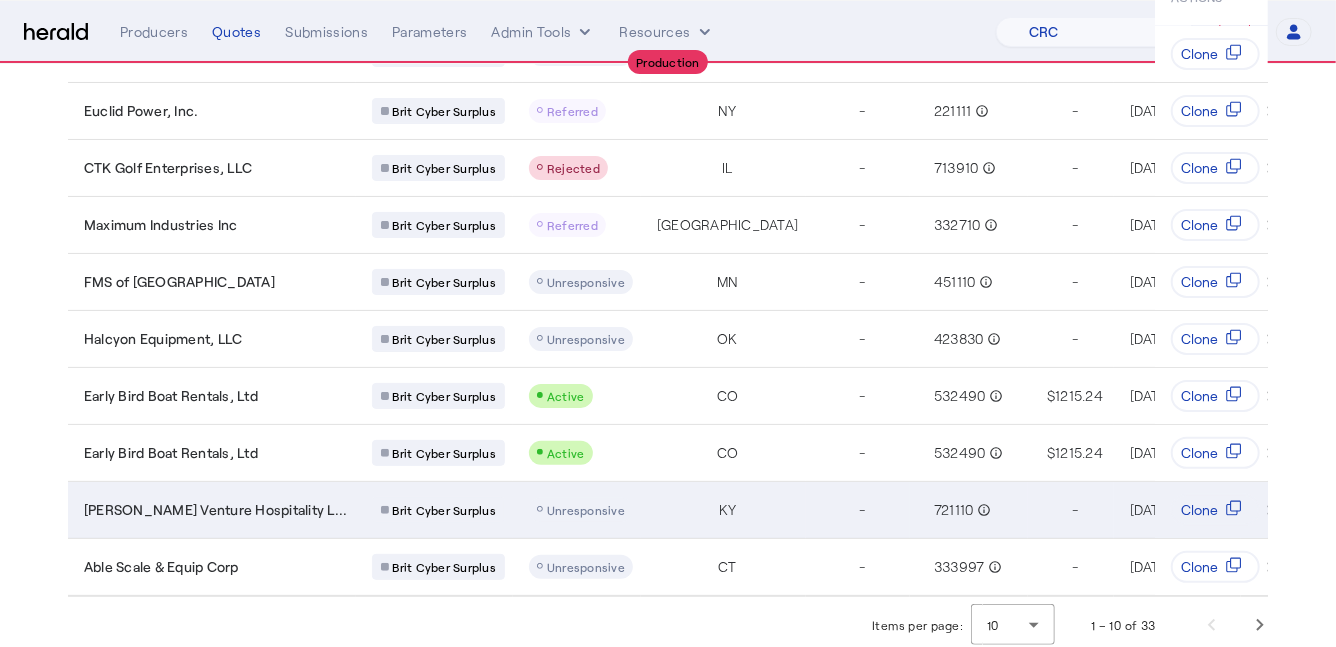 click on "Brit Cyber Surplus" at bounding box center (435, 509) 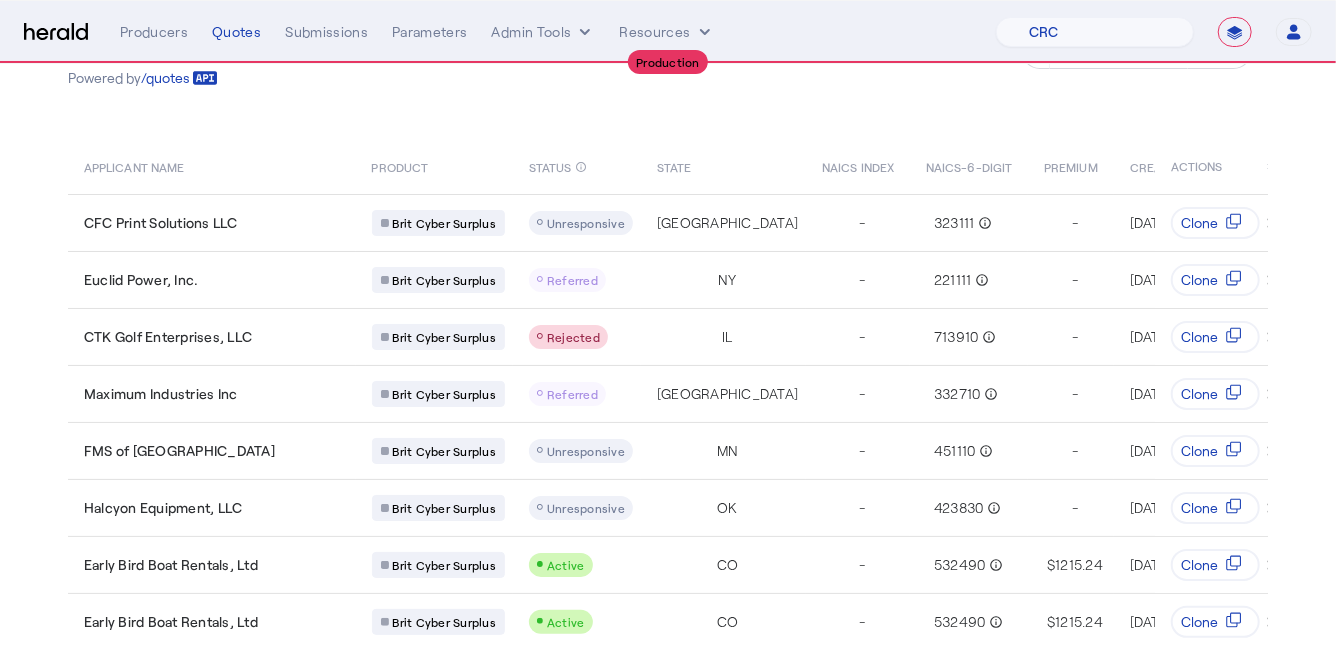 scroll, scrollTop: 256, scrollLeft: 0, axis: vertical 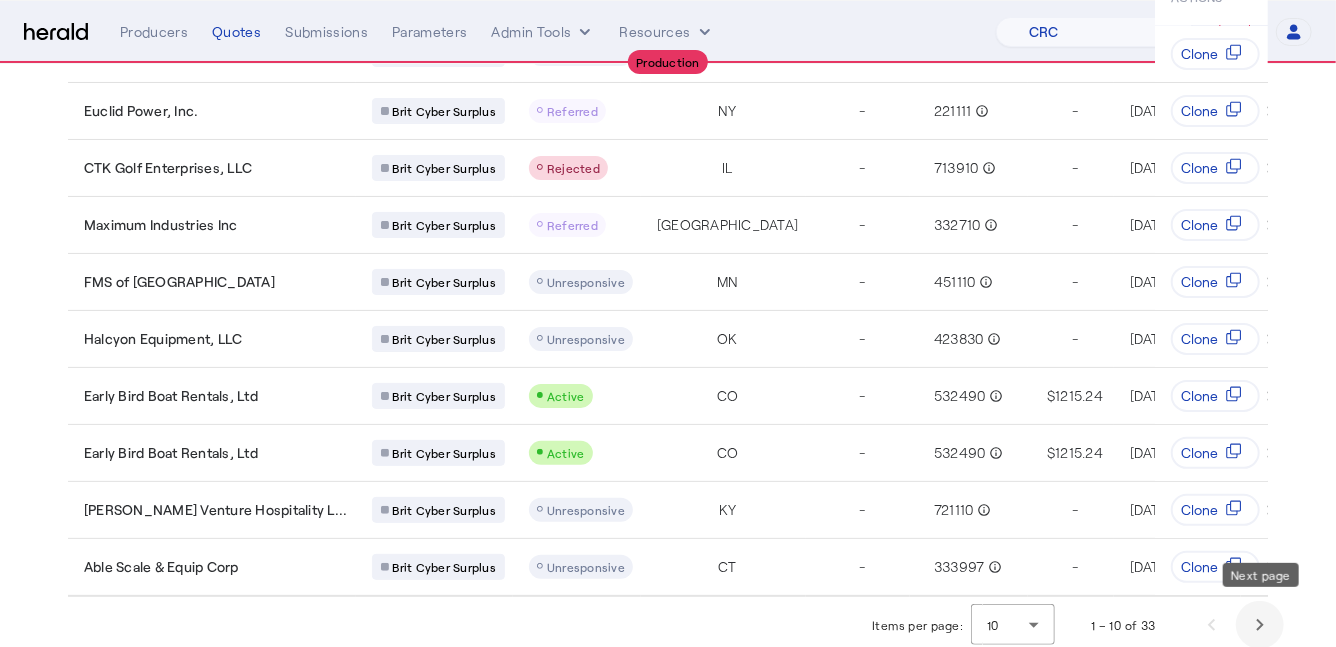 click 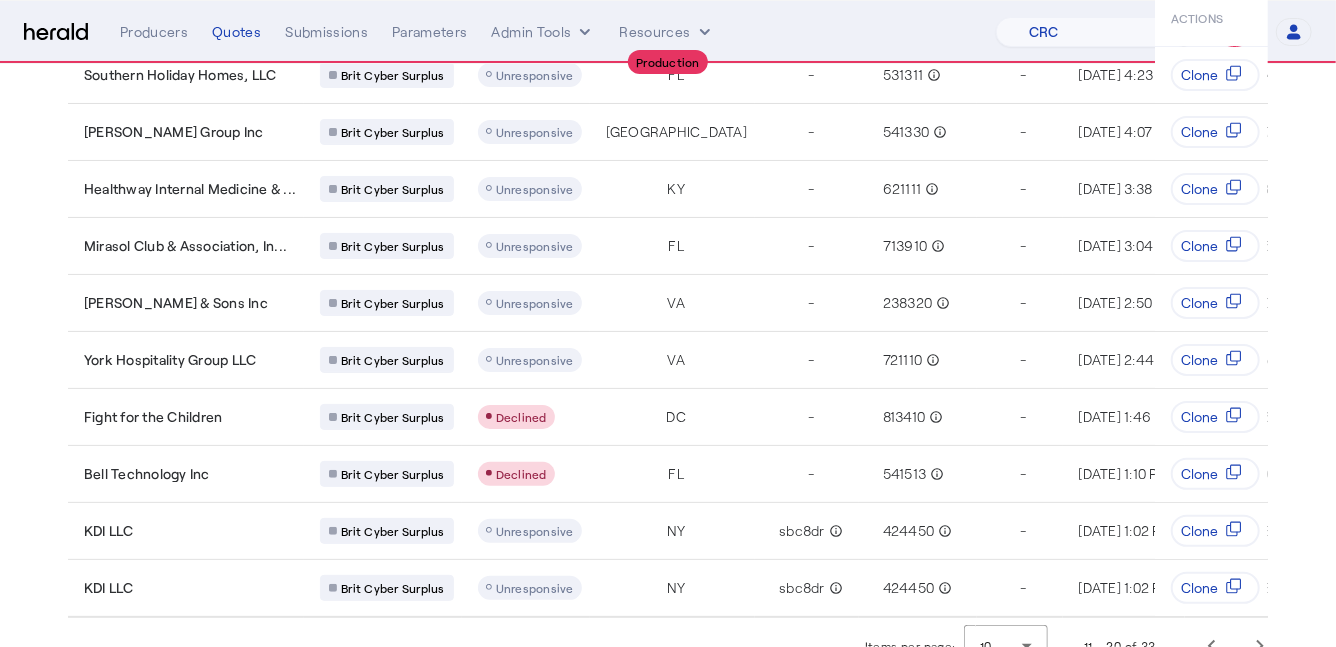 scroll, scrollTop: 256, scrollLeft: 0, axis: vertical 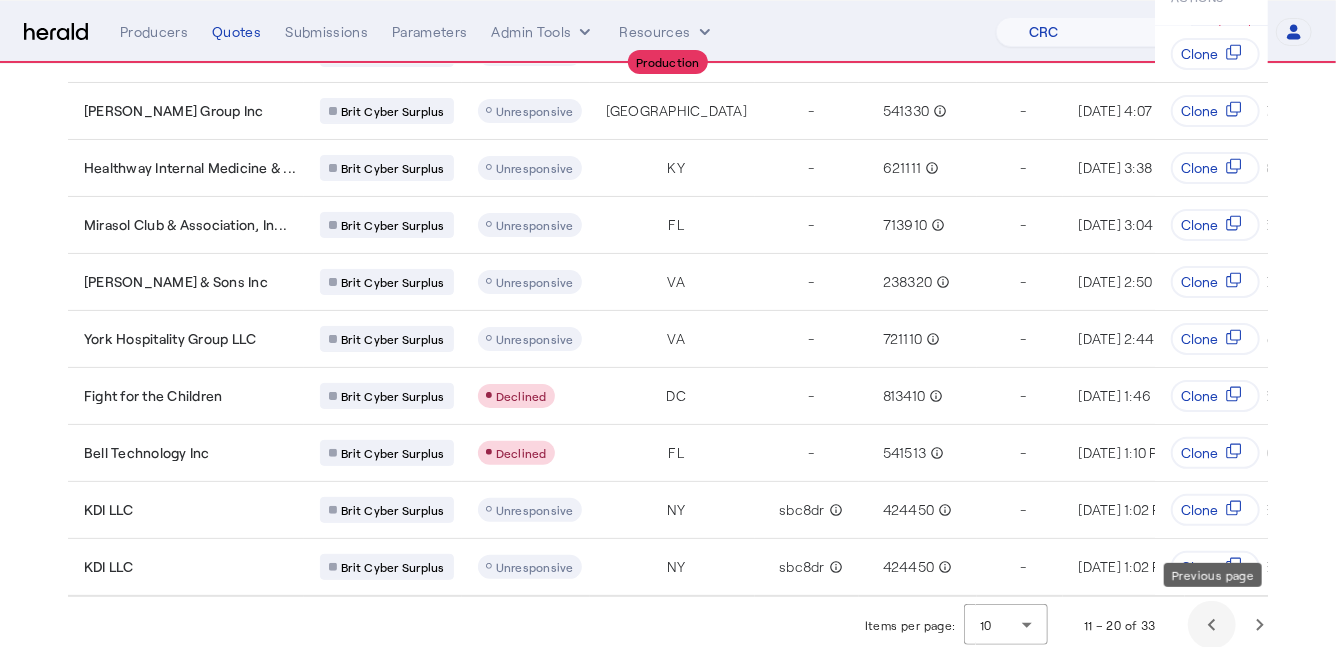 click 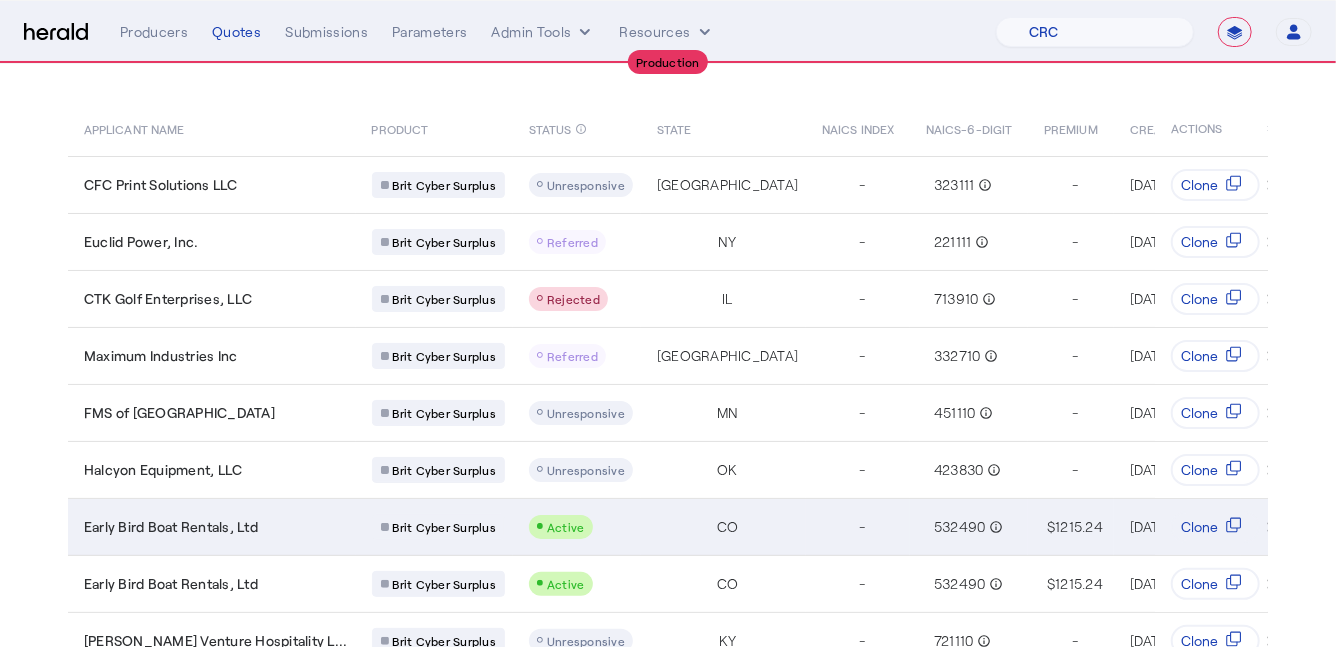 scroll, scrollTop: 127, scrollLeft: 0, axis: vertical 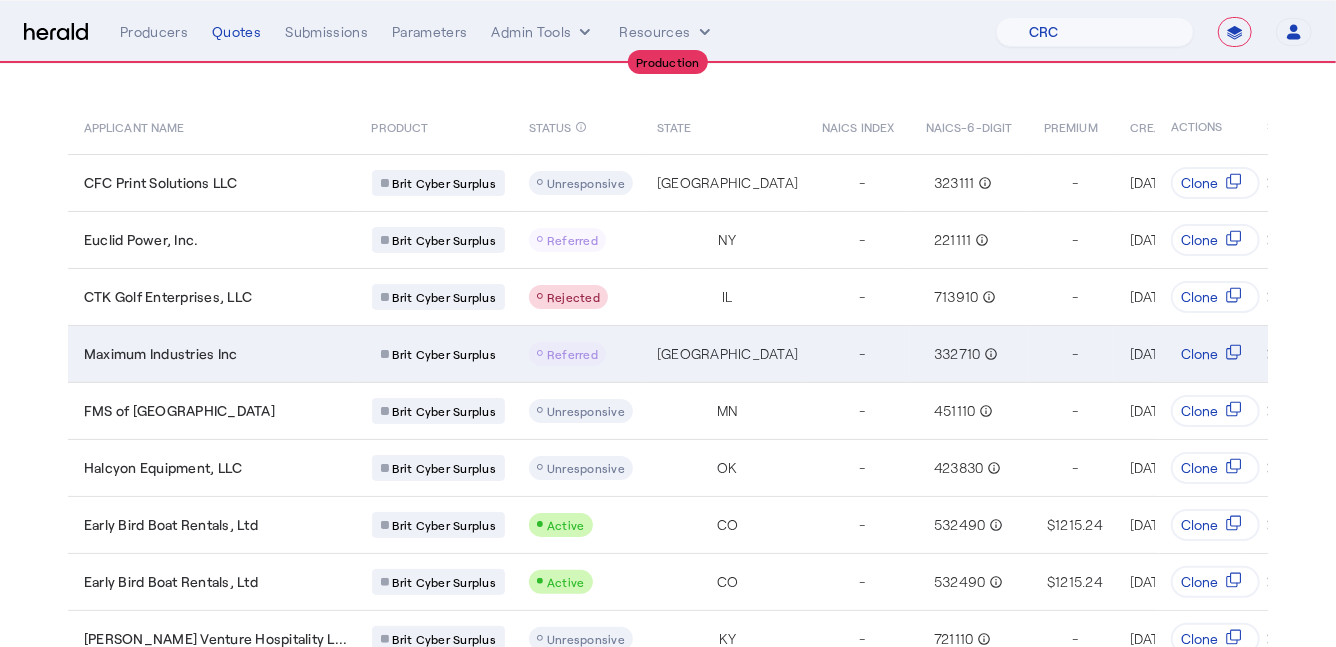 click on "Referred" at bounding box center (581, 354) 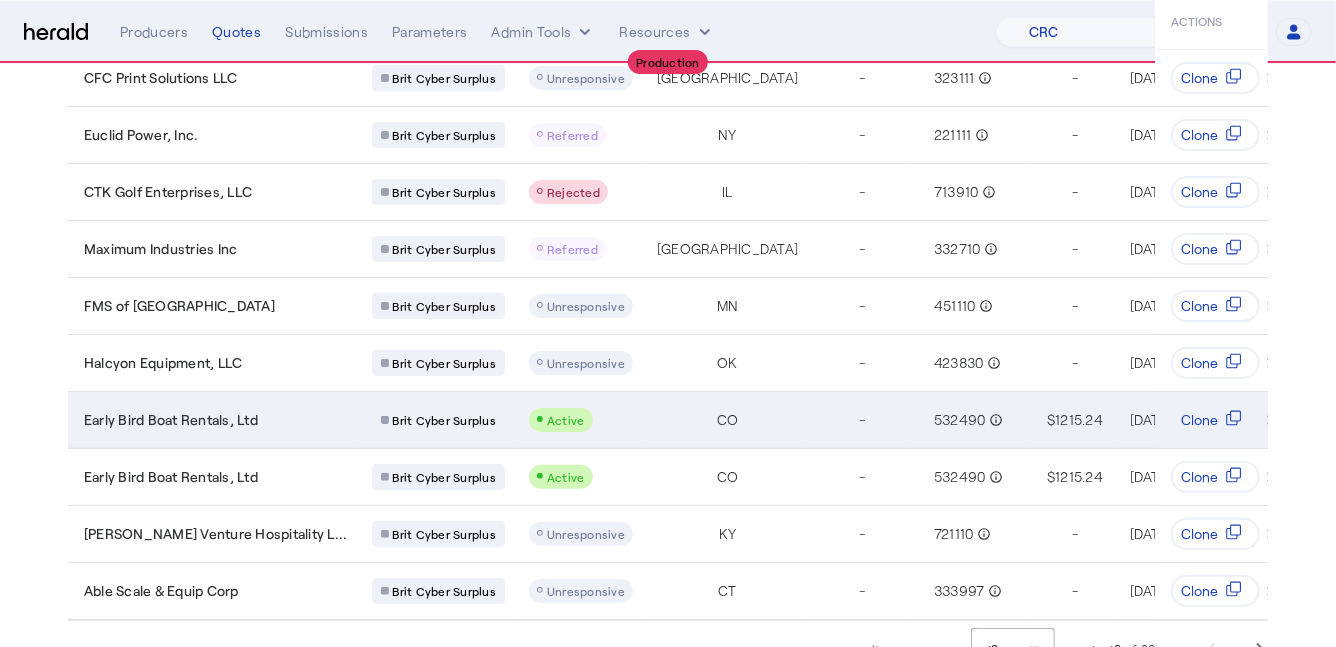 scroll, scrollTop: 256, scrollLeft: 0, axis: vertical 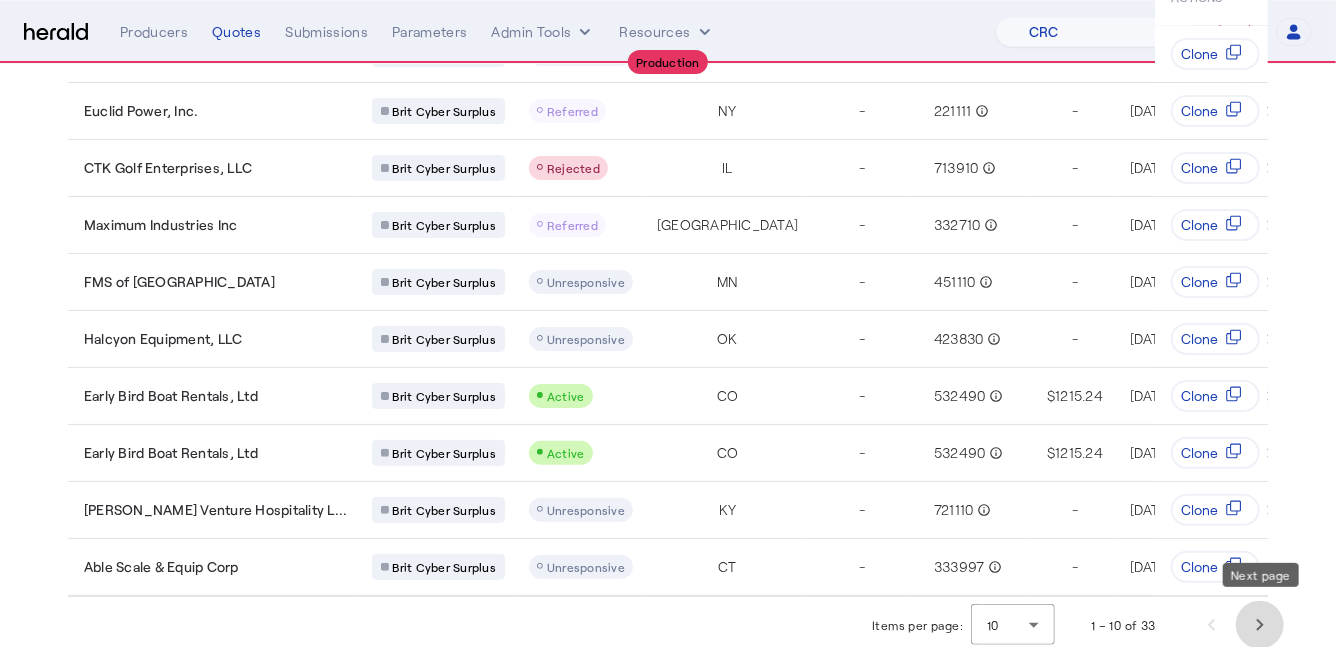 click 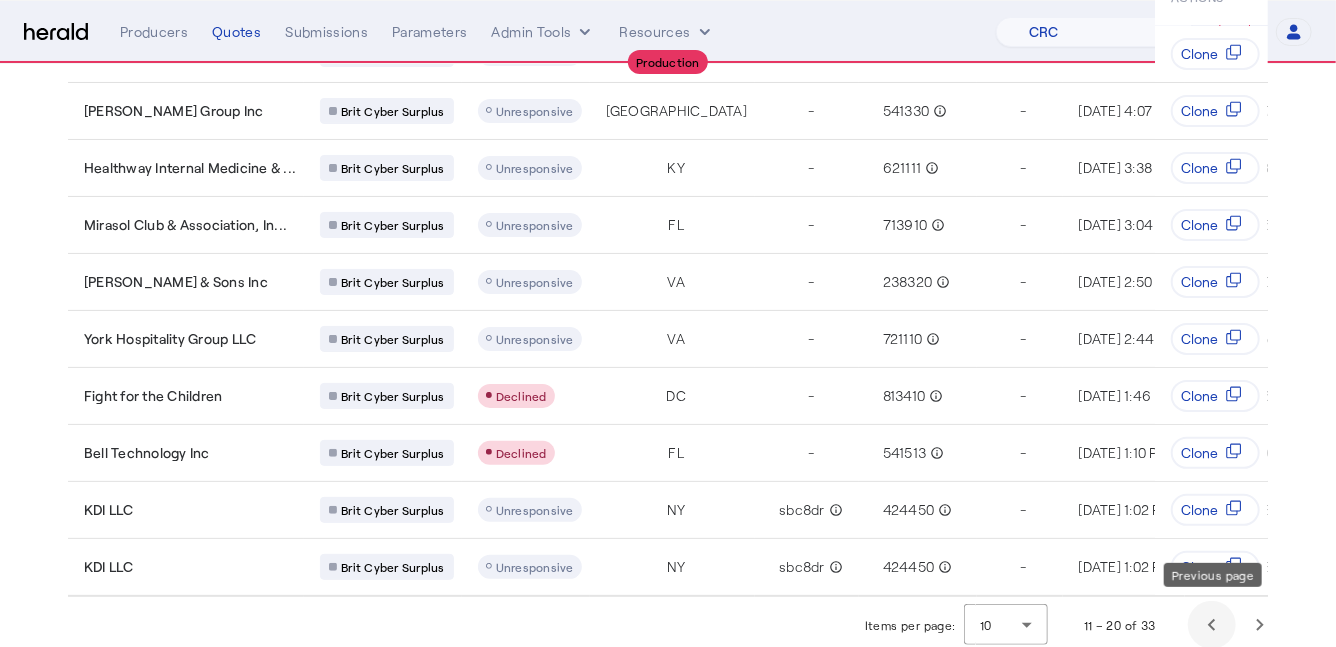 click 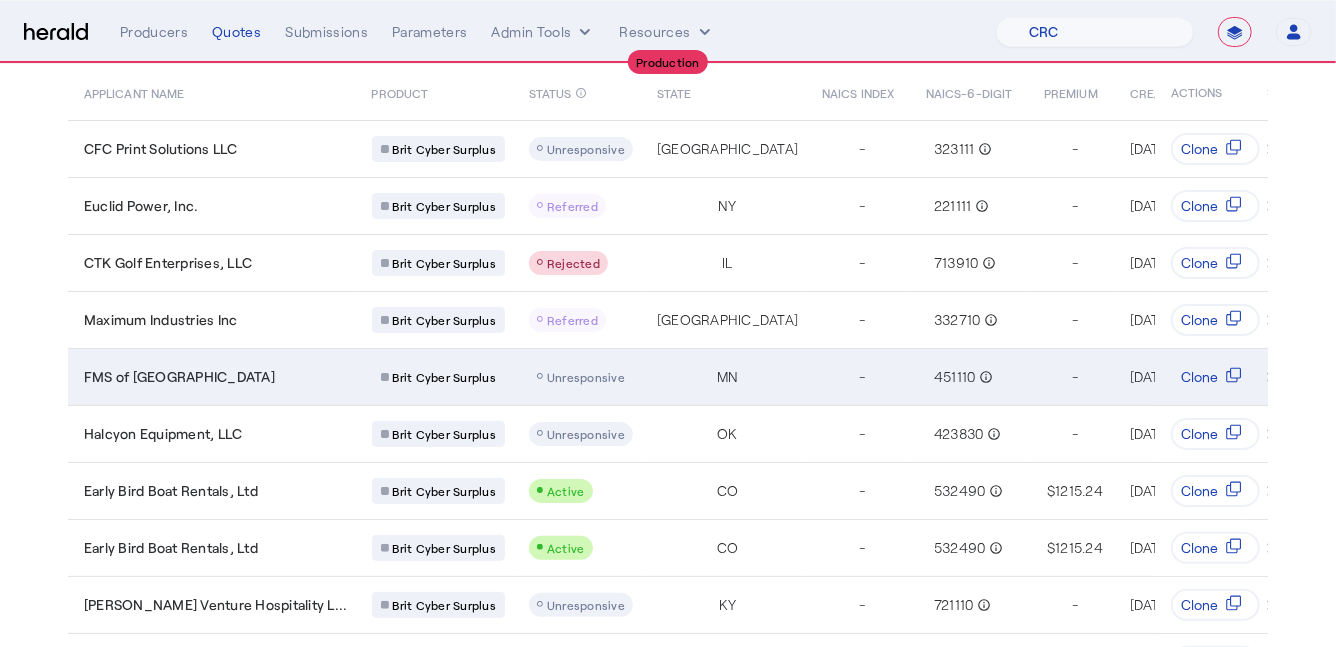 scroll, scrollTop: 159, scrollLeft: 0, axis: vertical 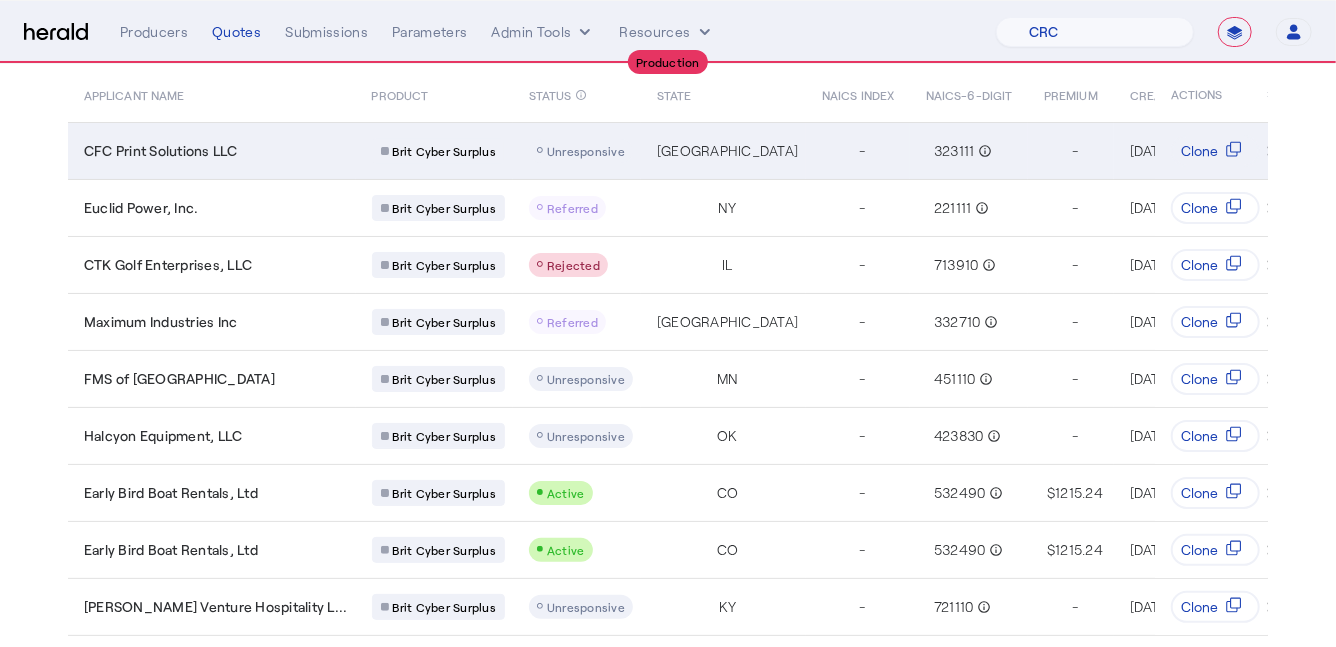 click on "Unresponsive" at bounding box center (581, 151) 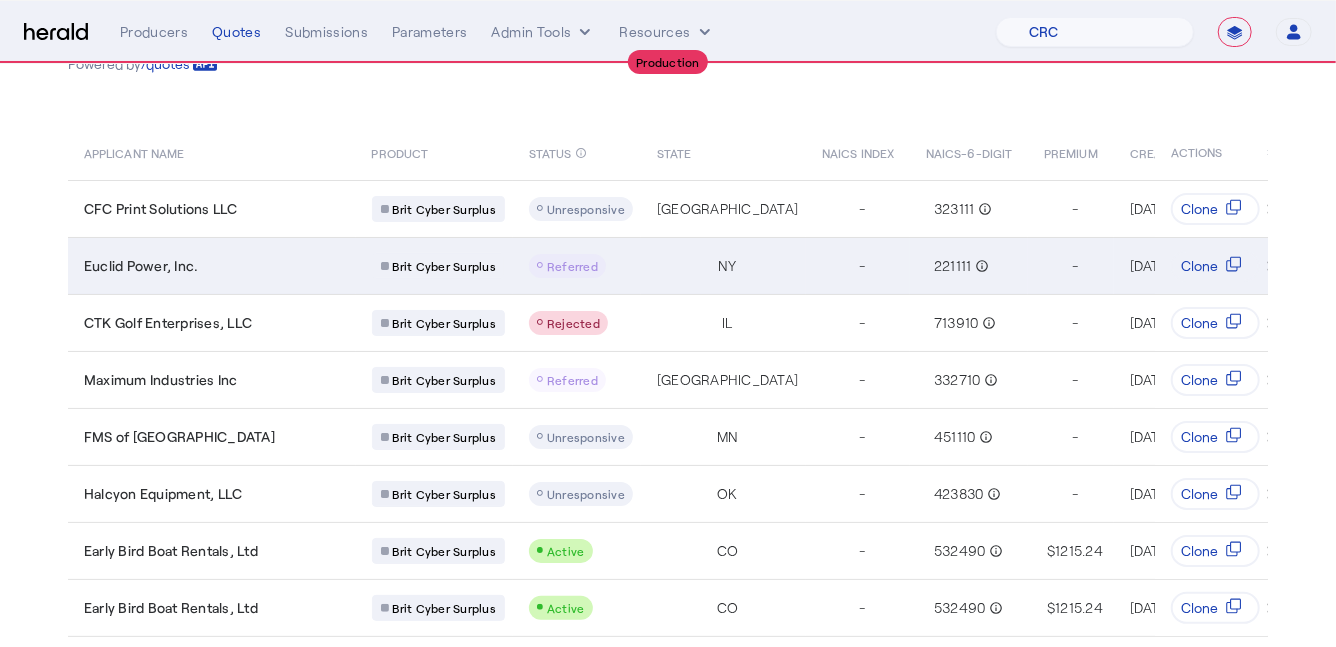 scroll, scrollTop: 78, scrollLeft: 0, axis: vertical 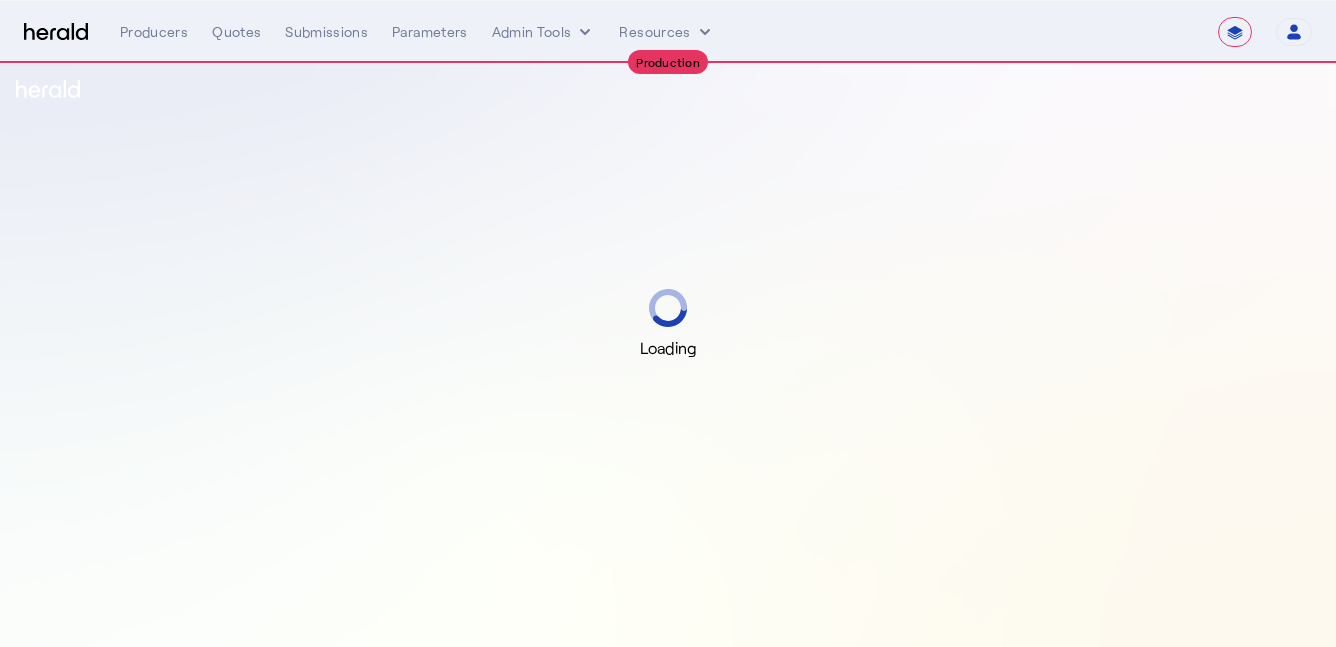 select on "**********" 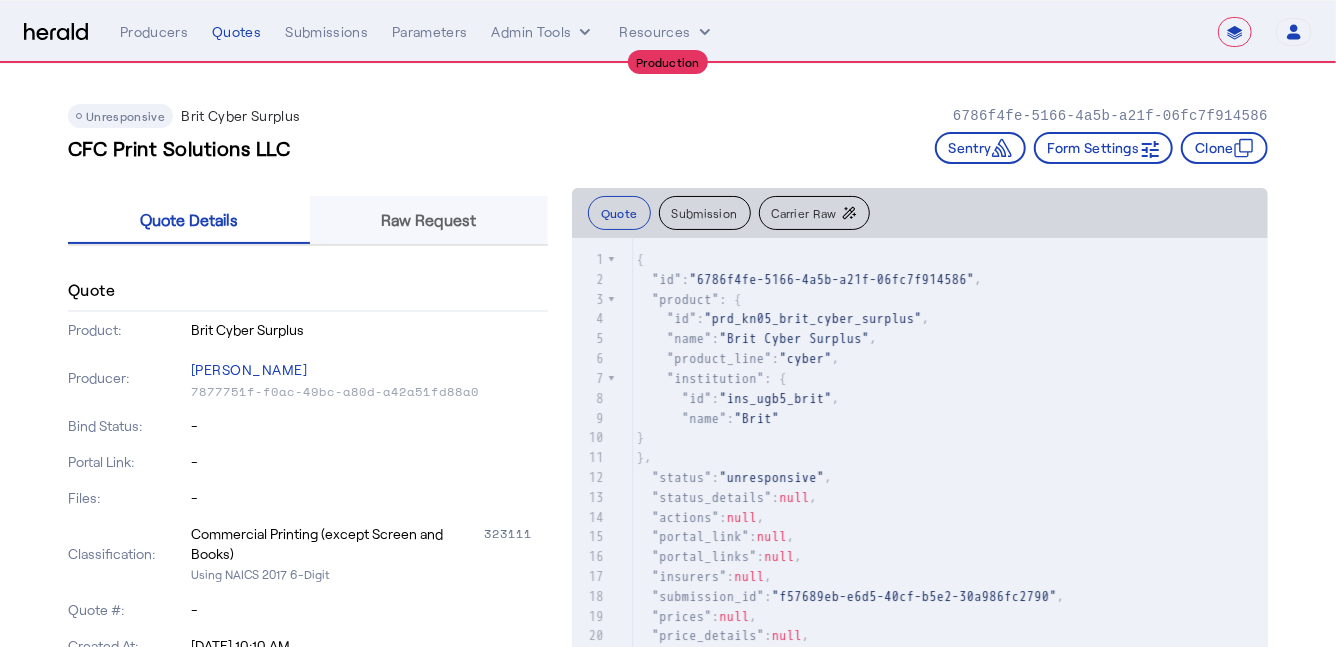 click on "Raw Request" at bounding box center [428, 220] 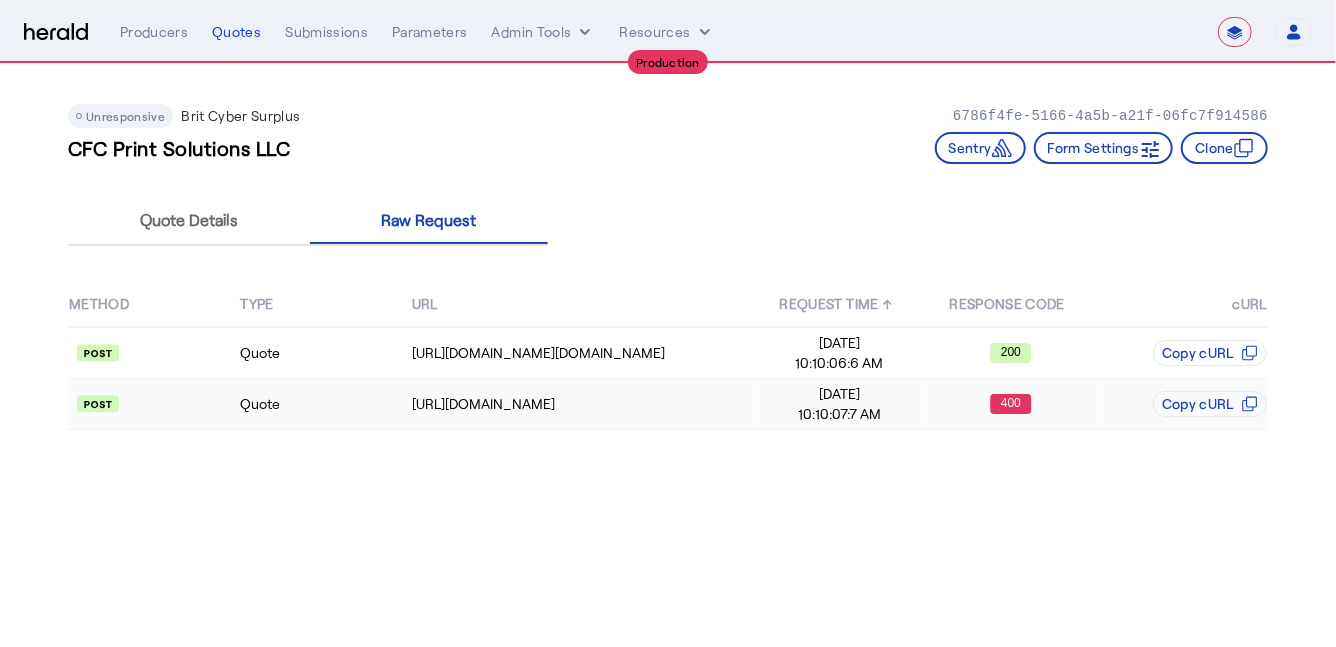 click on "Quote" 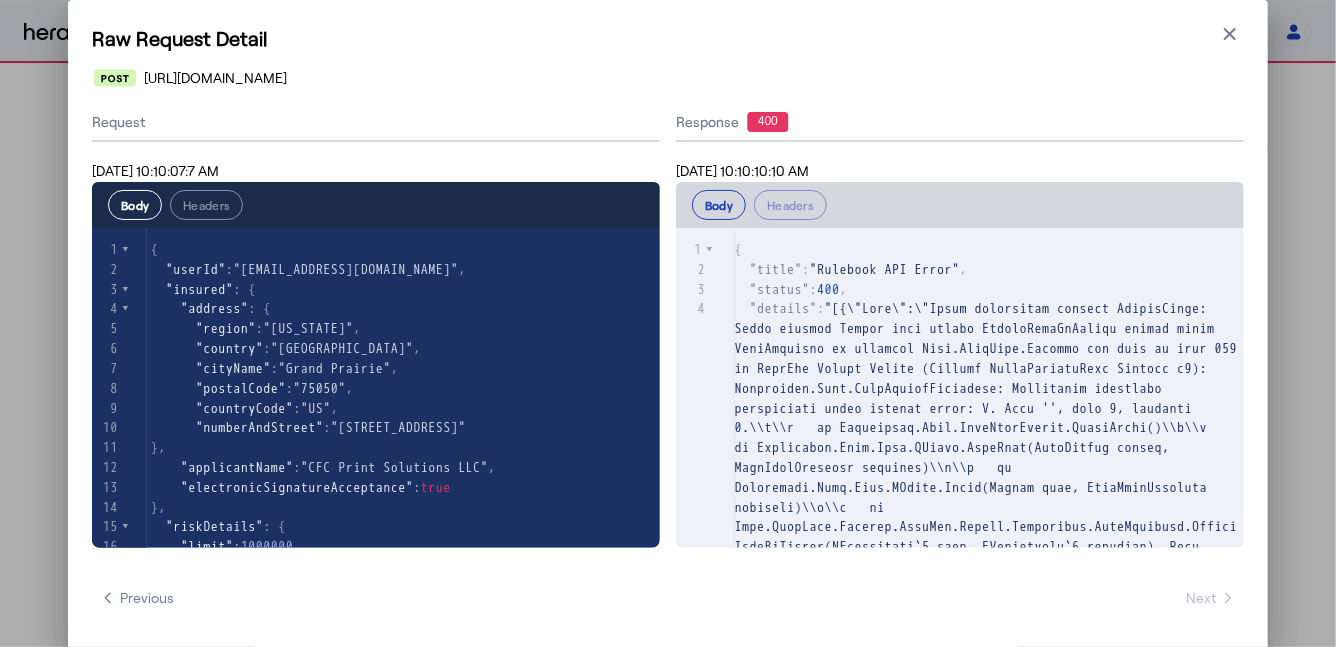 scroll, scrollTop: 210, scrollLeft: 0, axis: vertical 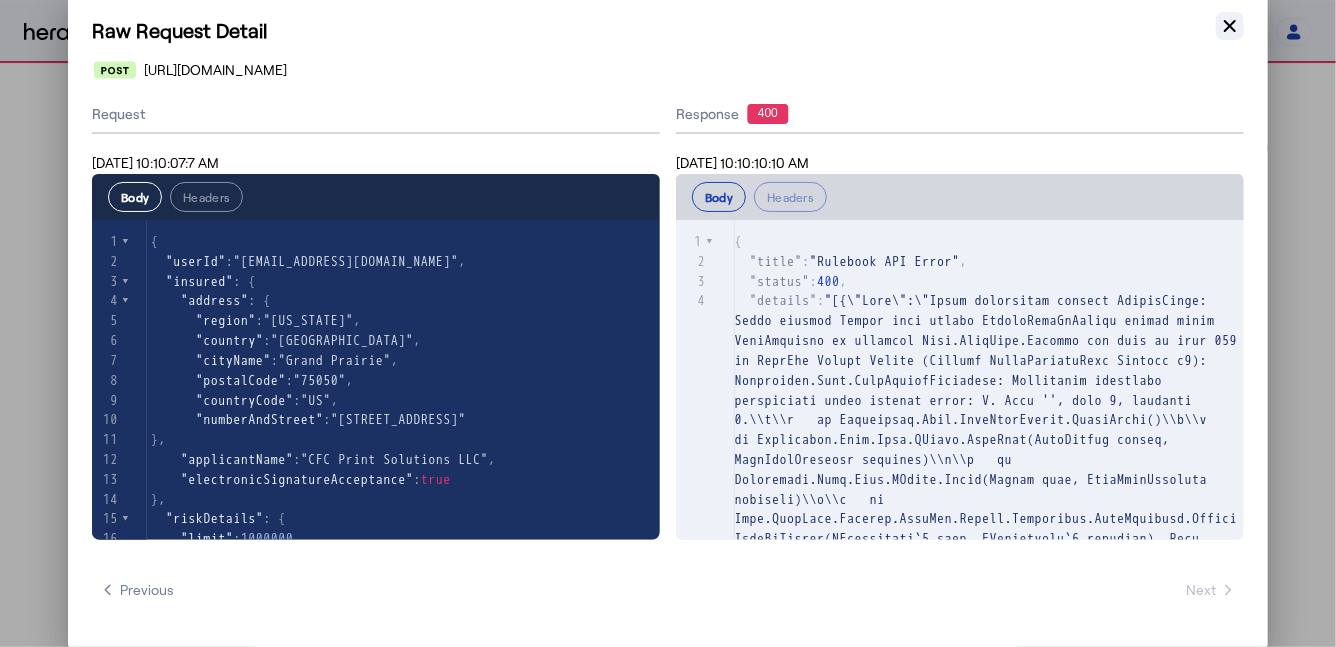 click 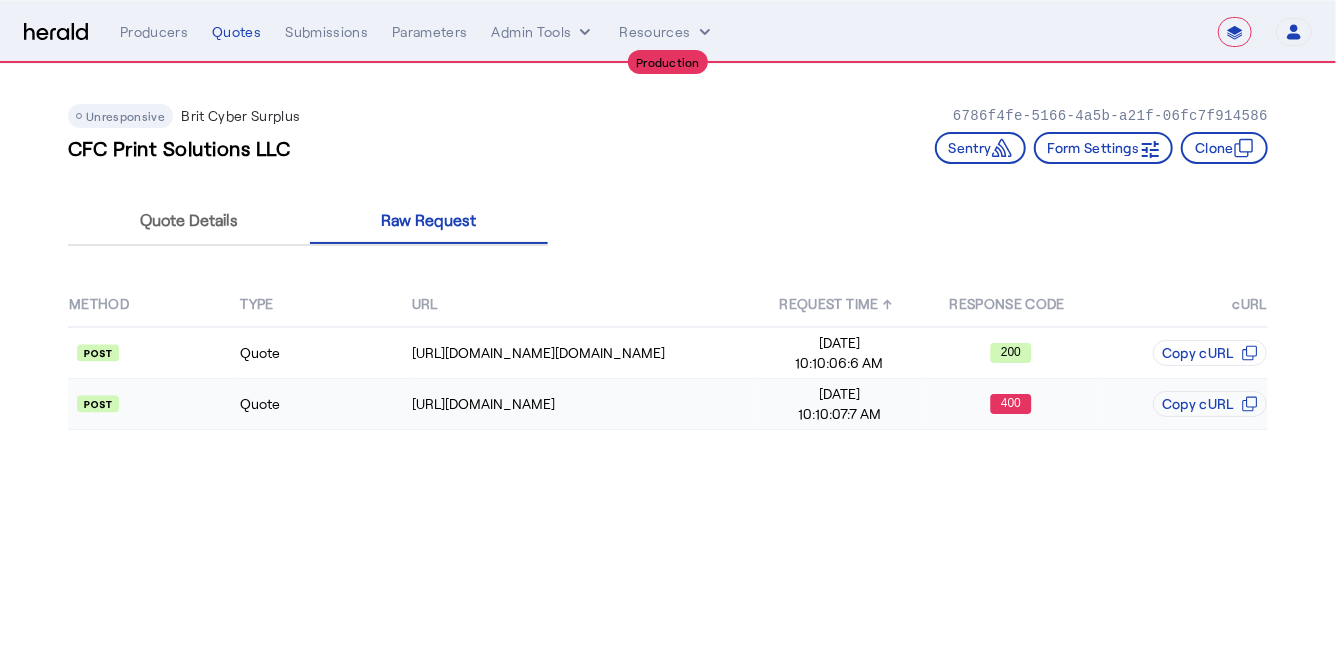 click on "Quote" 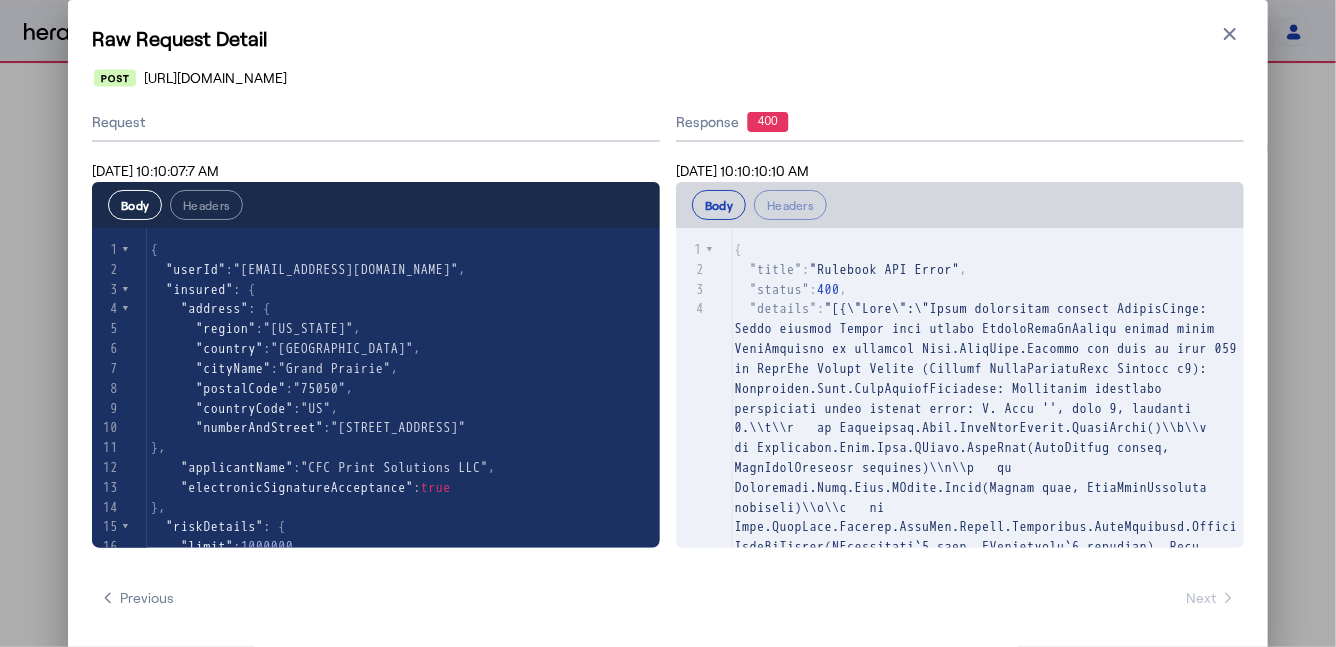 scroll, scrollTop: 111, scrollLeft: 0, axis: vertical 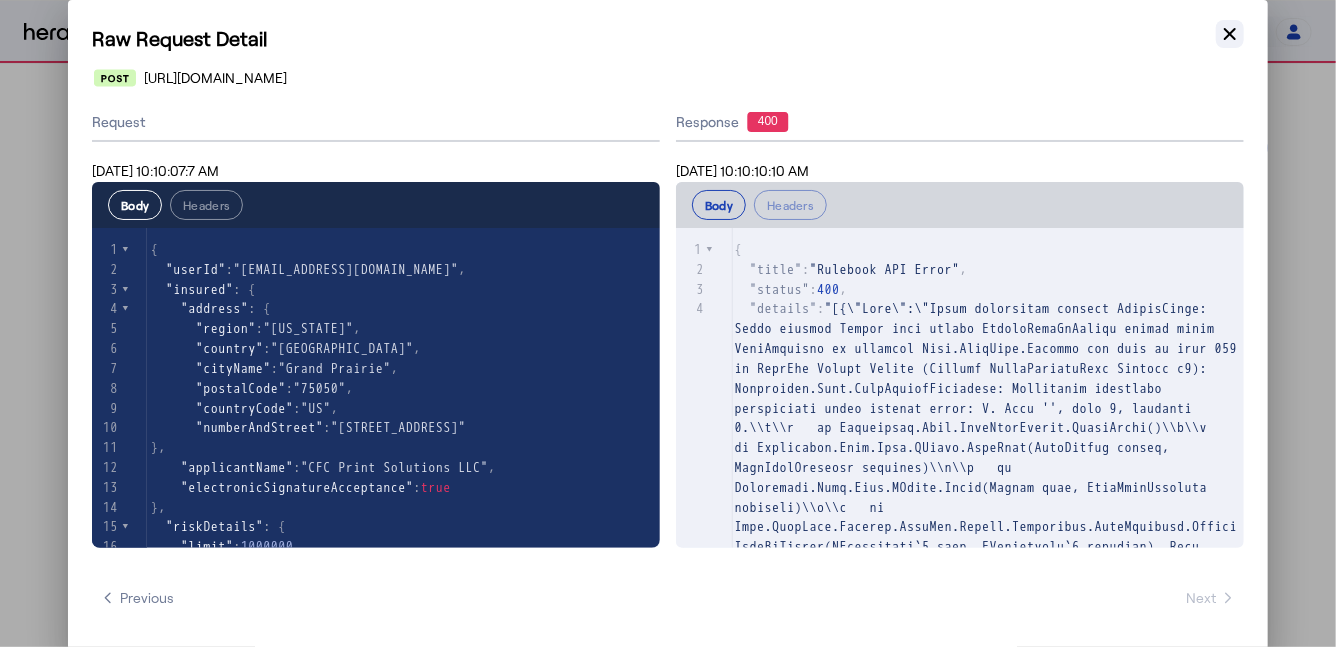 click 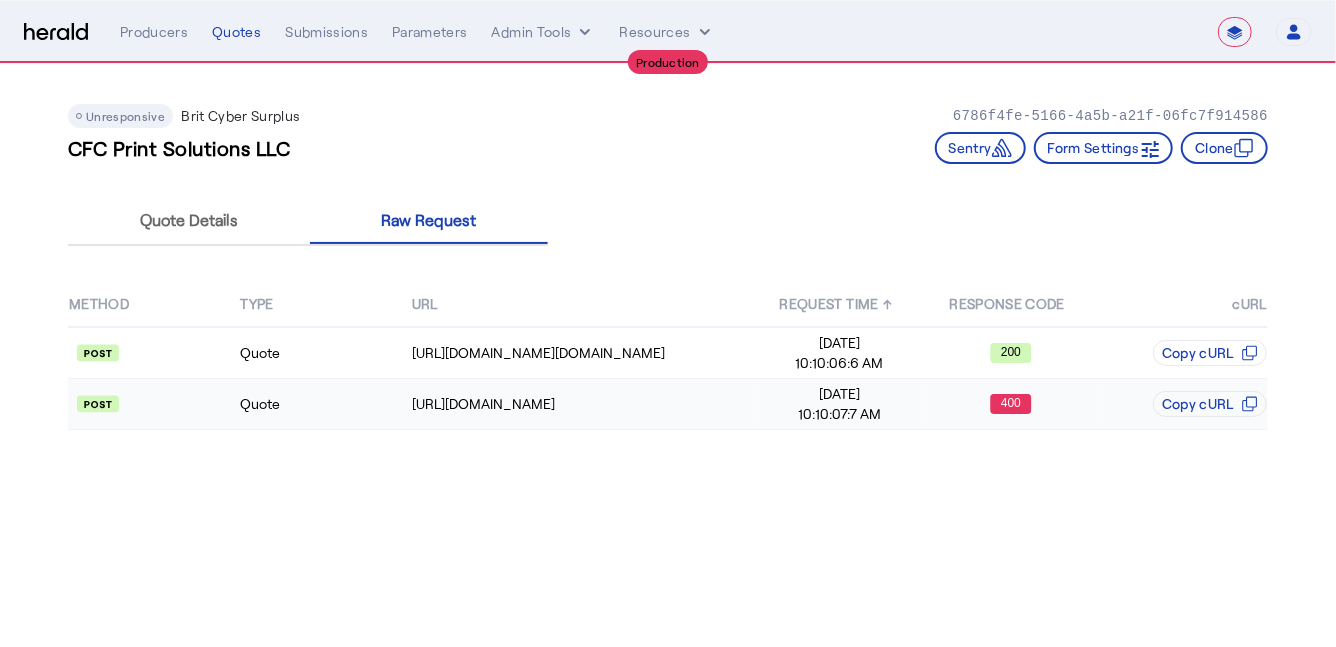 click on "Quote" 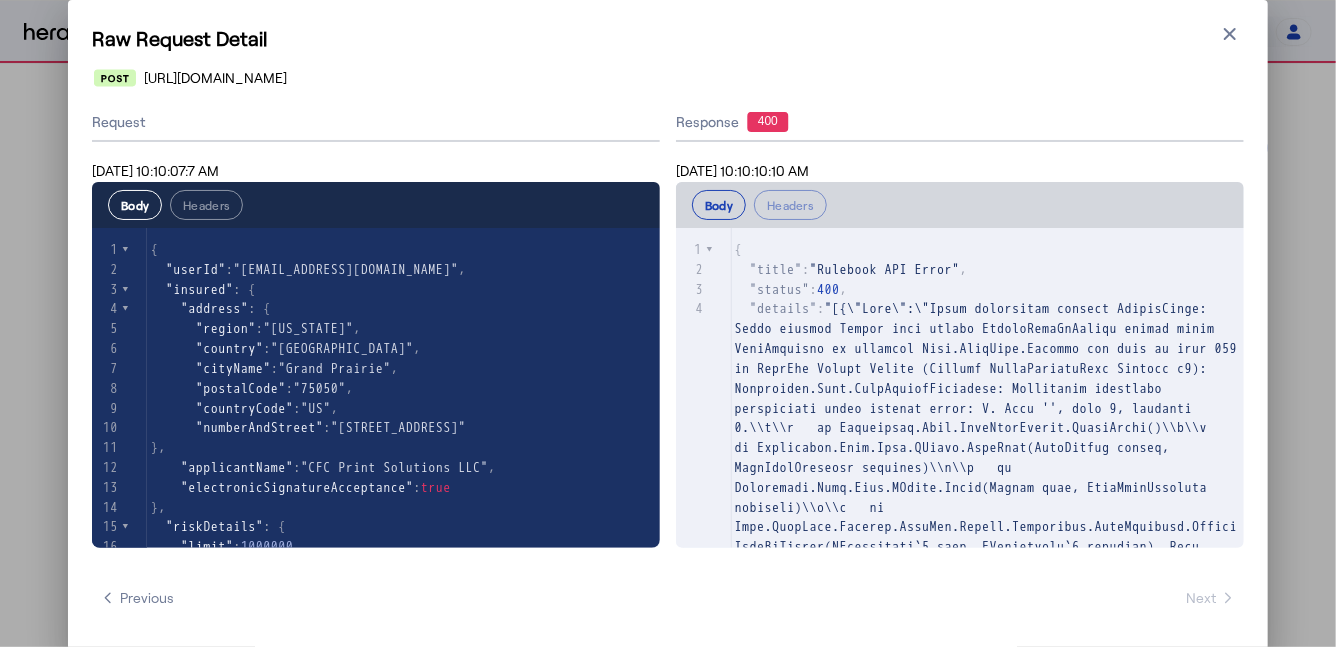 scroll, scrollTop: 142, scrollLeft: 0, axis: vertical 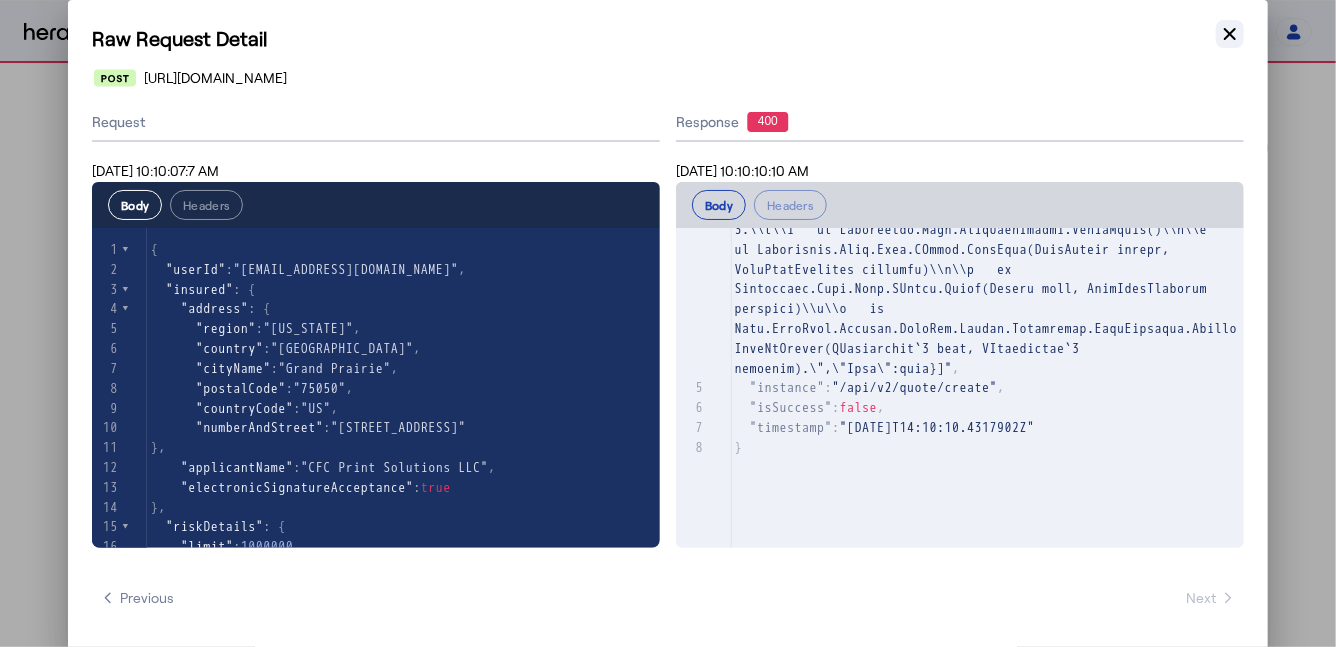 click 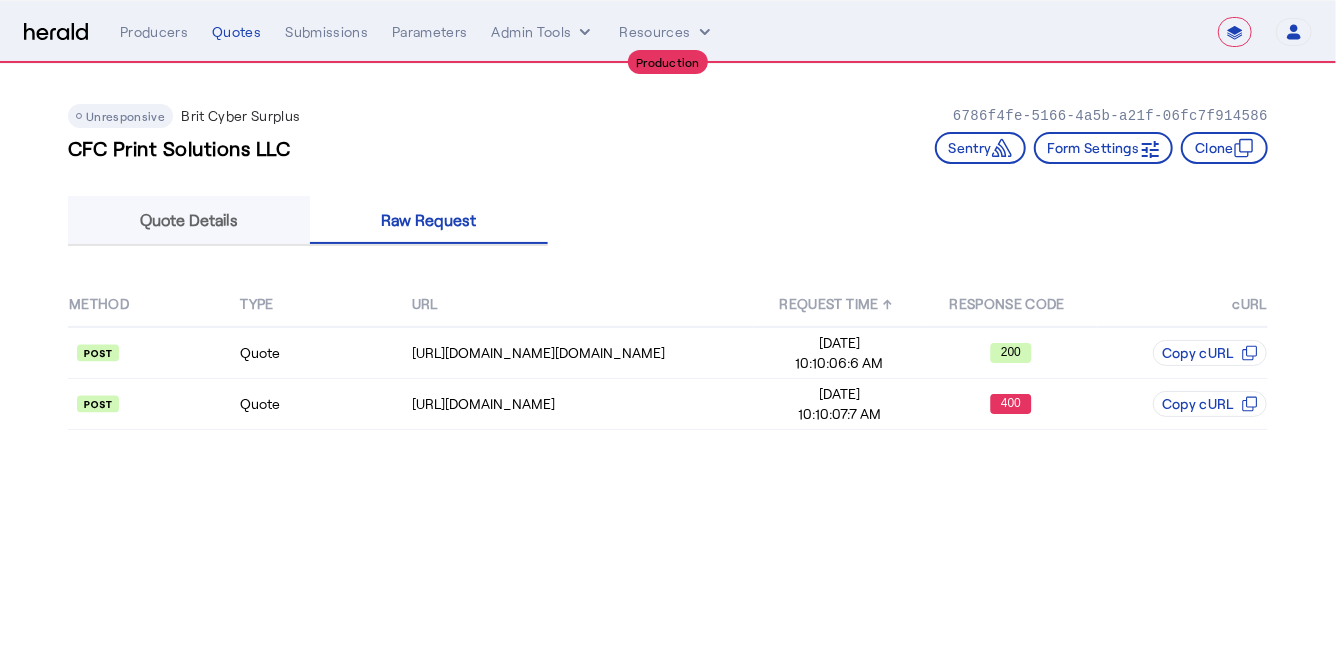 click on "Quote Details" at bounding box center (189, 220) 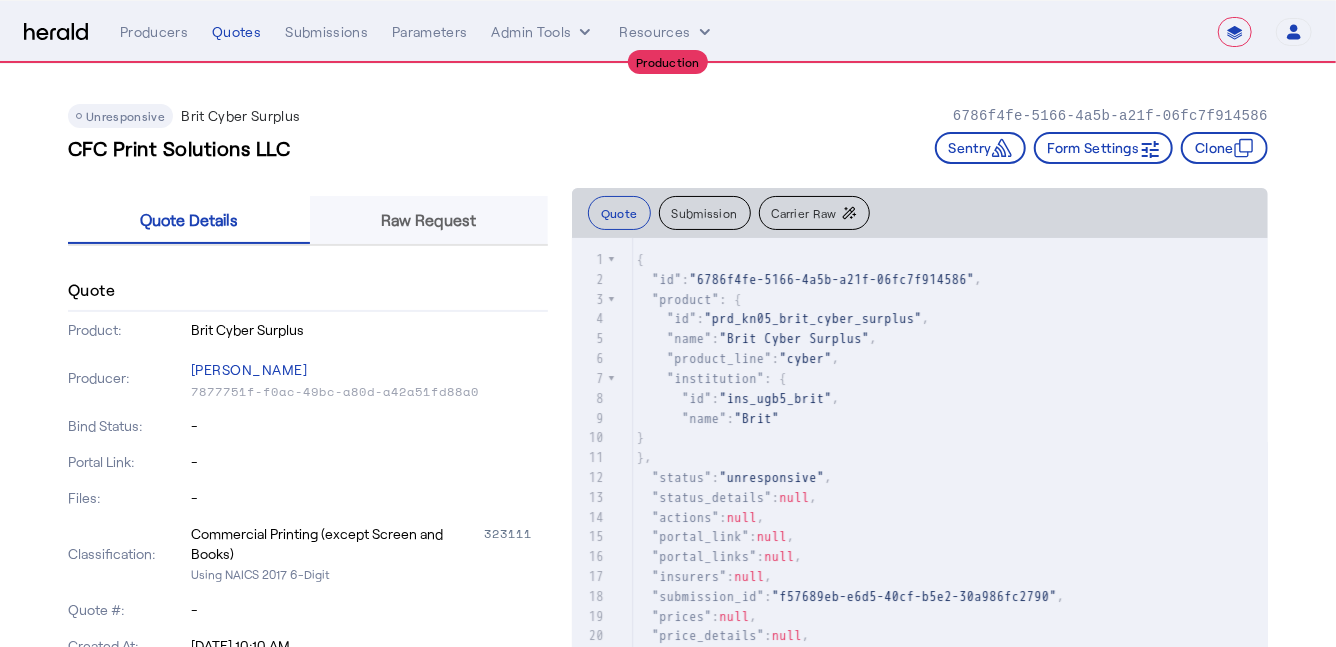 click on "Raw Request" at bounding box center (428, 220) 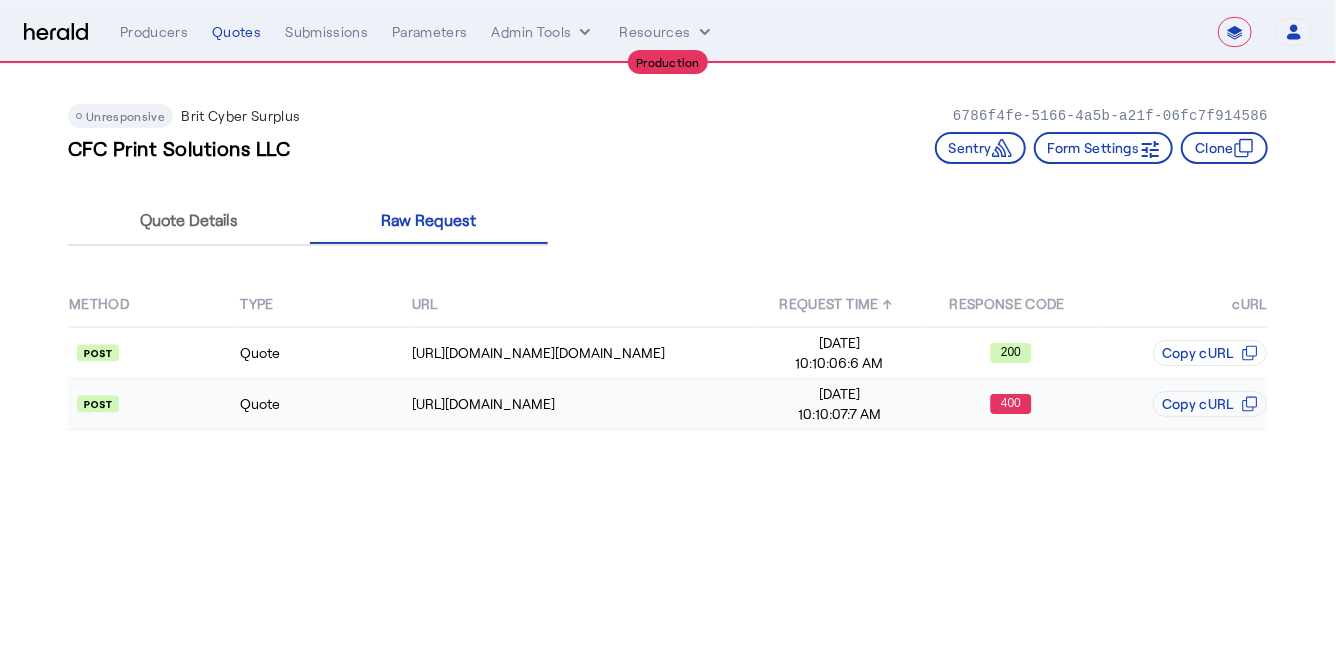 click on "Quote" 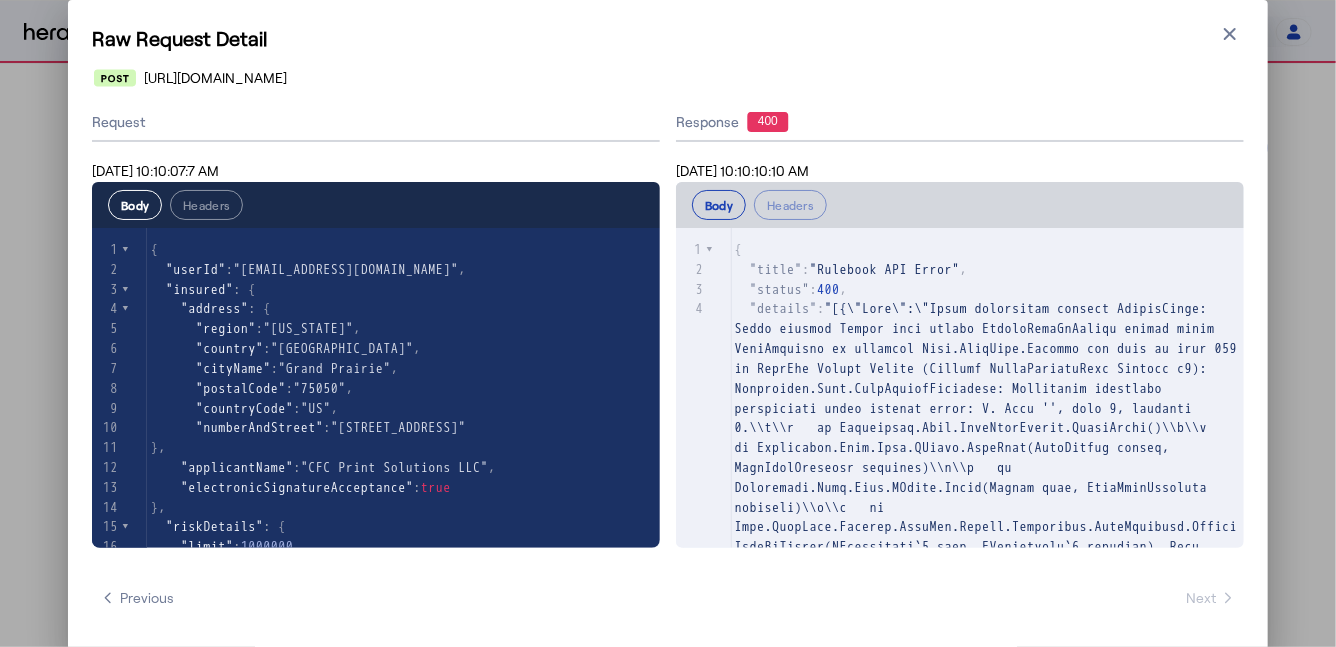 scroll, scrollTop: 456, scrollLeft: 0, axis: vertical 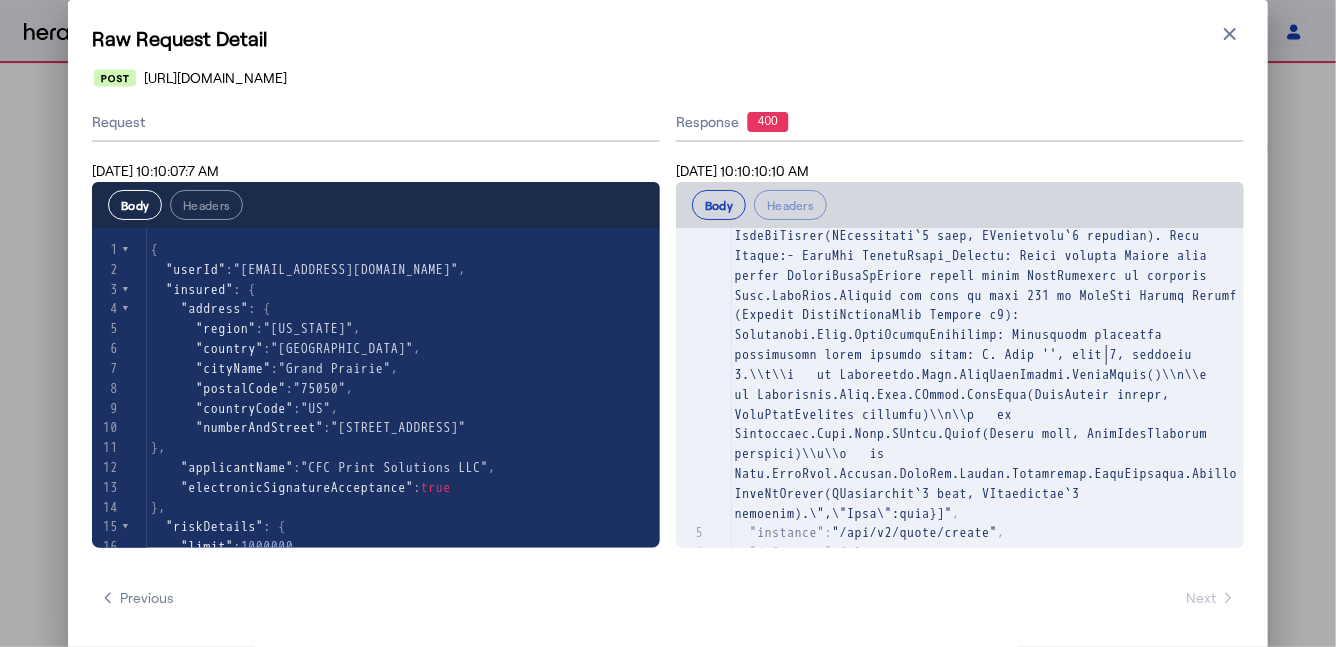 type on "**********" 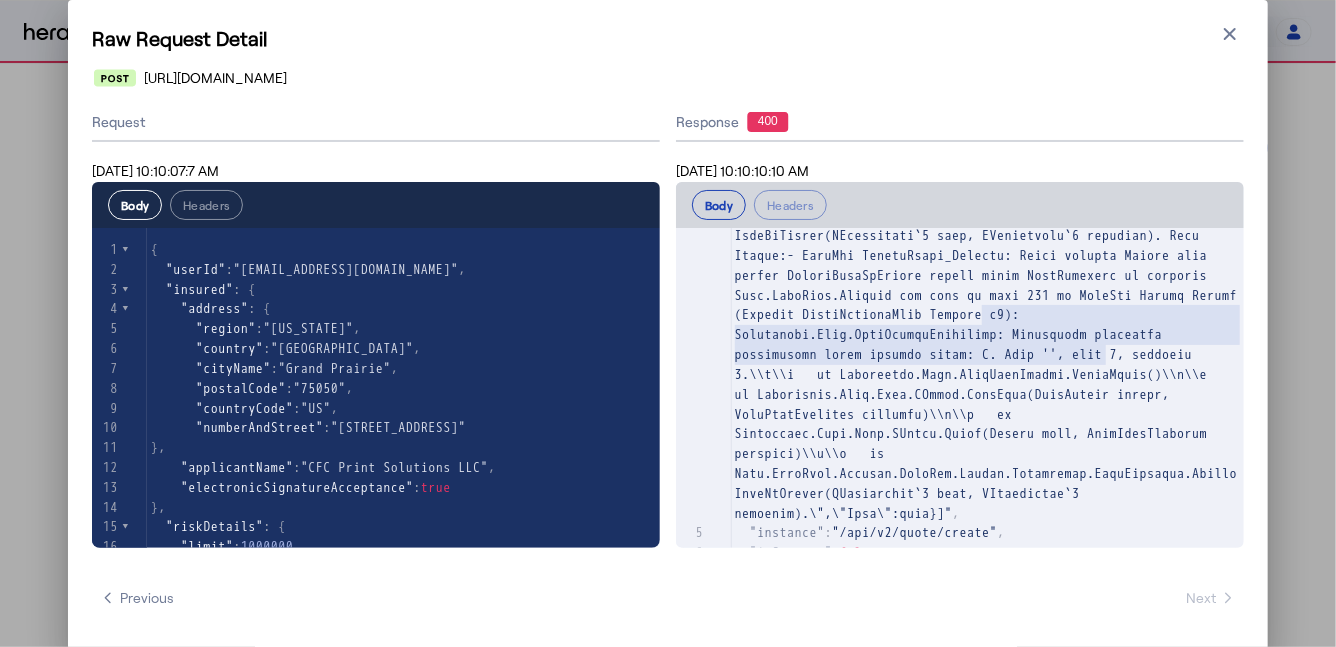 type 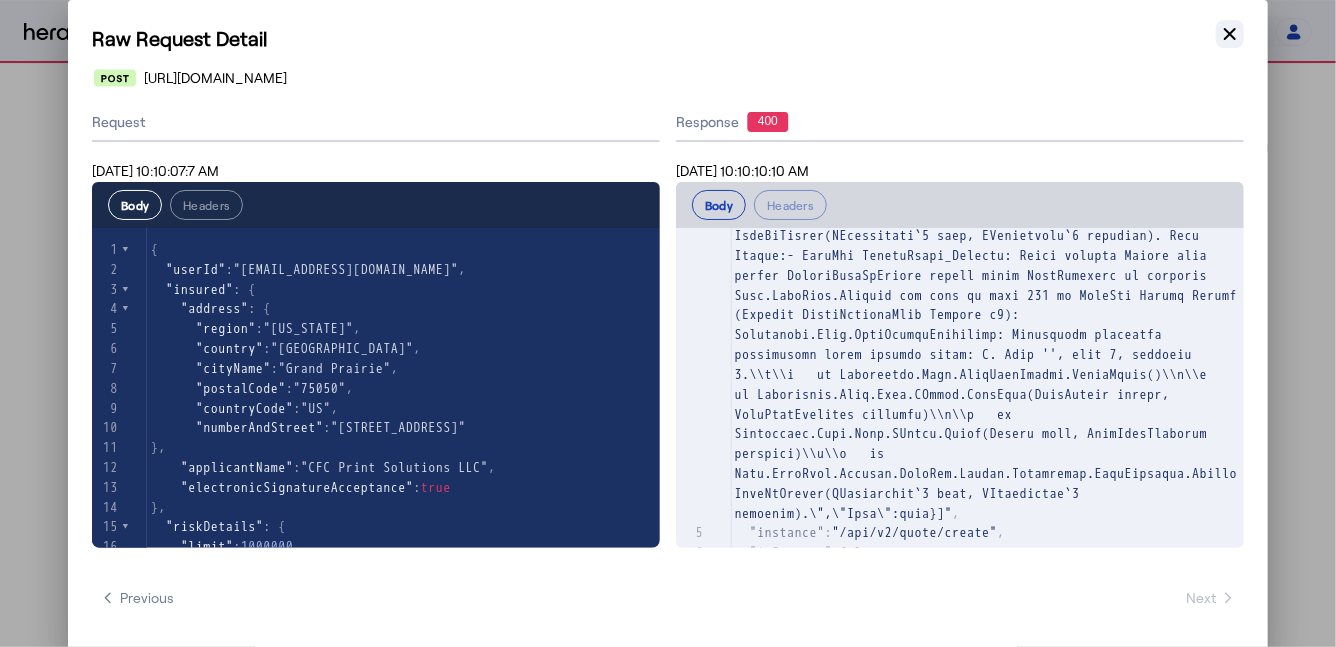 click 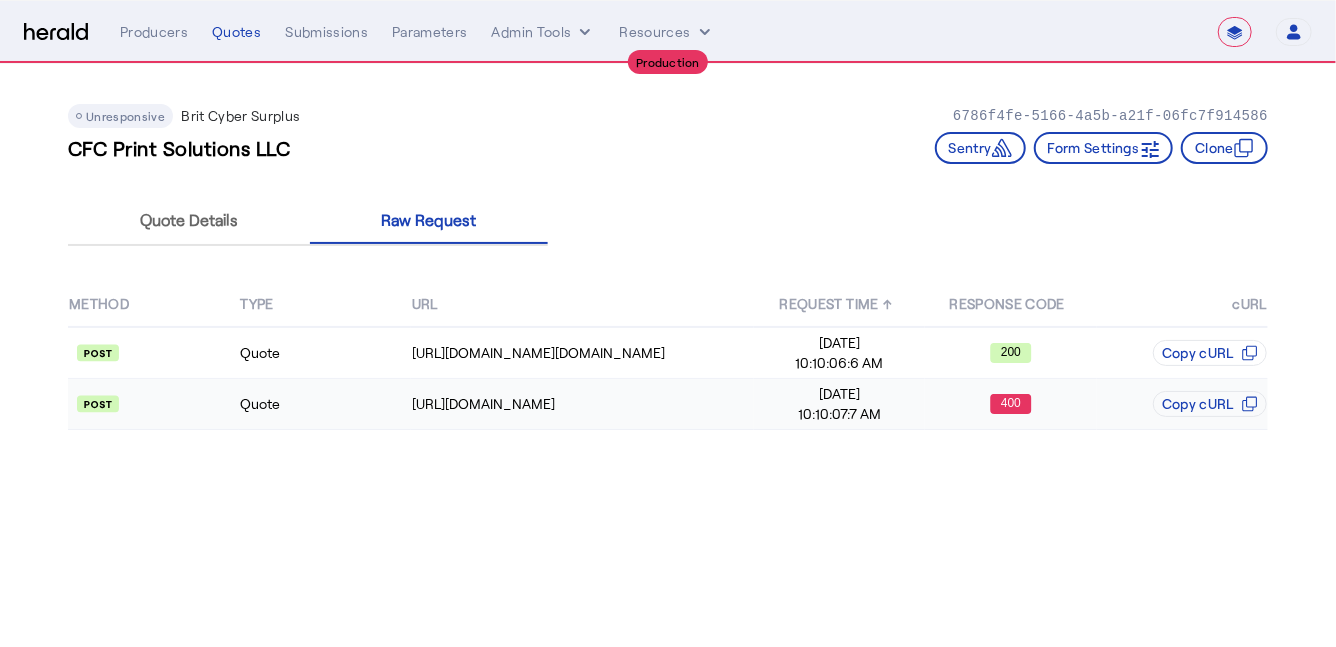 click on "Quote" 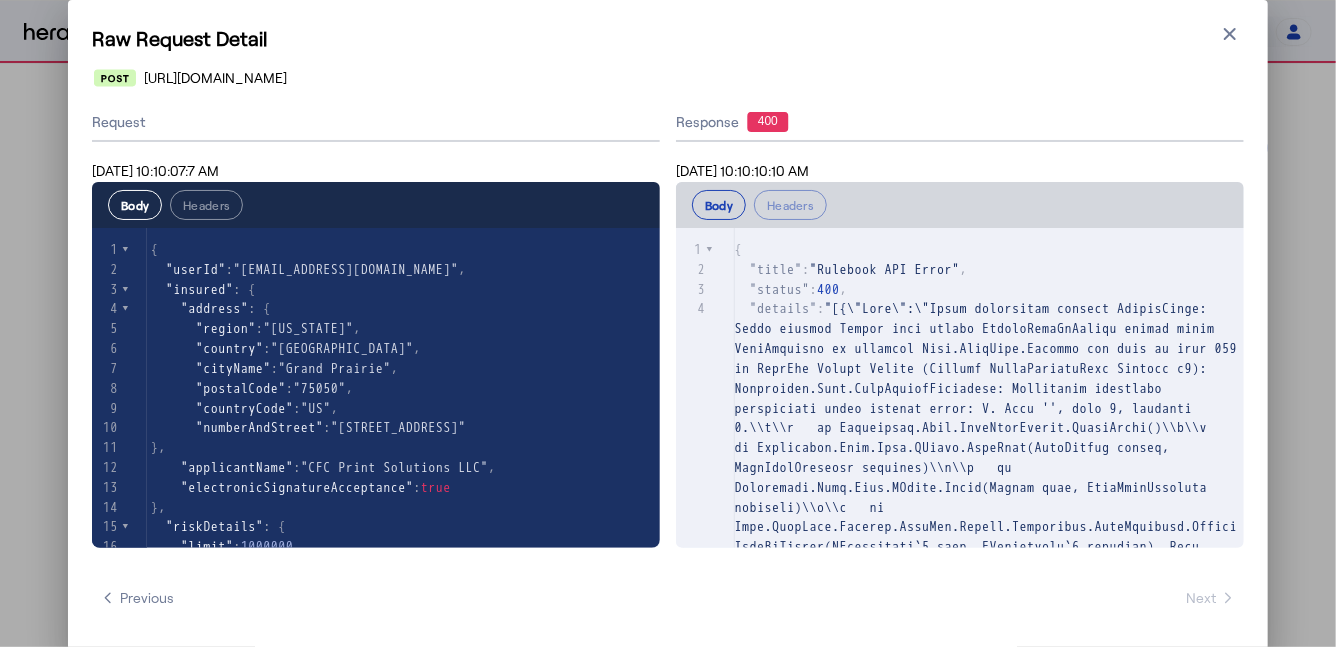 scroll, scrollTop: 1, scrollLeft: 0, axis: vertical 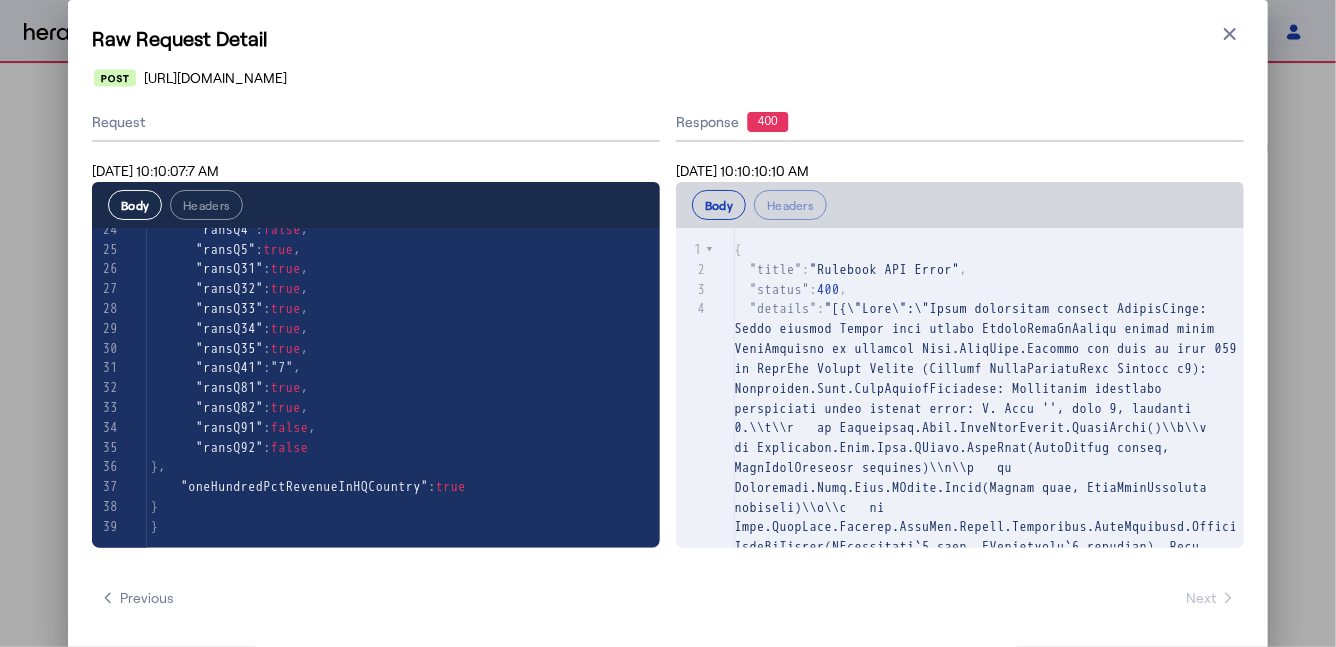 type on "**********" 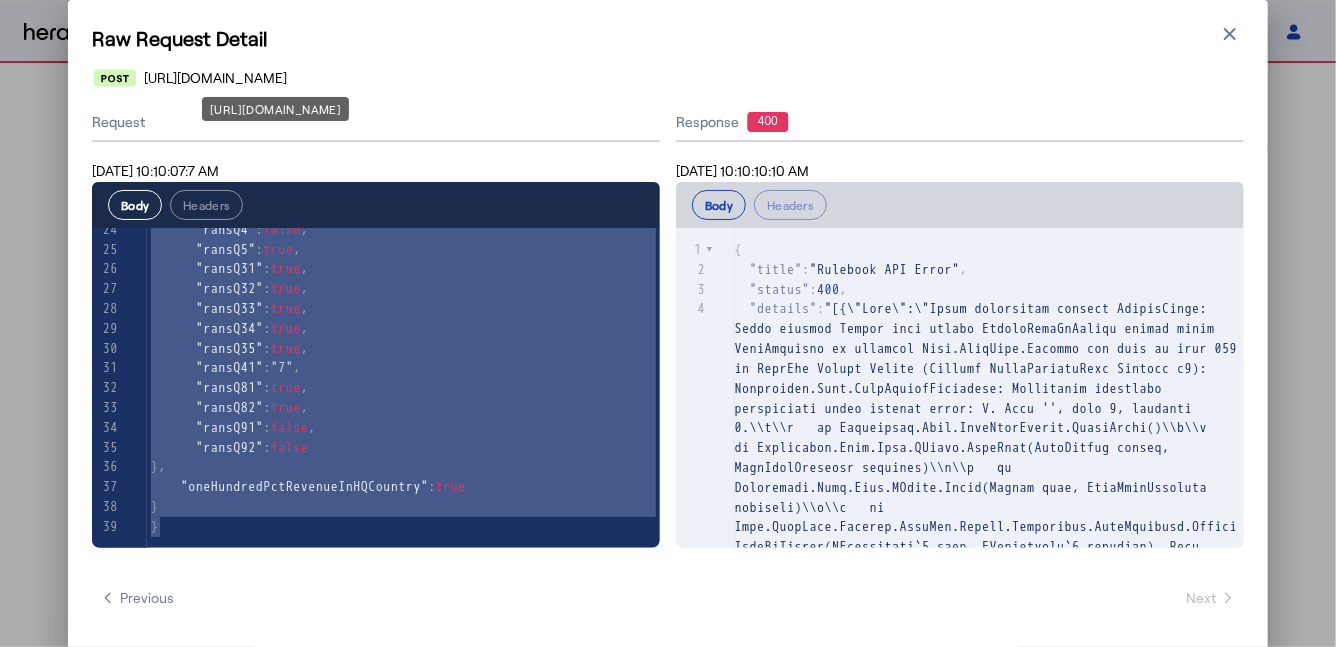 drag, startPoint x: 469, startPoint y: 72, endPoint x: 143, endPoint y: 74, distance: 326.00613 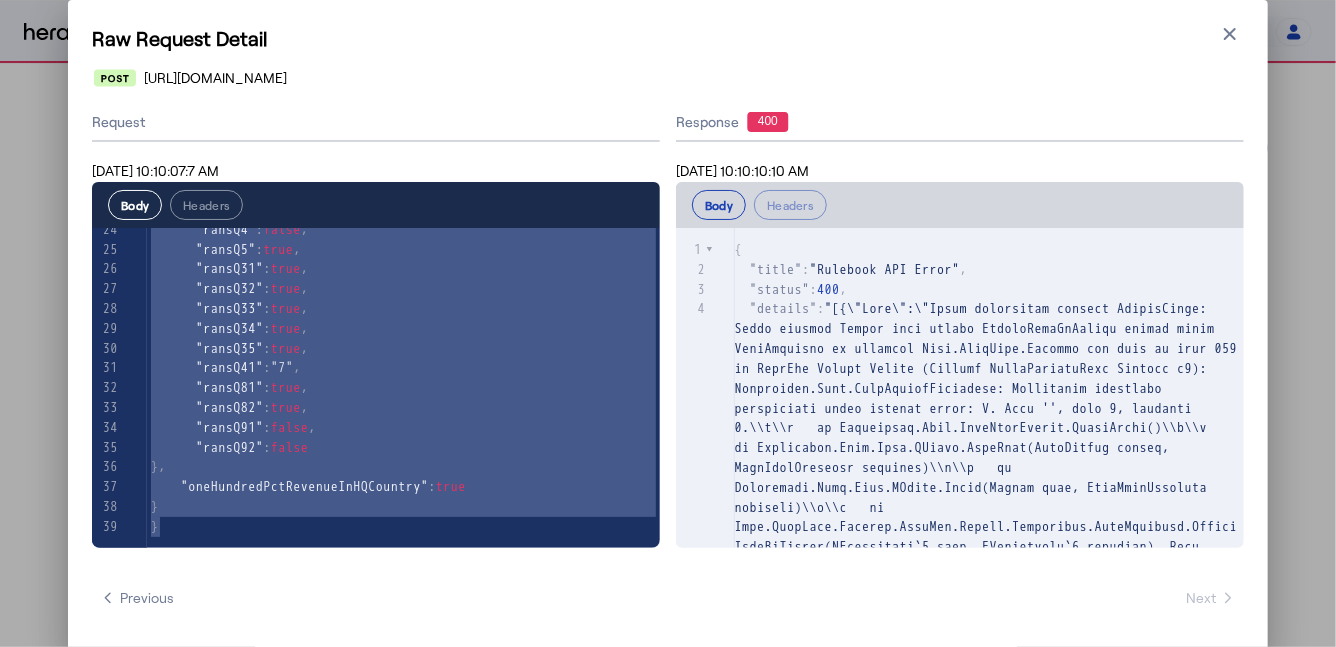 copy on "[URL][DOMAIN_NAME]" 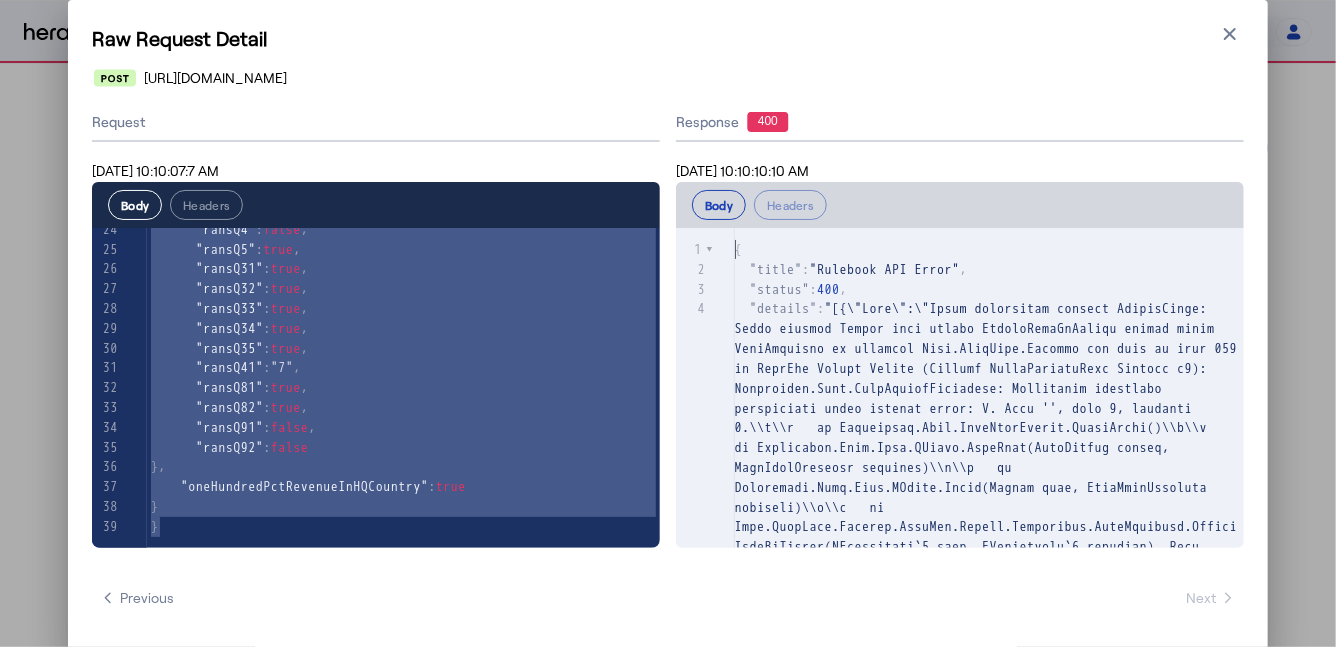 click on "{" at bounding box center [739, 249] 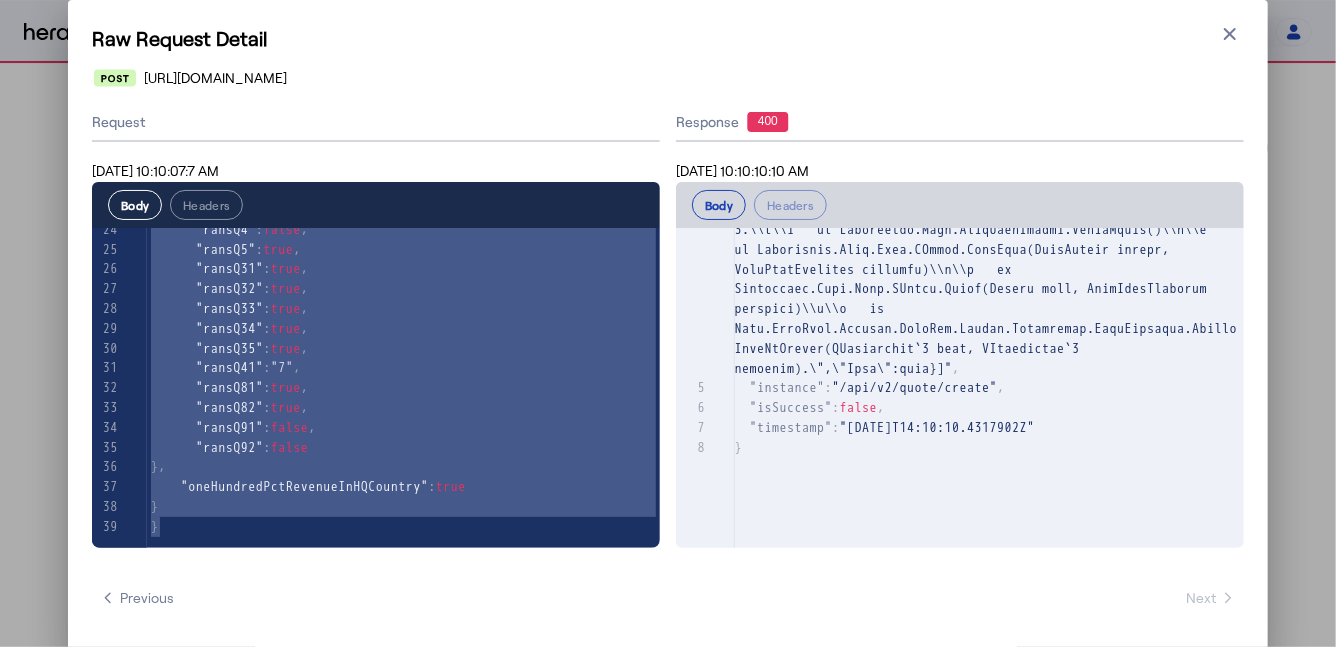 type on "**********" 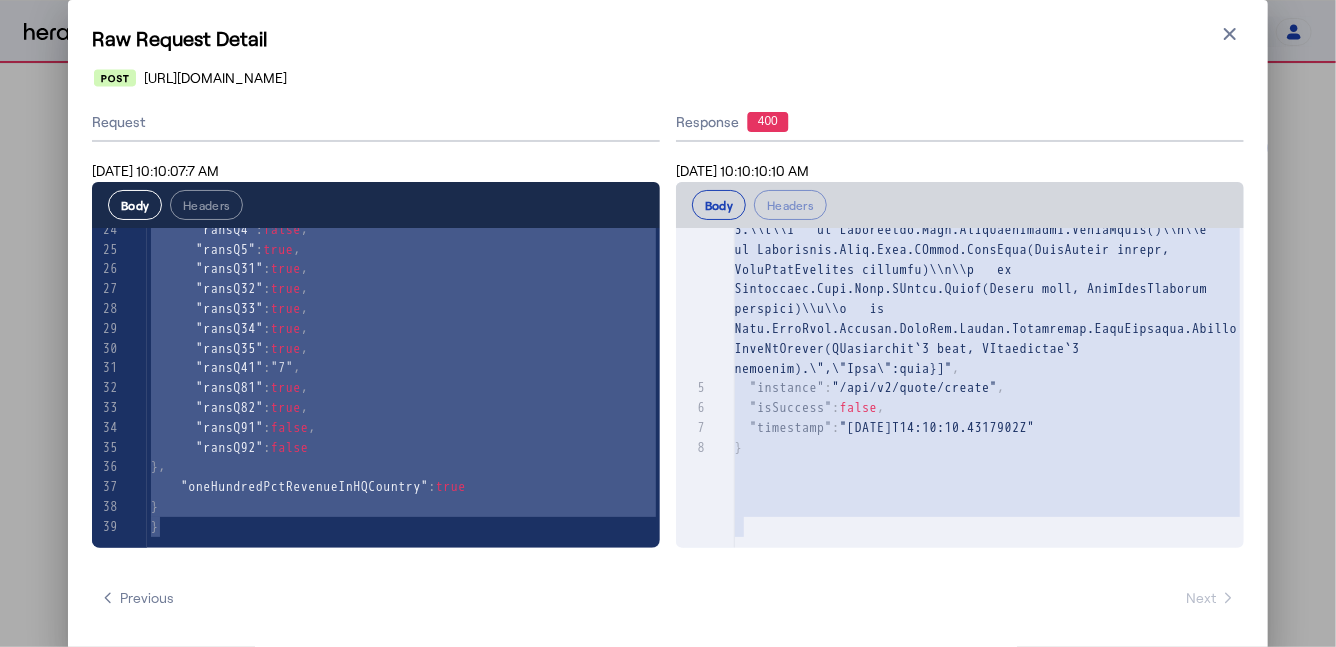 click on "}" at bounding box center [987, 448] 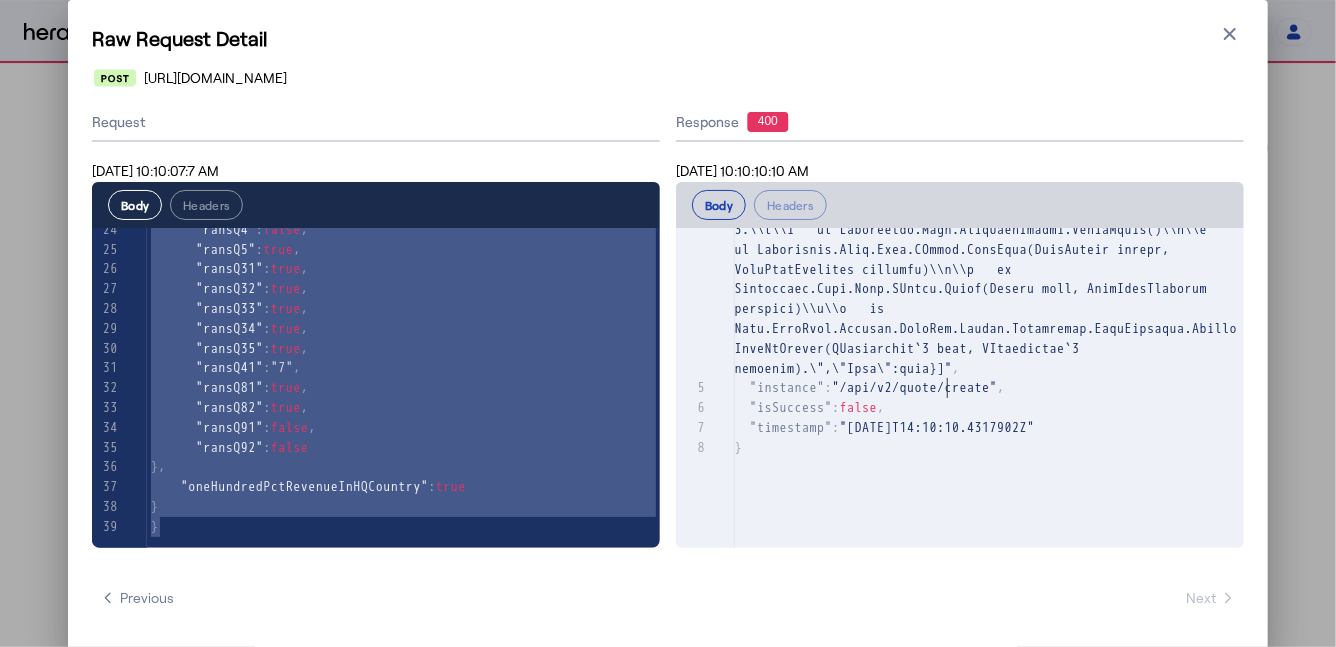 click at bounding box center [990, 110] 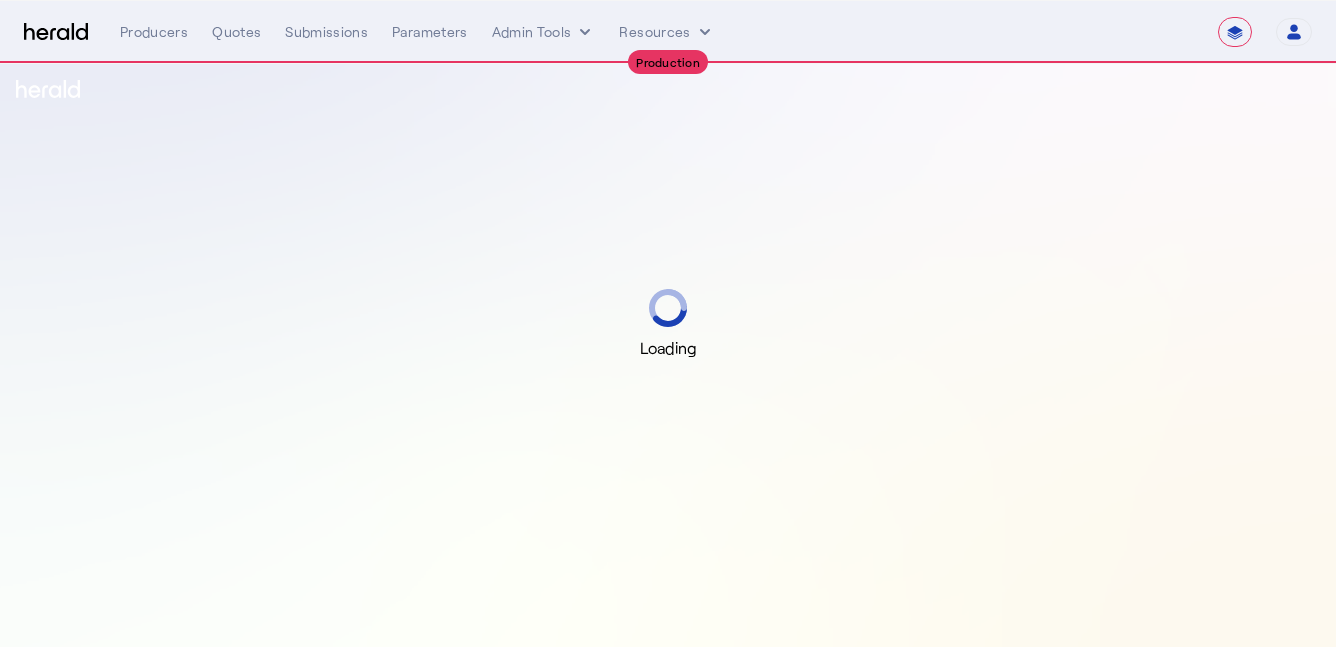 select on "**********" 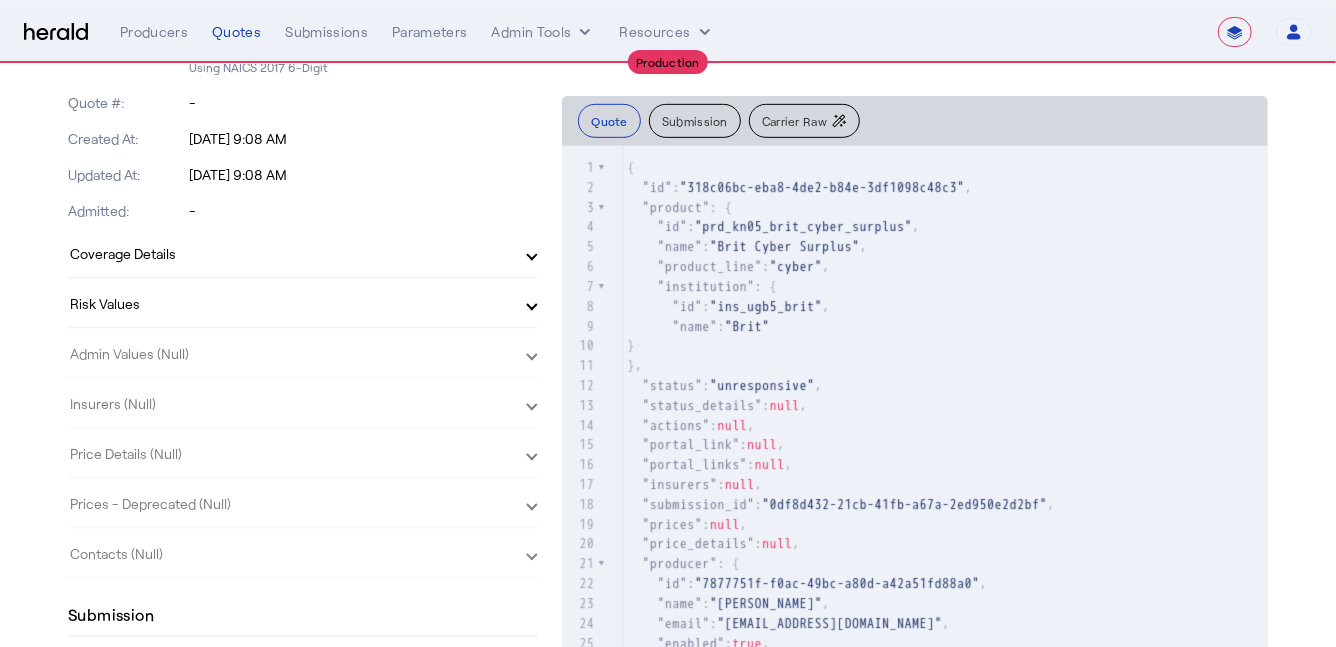 scroll, scrollTop: 0, scrollLeft: 0, axis: both 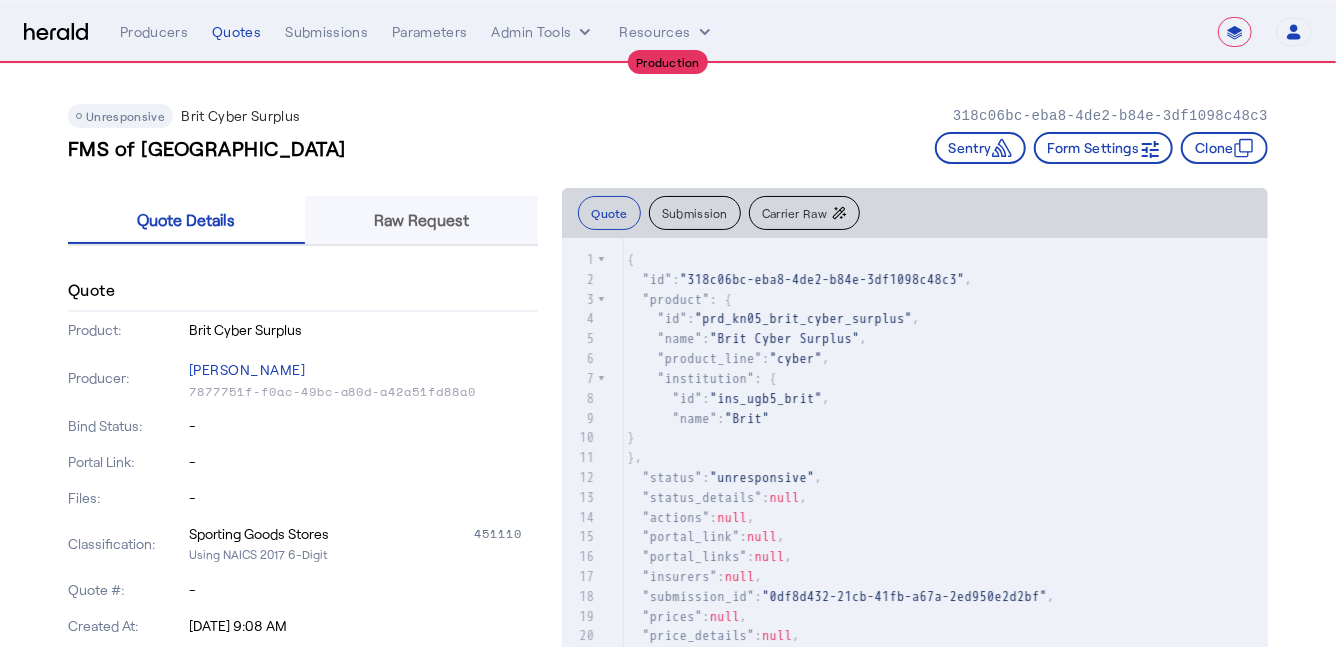 click on "Raw Request" at bounding box center (421, 220) 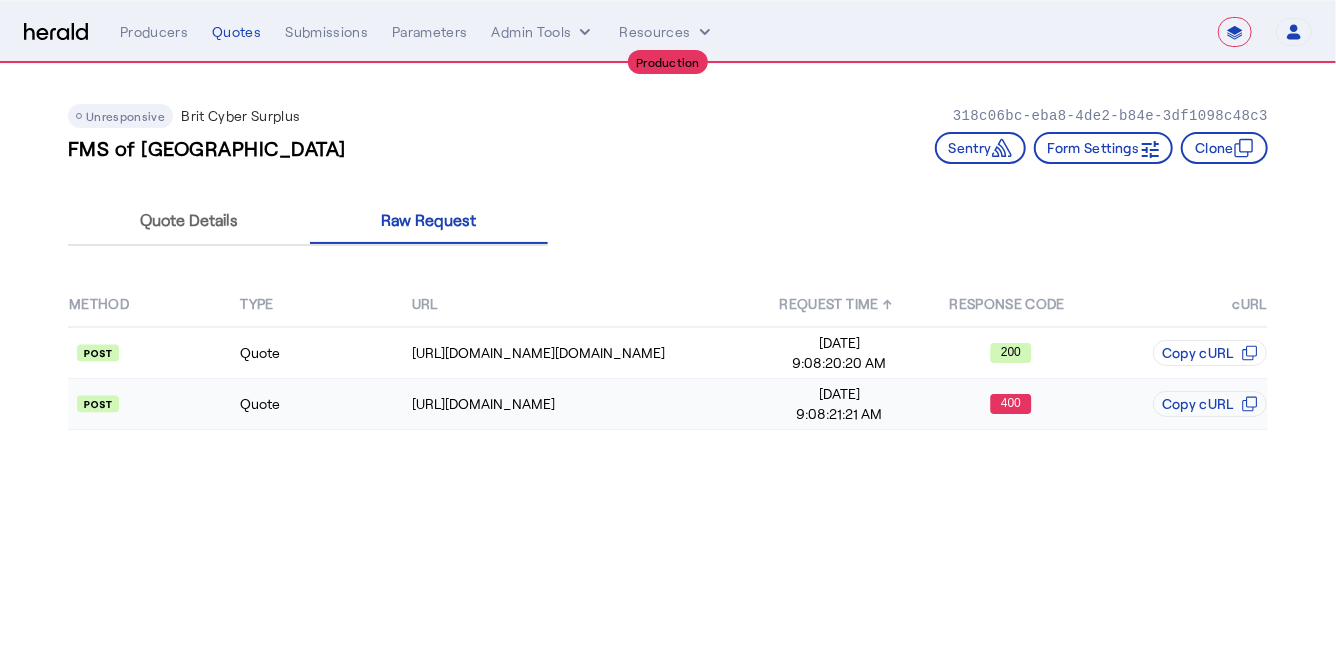 click on "Quote" 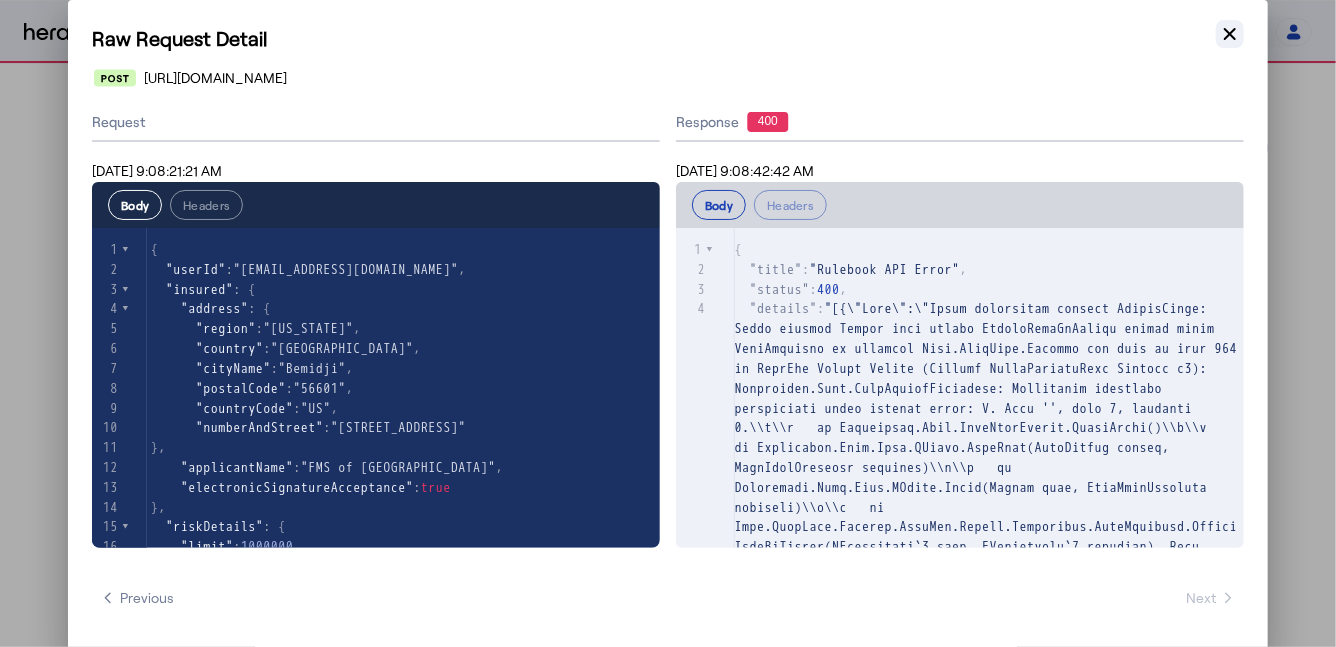 click 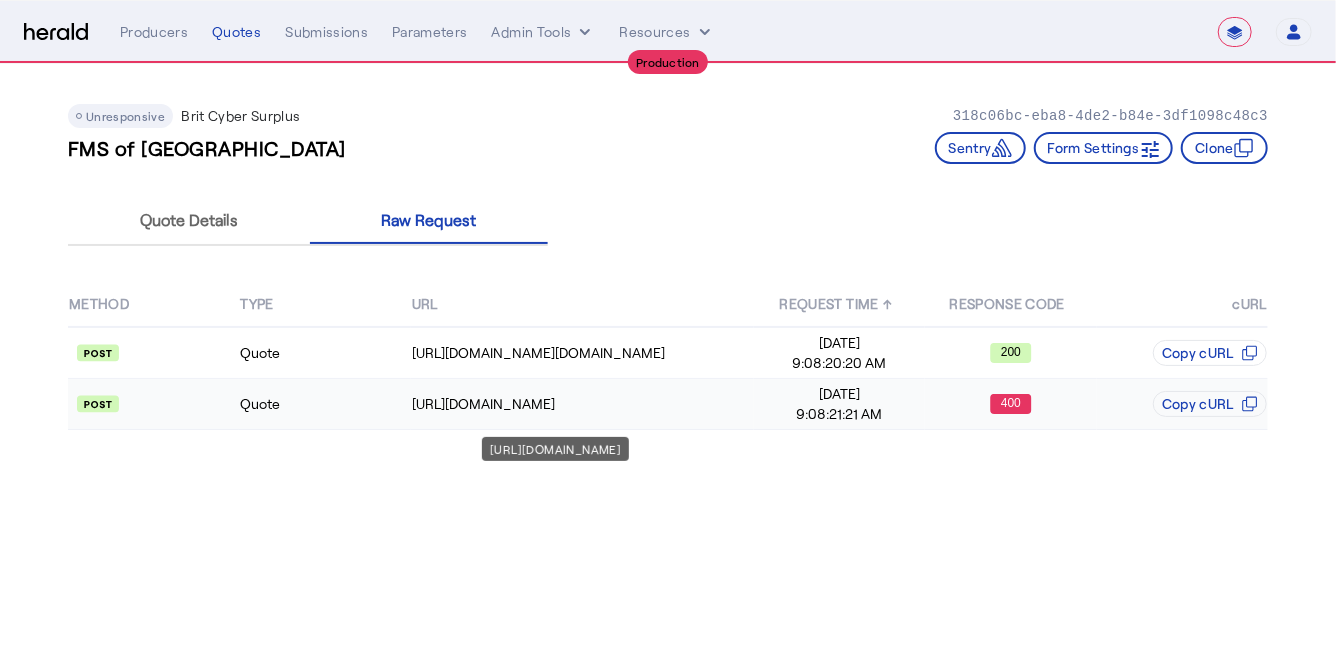 click on "https://etradingapi.britonline.com/v2/quote/create" 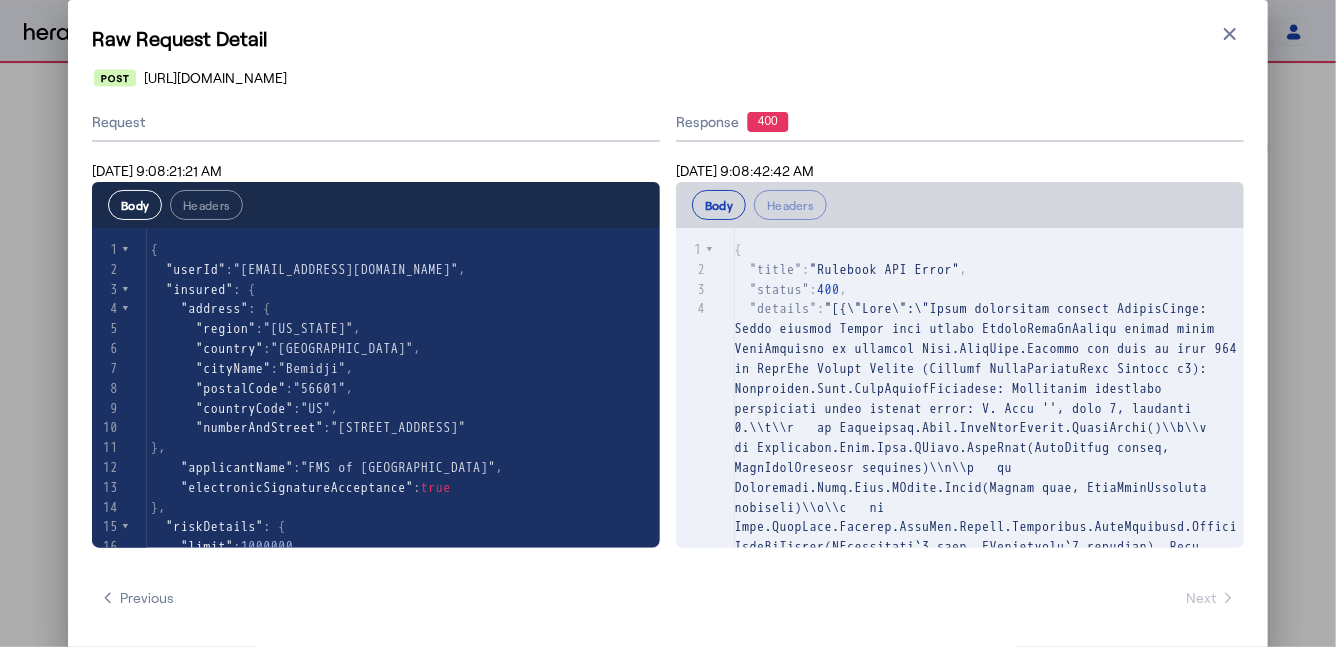 scroll, scrollTop: 76, scrollLeft: 0, axis: vertical 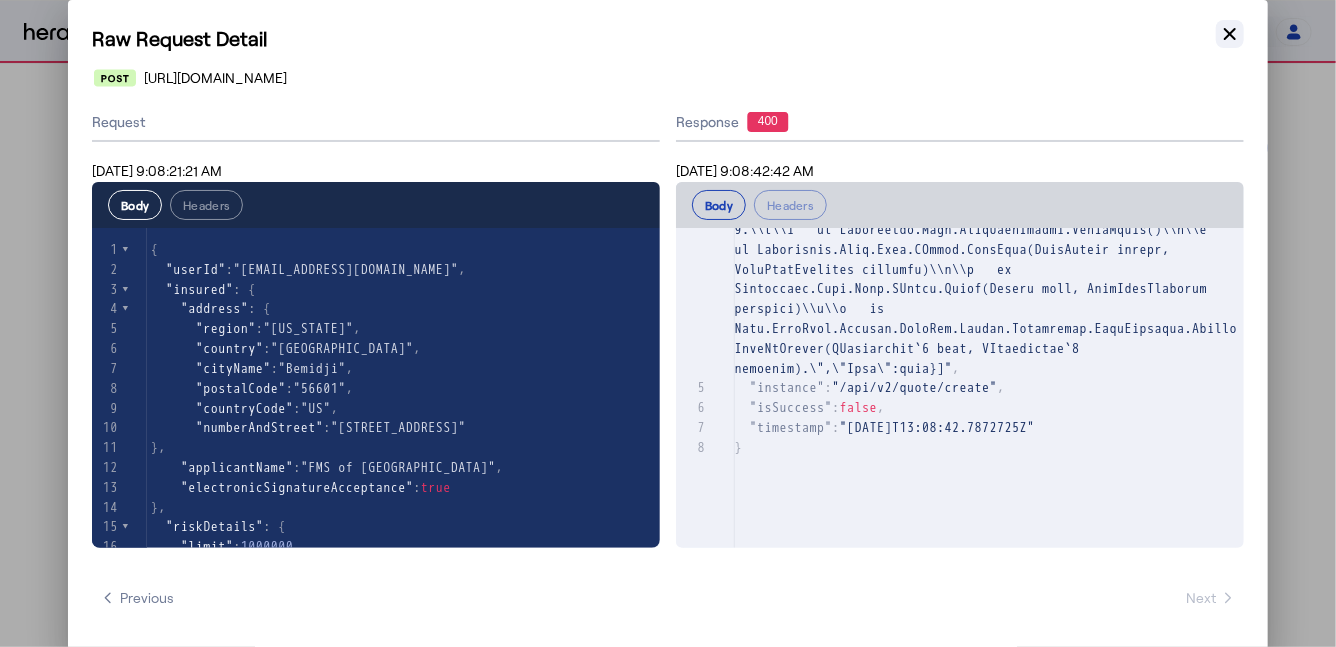 click 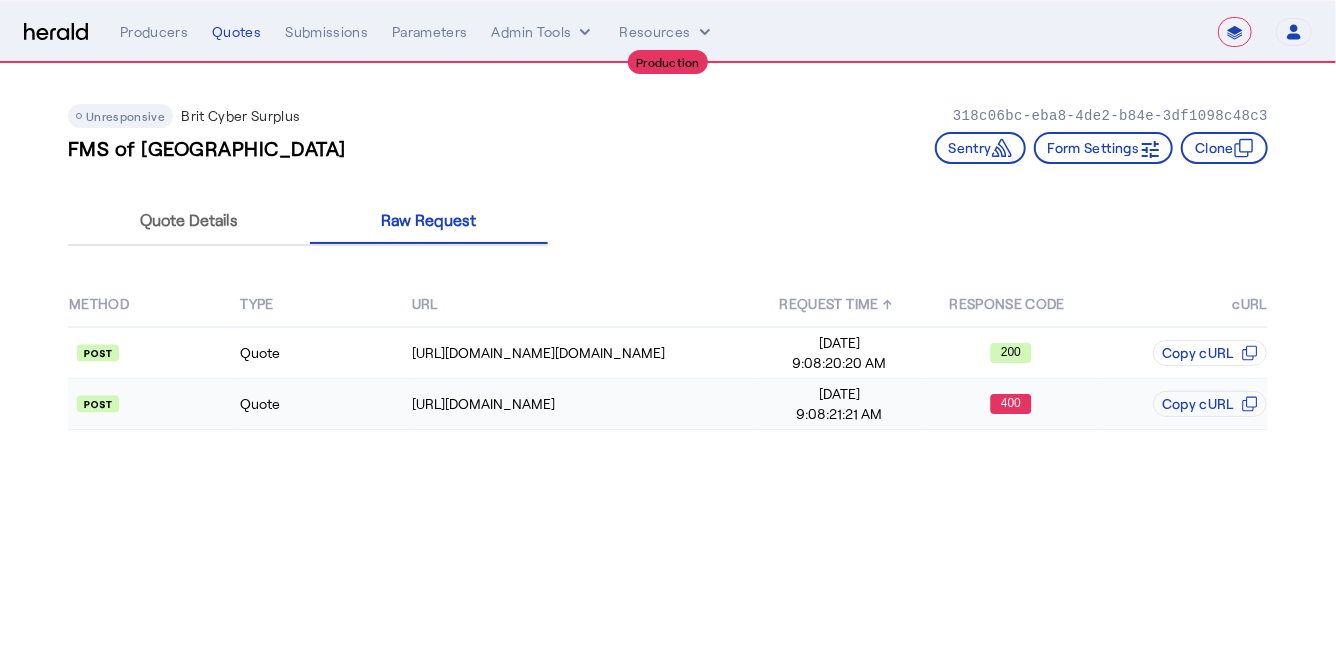 click on "Quote" 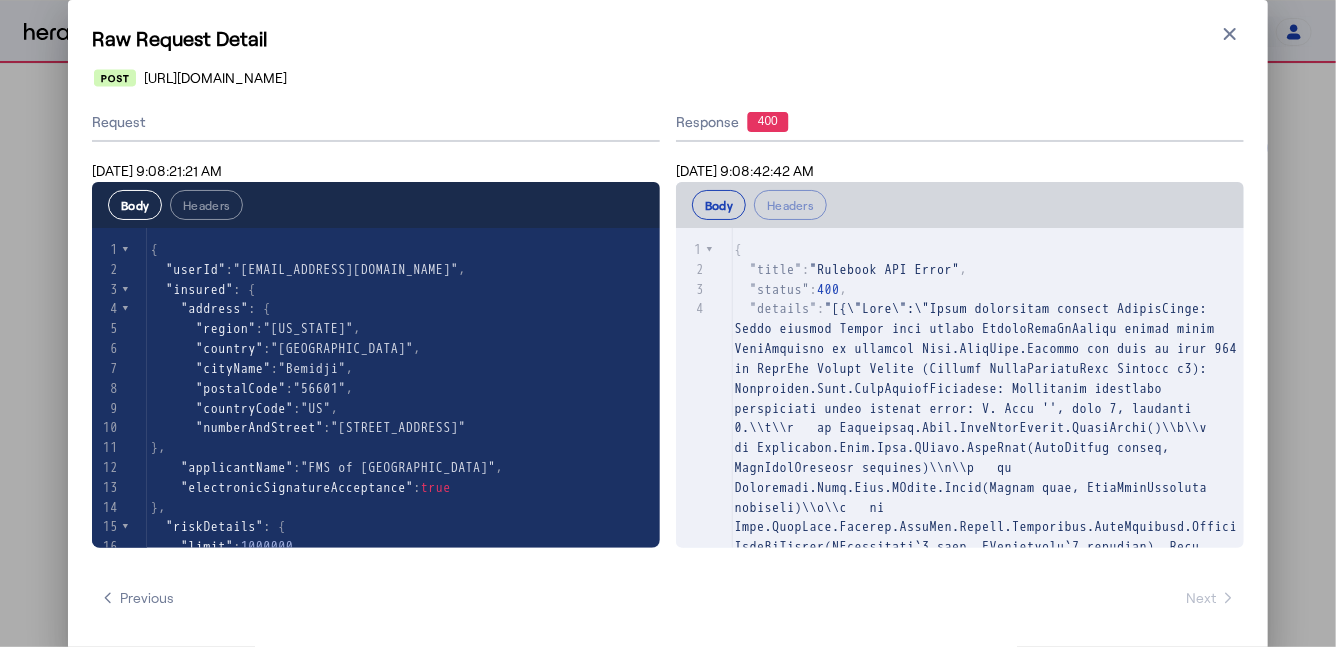 scroll, scrollTop: 47, scrollLeft: 0, axis: vertical 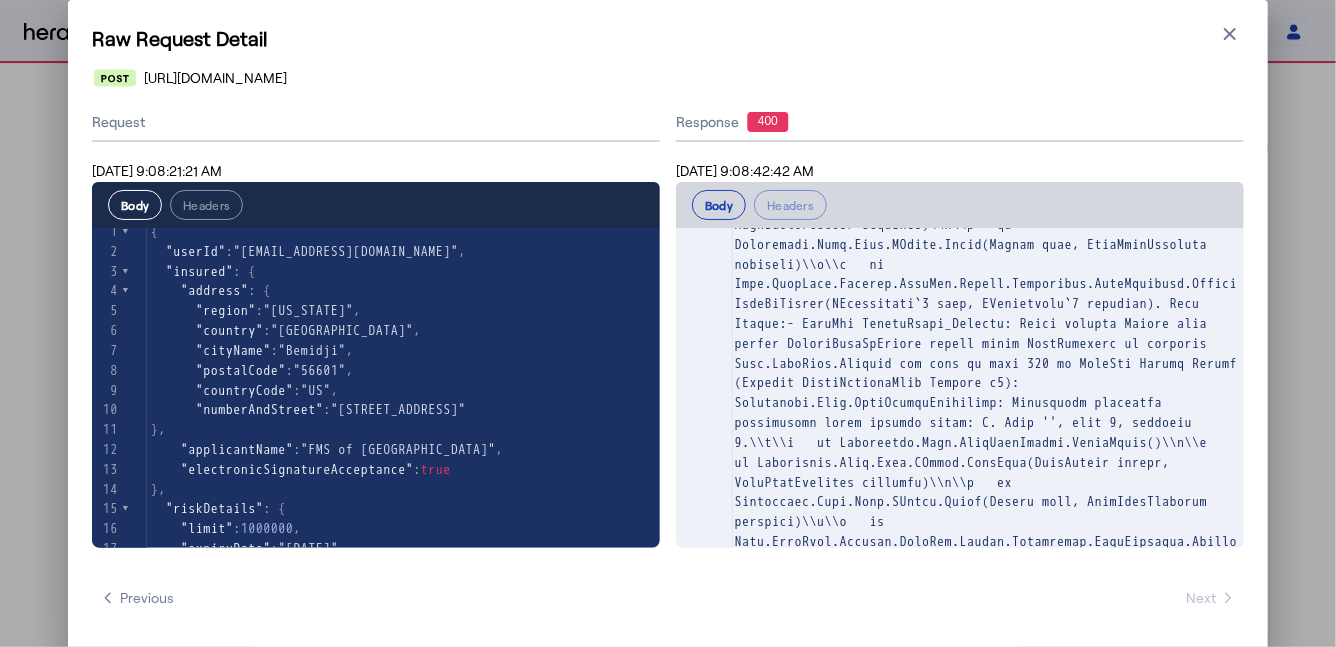 click on "Raw Request Detail Close modal https://etradingapi.britonline.com/v2/quote/create  Request  Jul 9, 2025 9:08:21:21 AM  Body   Headers       xxxxxxxxxx 39   1 { 2    "userId" :  "cdurdaller@insuretrust.com" , 3    "insured" : { 4      "address" : { 5        "region" :  "Minnesota" , 6        "country" :  "United States of America" , 7        "cityName" :  "Bemidji" , 8        "postalCode" :  "56601" , 9        "countryCode" :  "US" , 10        "numberAndStreet" :  "345 Bentley Dr SW" 11     }, 12      "applicantName" :  "FMS of Rochester" , 13      "electronicSignatureAcceptance" :  true 14   }, 15    "riskDetails" : { 16      "limit" :  1000000 , 17      "expiryDate" :  "2026-08-01" , 18      "annualRevenue" :  8464319 , 19      "inceptionDate" :  "2025-08-01" , 20      "recordsNumber" :  "< 10,000" , 21      "productTypeName" :  "CPR" , 22      "additionalQuestions" : { 23        "ransQ1" :  true , 24        "ransQ4" :  false , 25        "ransQ5" :  true ," at bounding box center (668, 328) 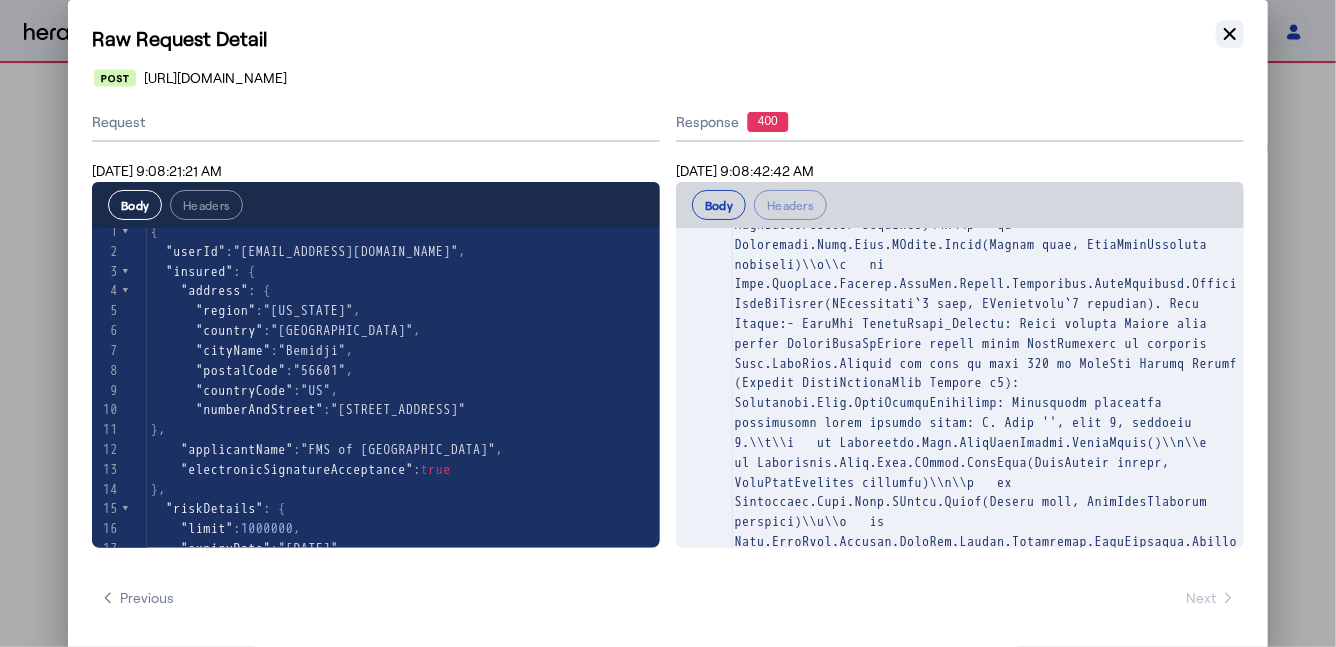 click 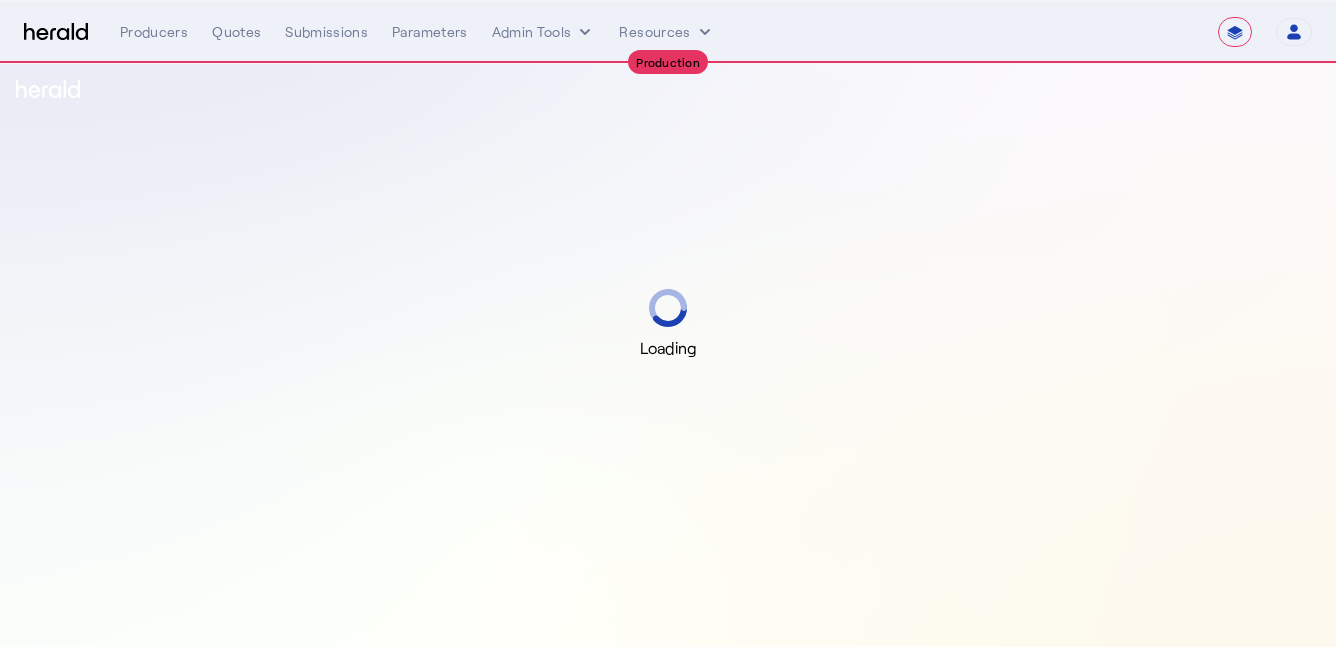 select on "**********" 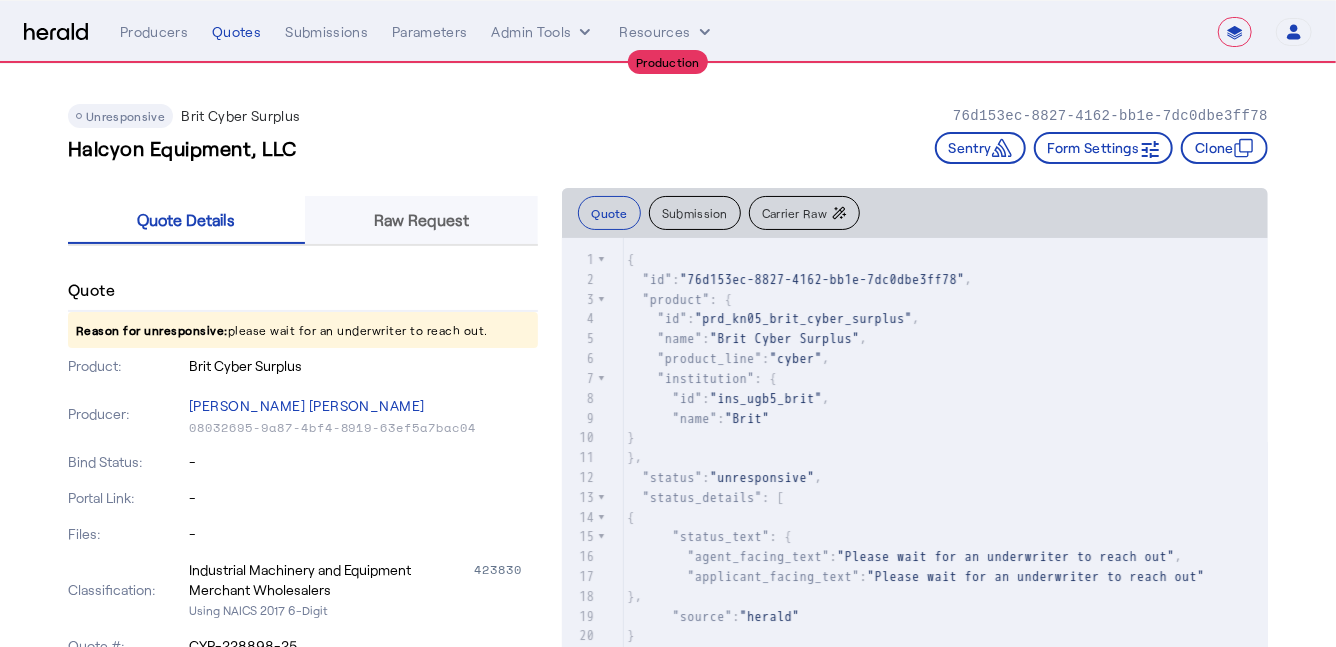 click on "Raw Request" at bounding box center [421, 220] 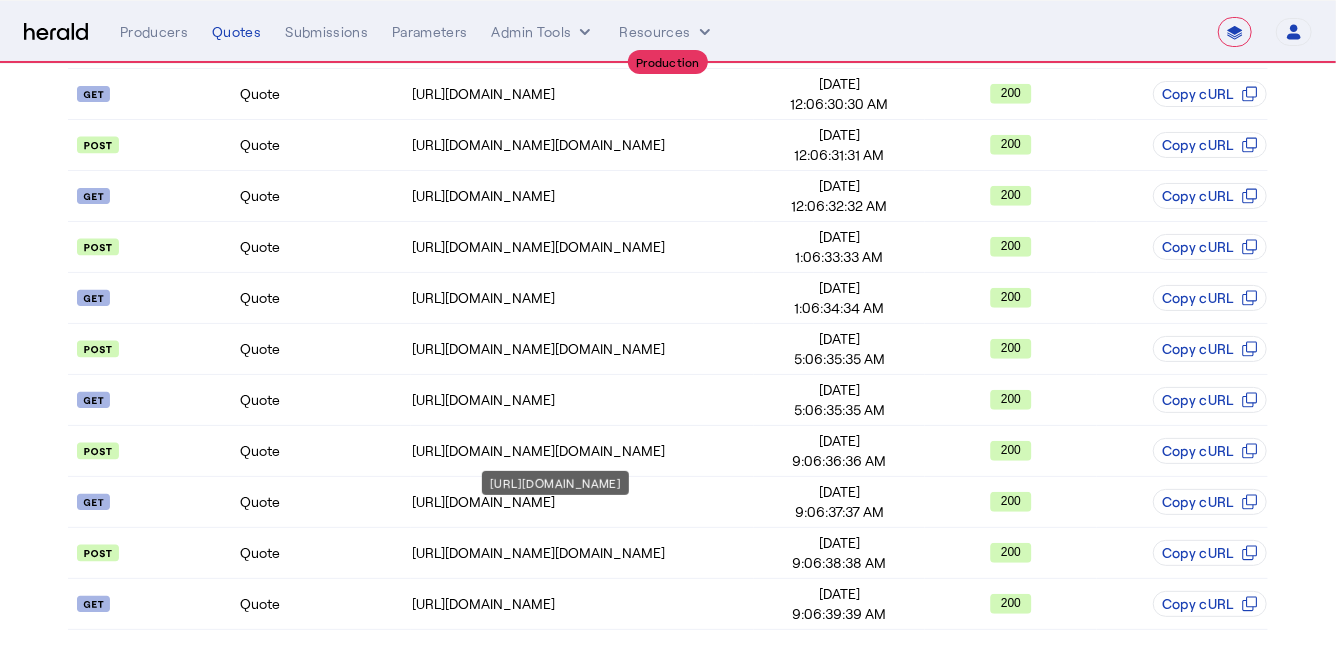 scroll, scrollTop: 519, scrollLeft: 0, axis: vertical 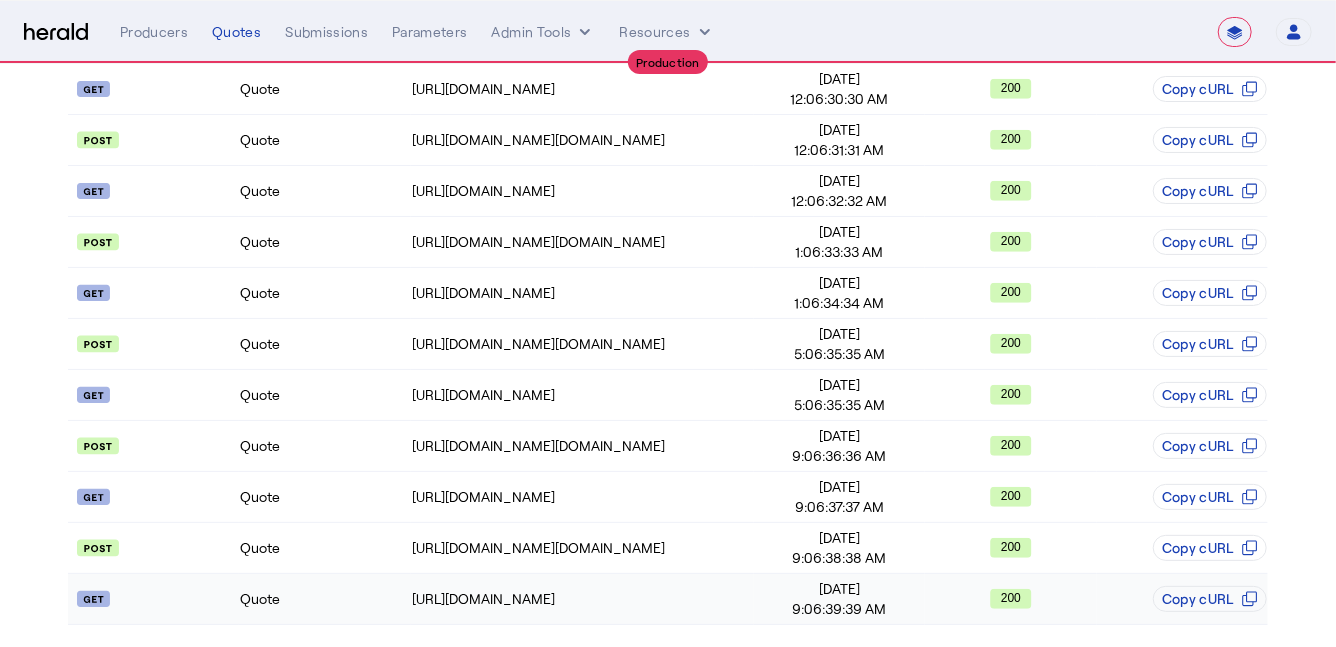click on "Quote" 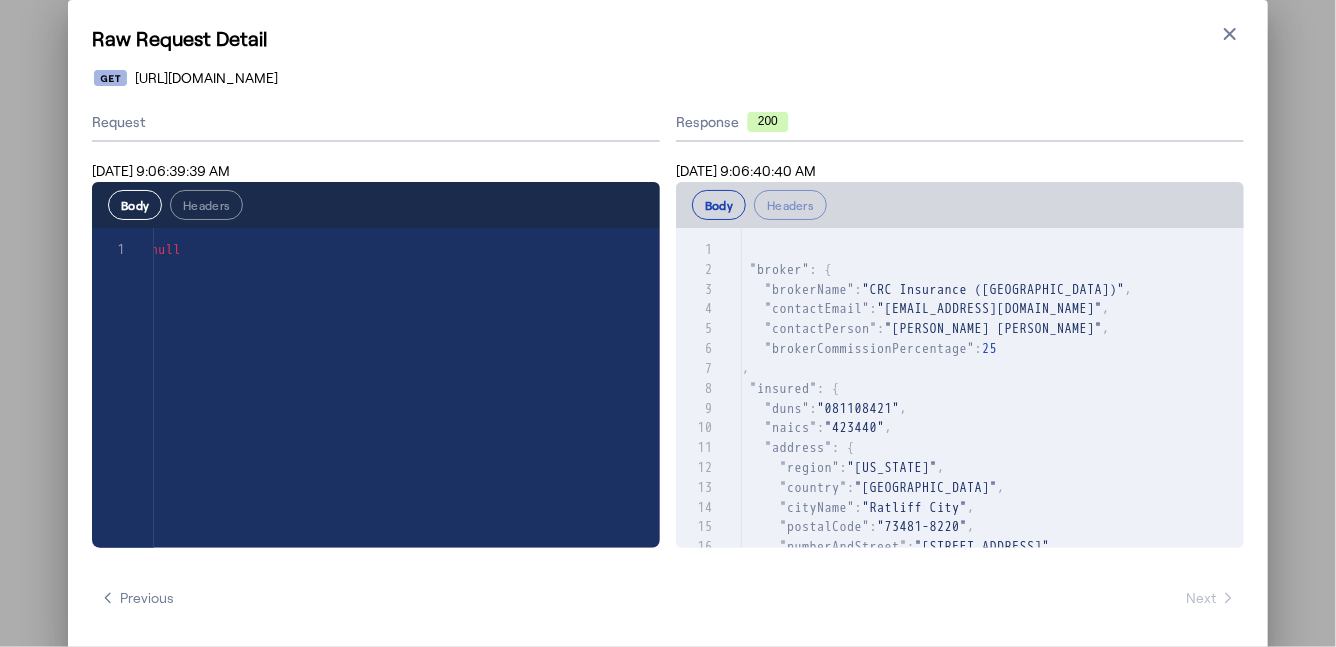 scroll, scrollTop: 0, scrollLeft: 0, axis: both 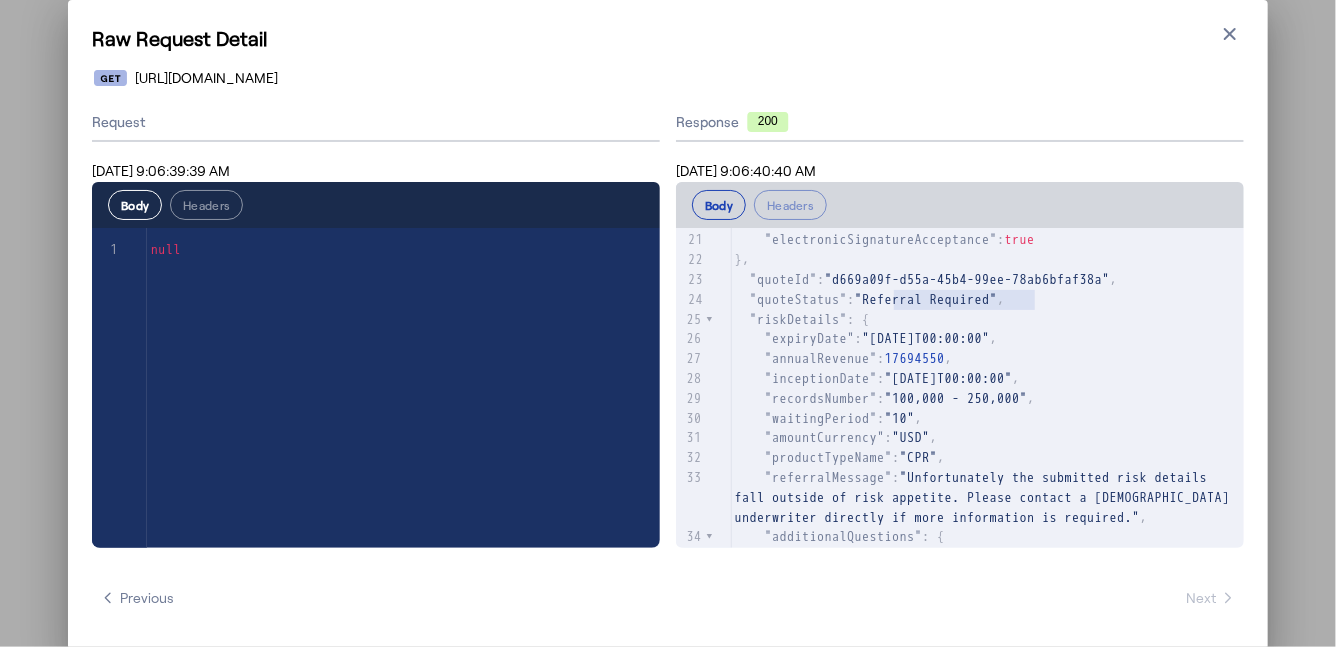 type on "**********" 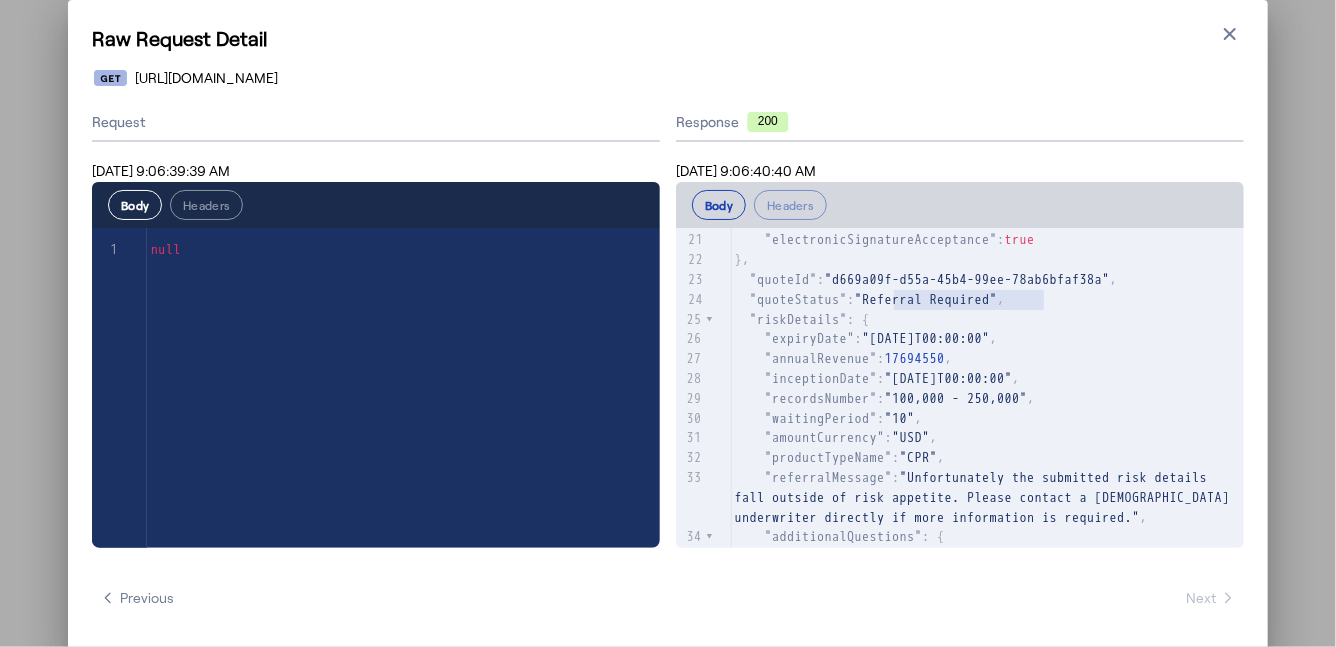 drag, startPoint x: 894, startPoint y: 299, endPoint x: 1048, endPoint y: 296, distance: 154.02922 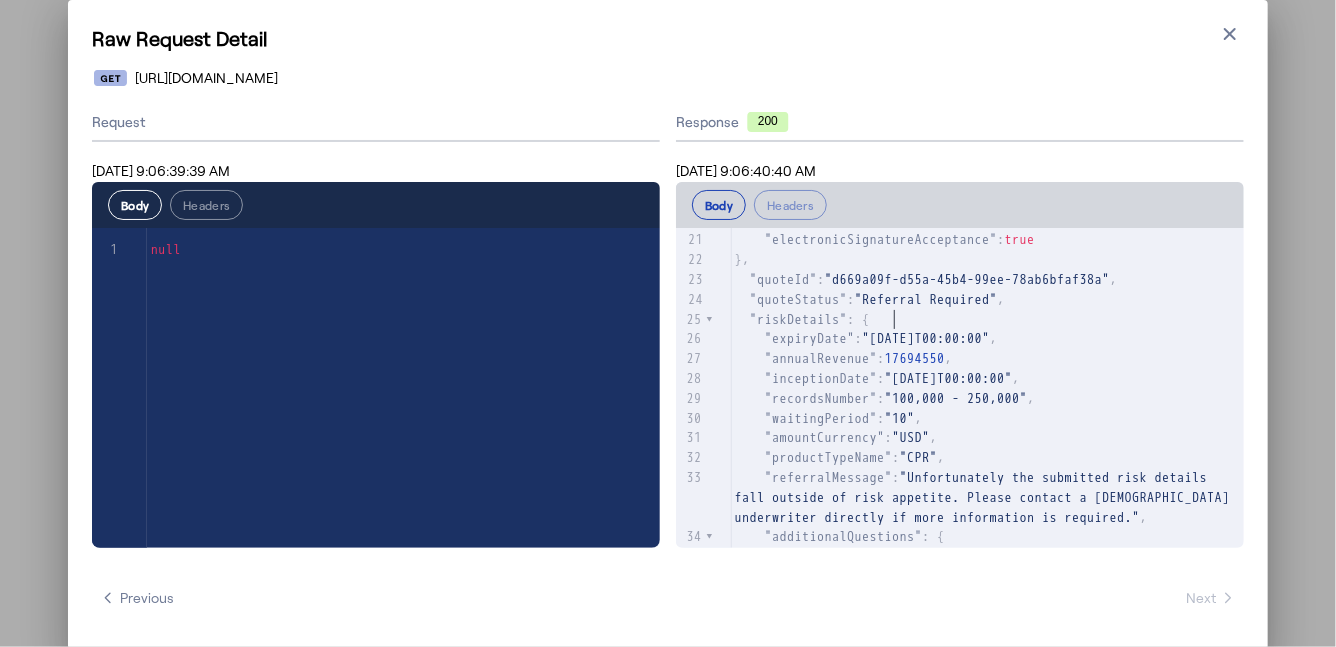 click on ""riskDetails" : {" at bounding box center [987, 320] 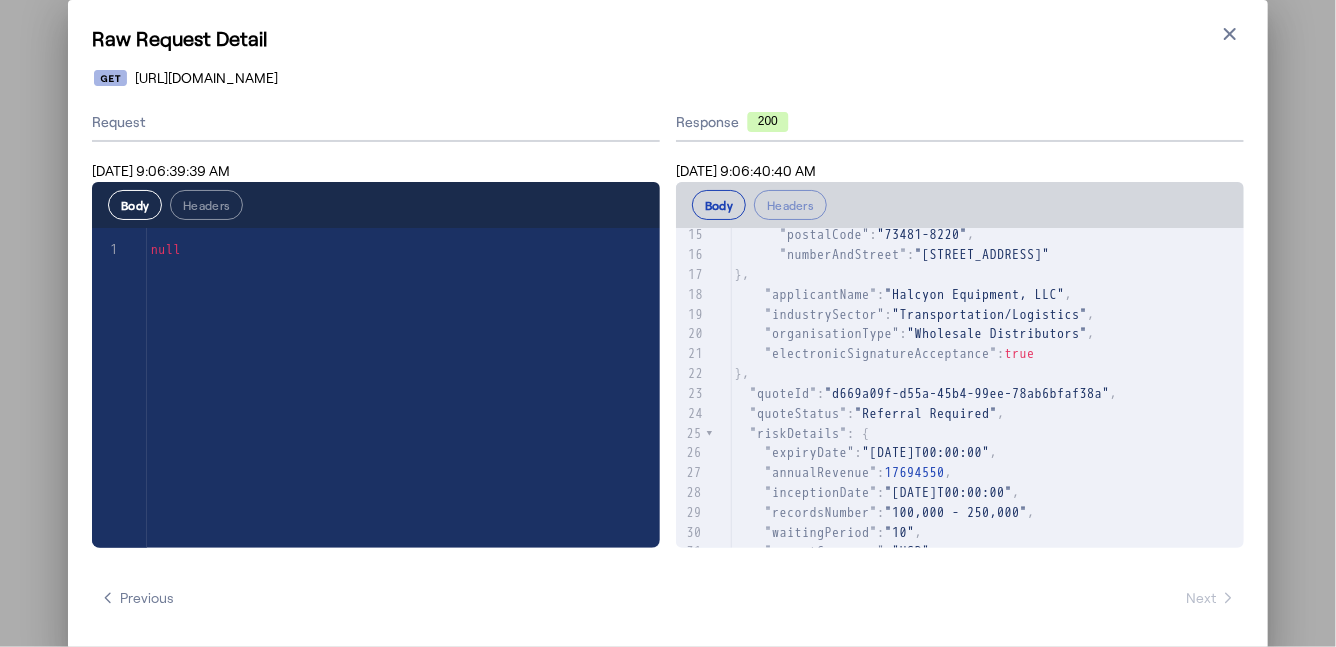 scroll, scrollTop: 270, scrollLeft: 0, axis: vertical 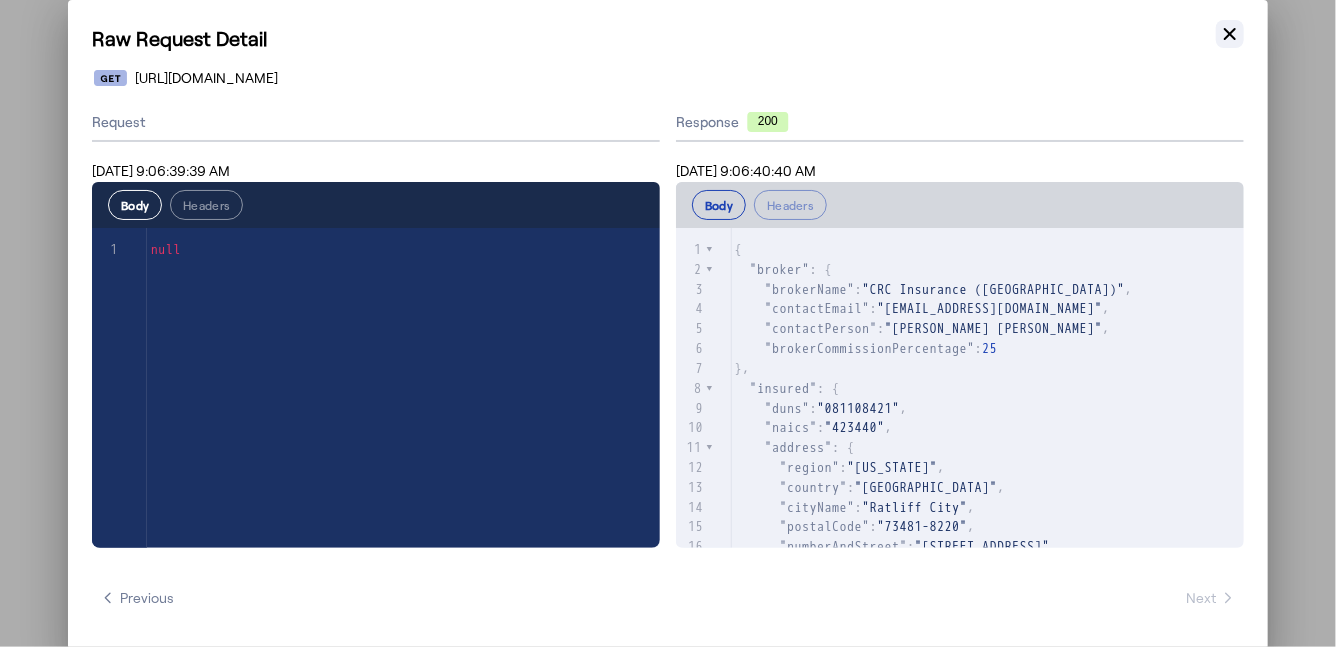 click 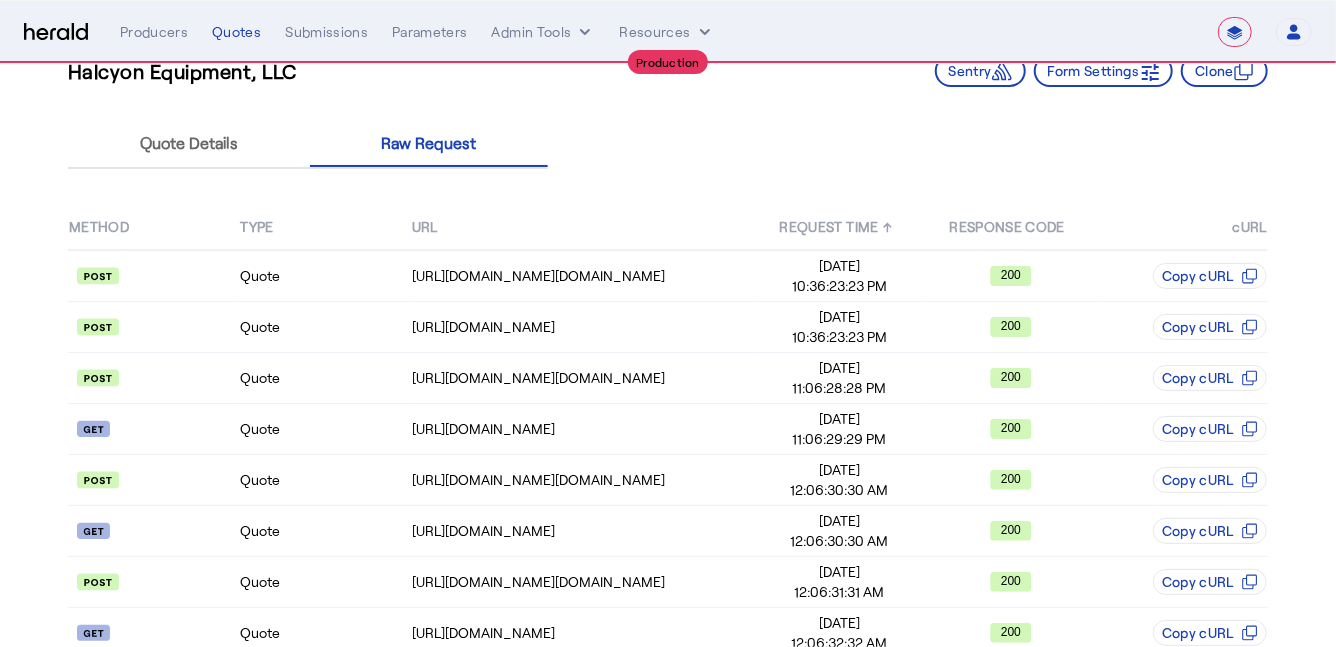 scroll, scrollTop: 78, scrollLeft: 0, axis: vertical 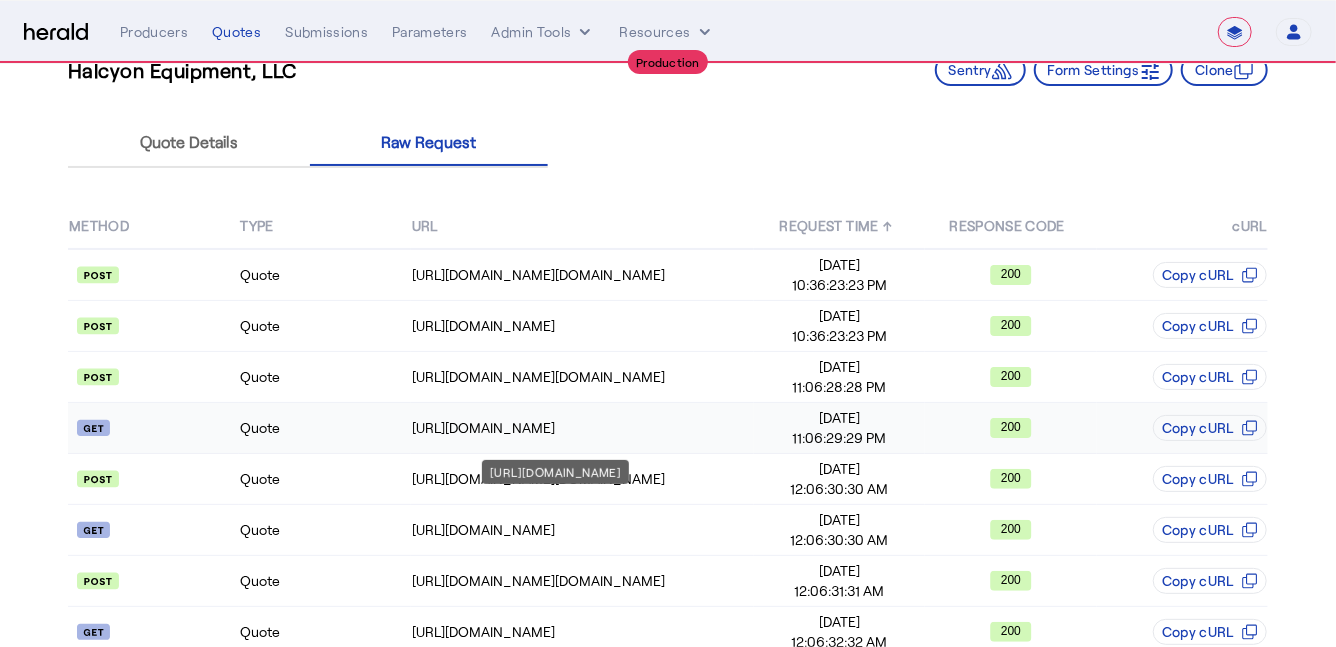 click on "[URL][DOMAIN_NAME]" 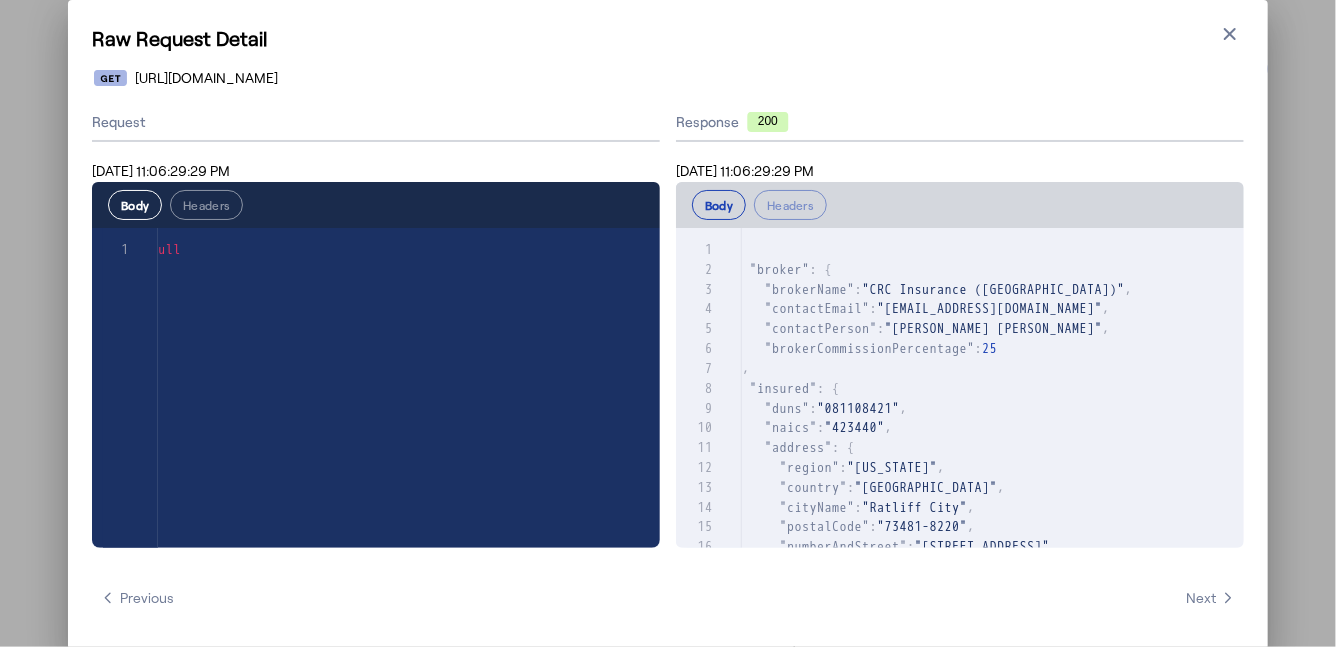 scroll, scrollTop: 0, scrollLeft: 0, axis: both 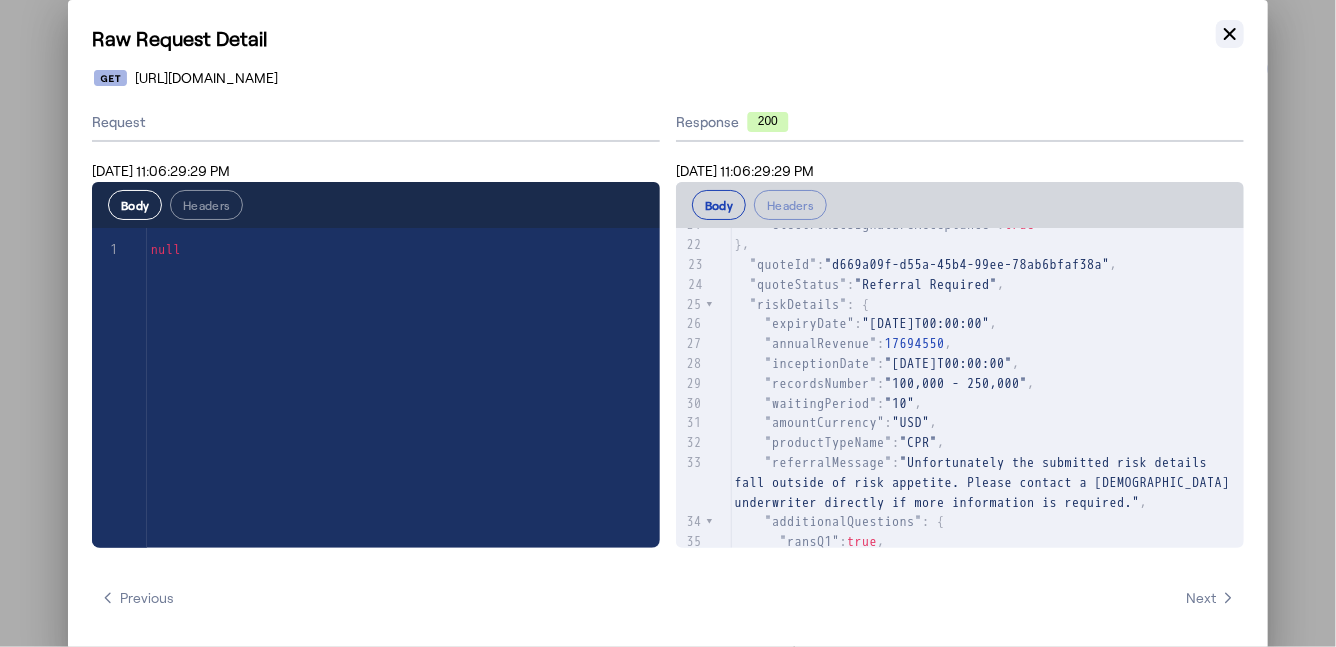 click 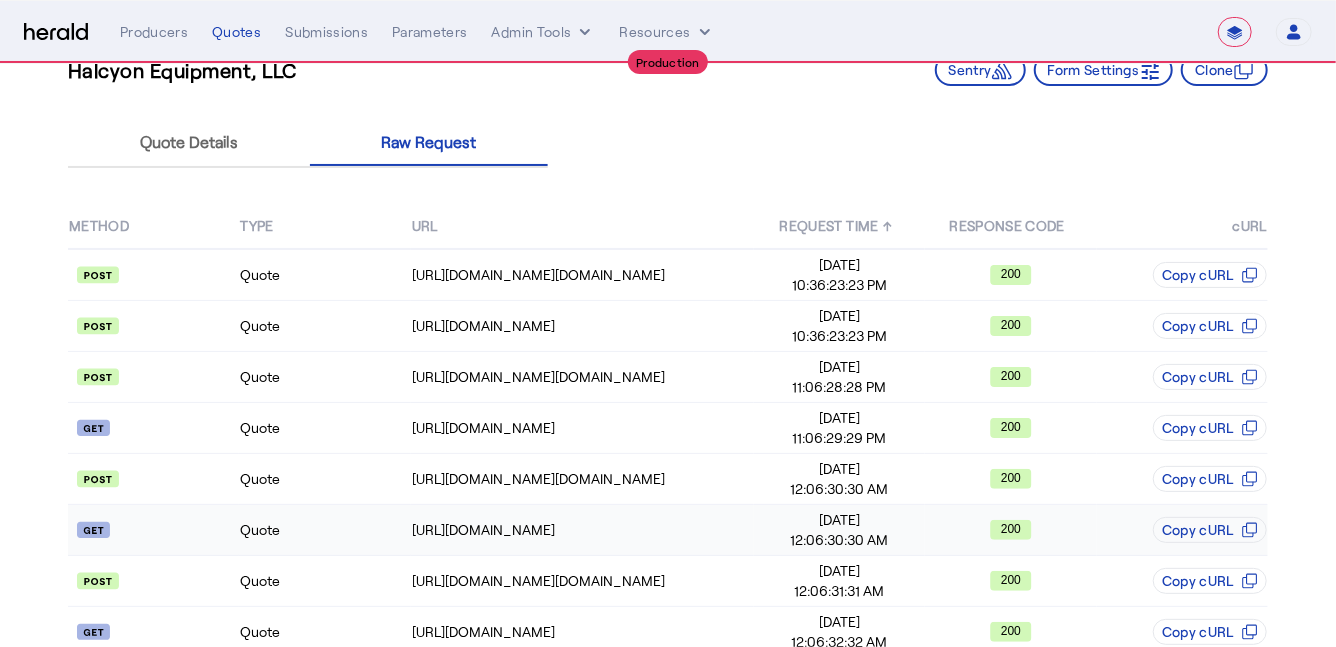 click on "Quote" 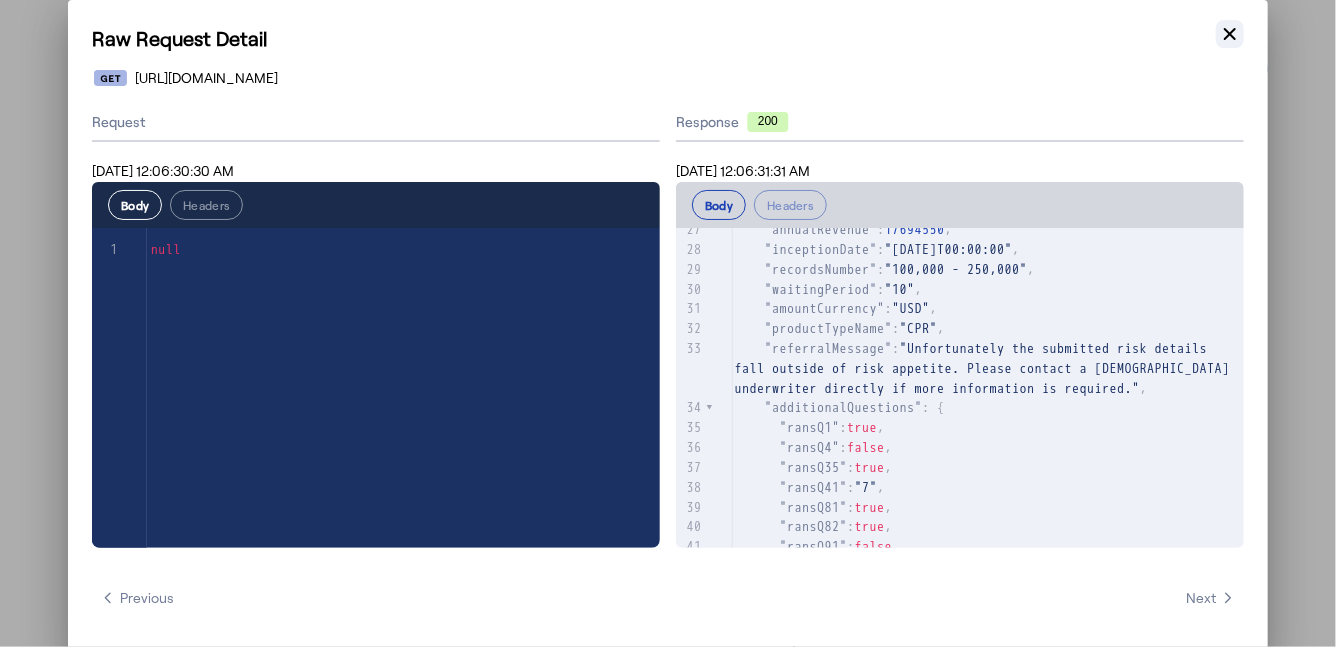 click 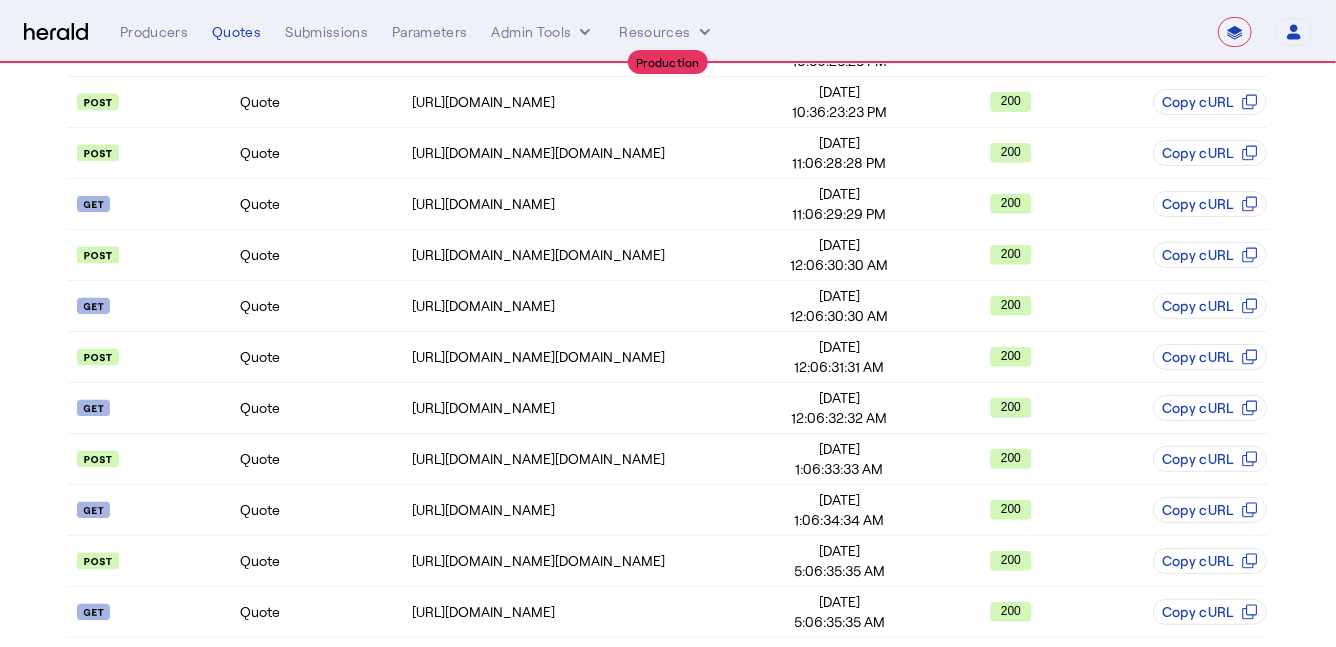 scroll, scrollTop: 519, scrollLeft: 0, axis: vertical 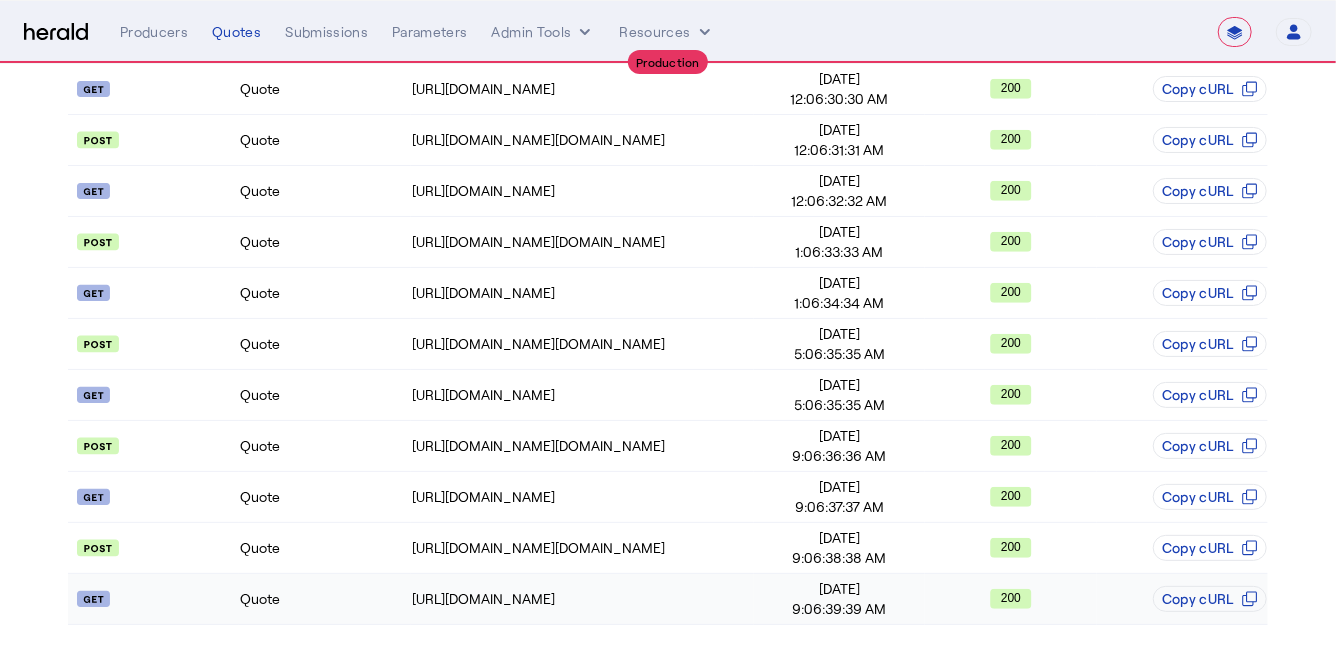 click on "Quote" 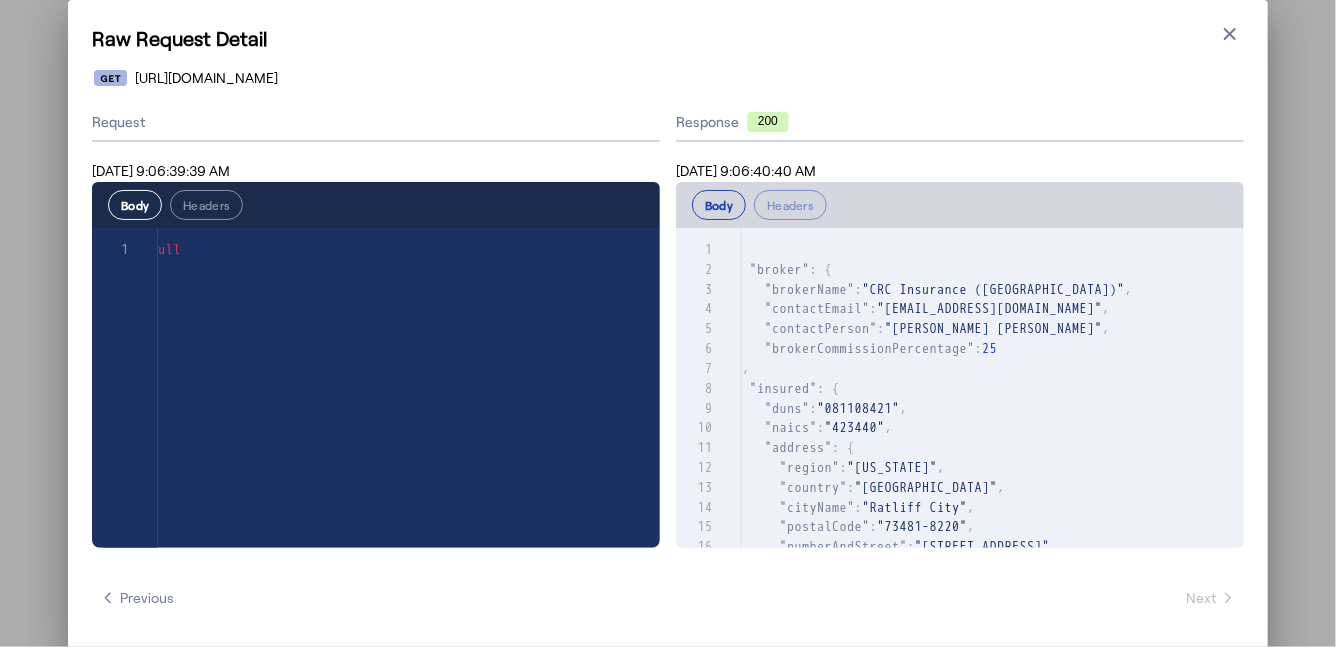 scroll, scrollTop: 0, scrollLeft: 0, axis: both 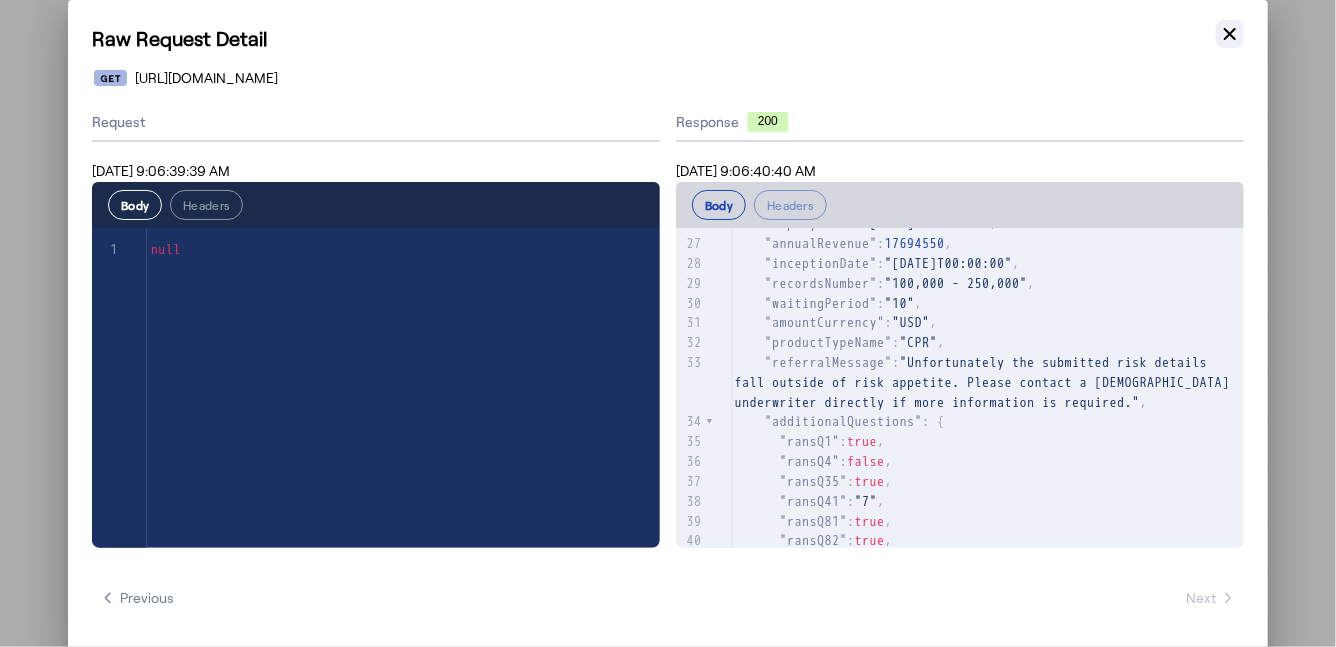 click 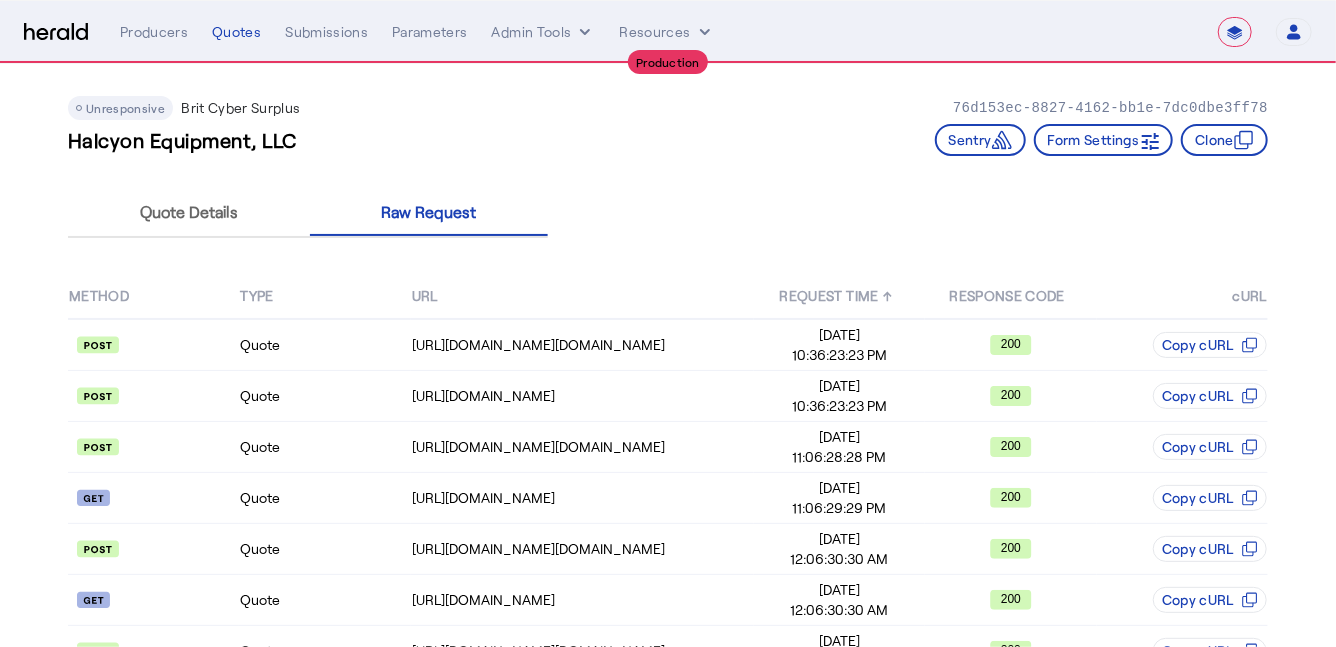 scroll, scrollTop: 10, scrollLeft: 0, axis: vertical 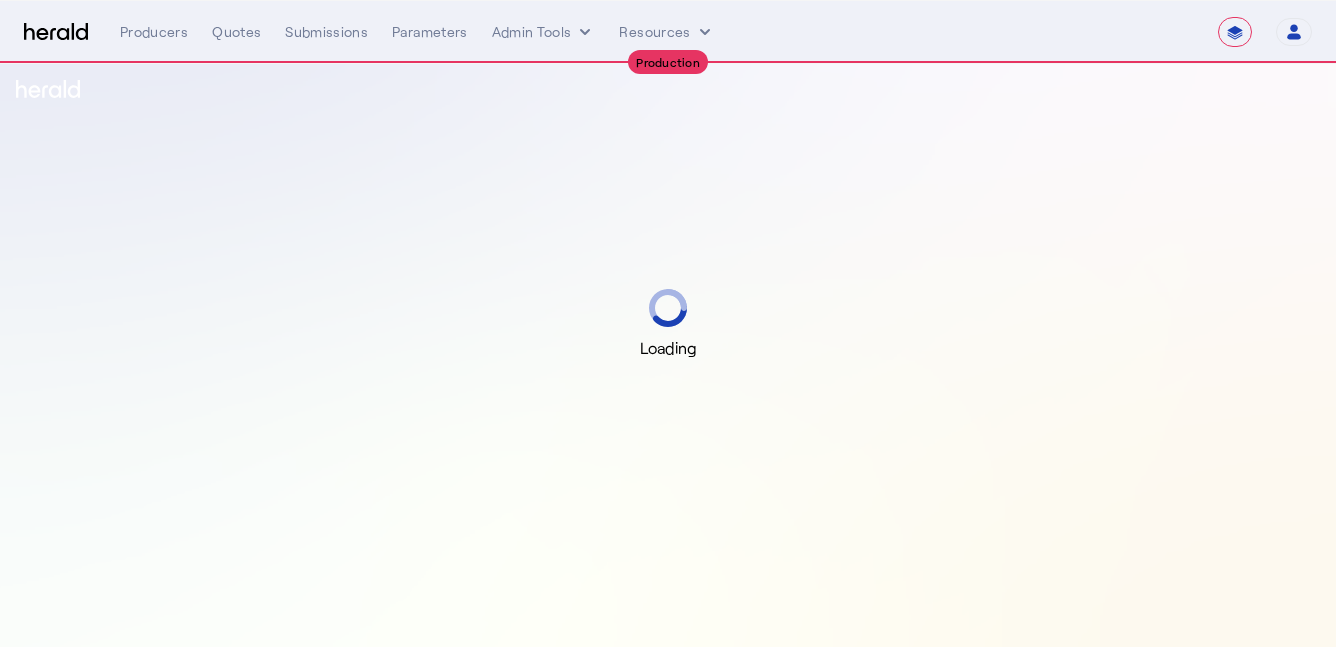 select on "**********" 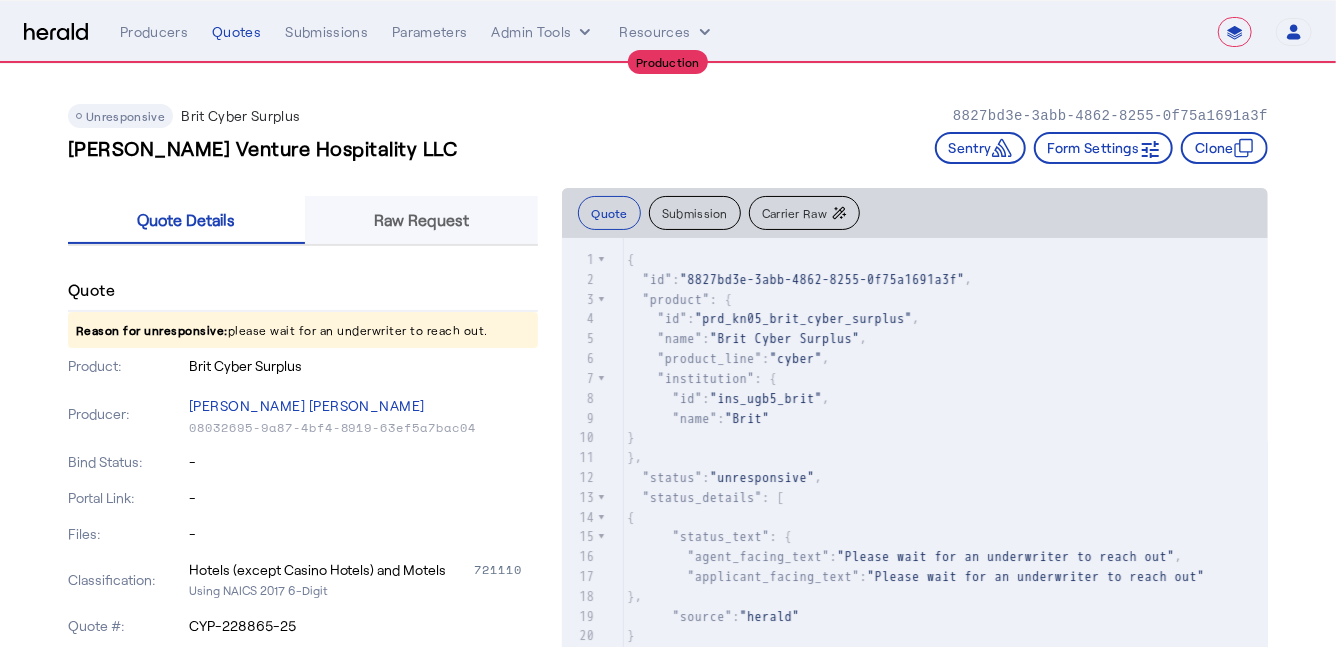 click on "Raw Request" at bounding box center [421, 220] 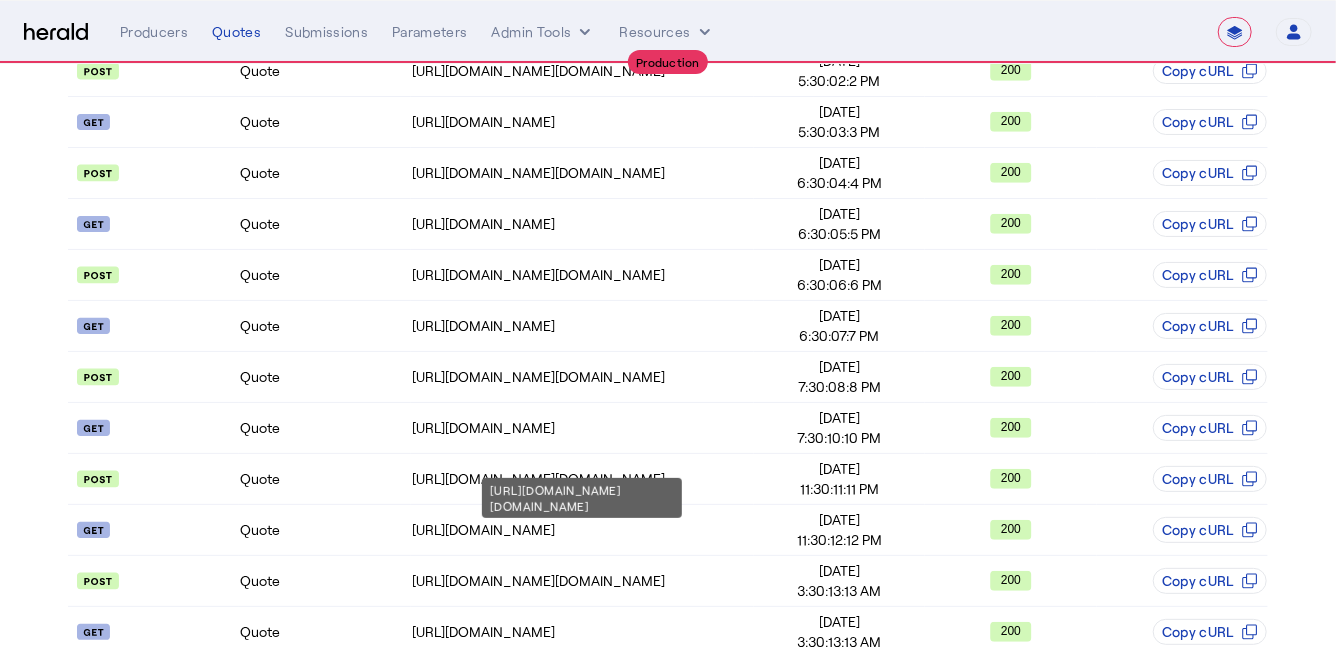 scroll, scrollTop: 519, scrollLeft: 0, axis: vertical 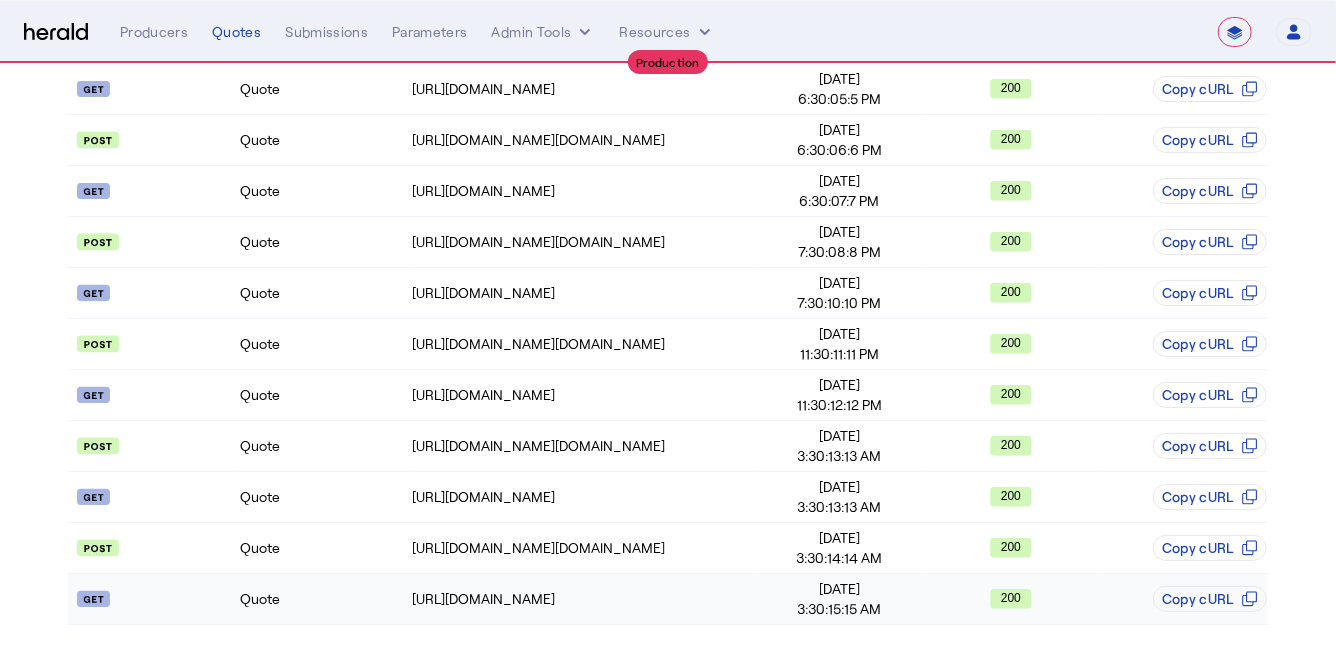 click on "Quote" 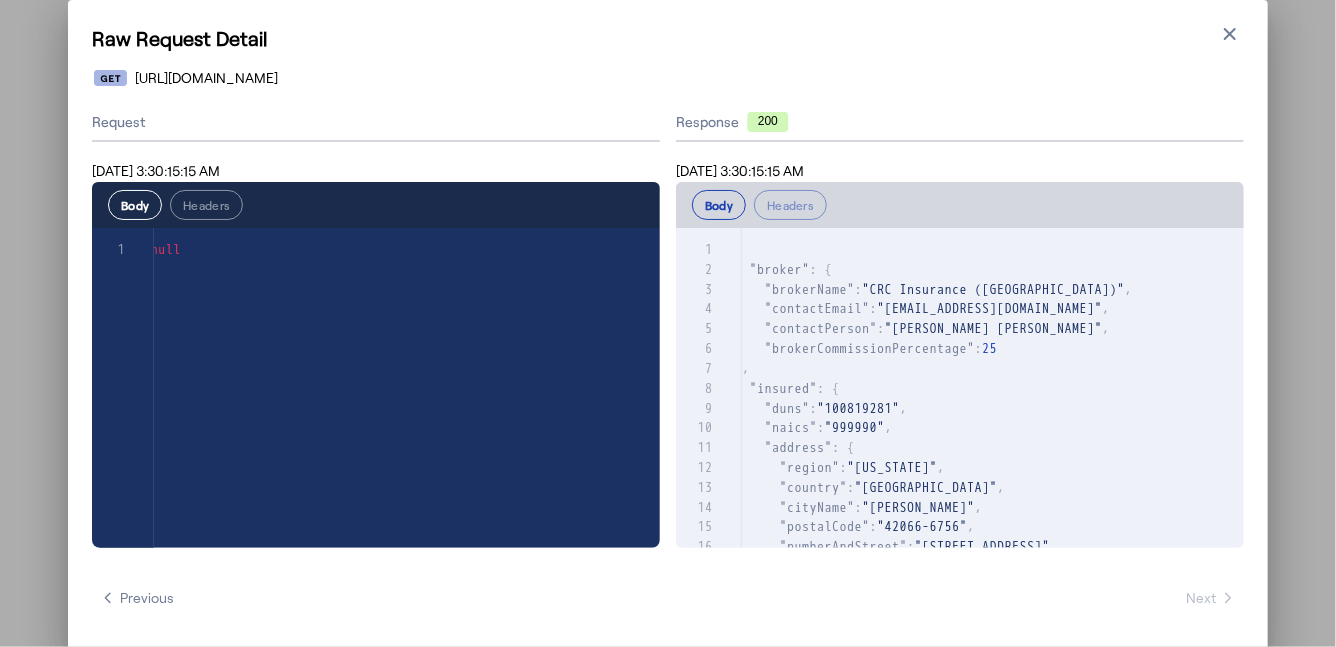 scroll, scrollTop: 0, scrollLeft: 0, axis: both 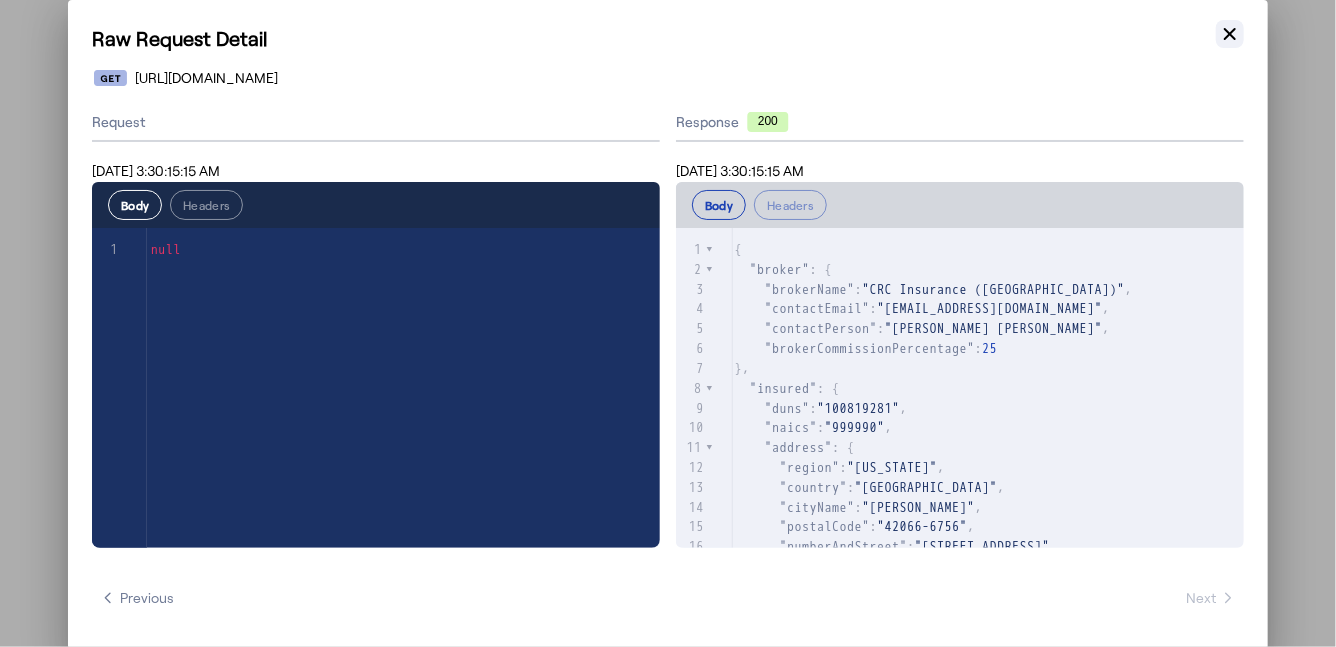 click 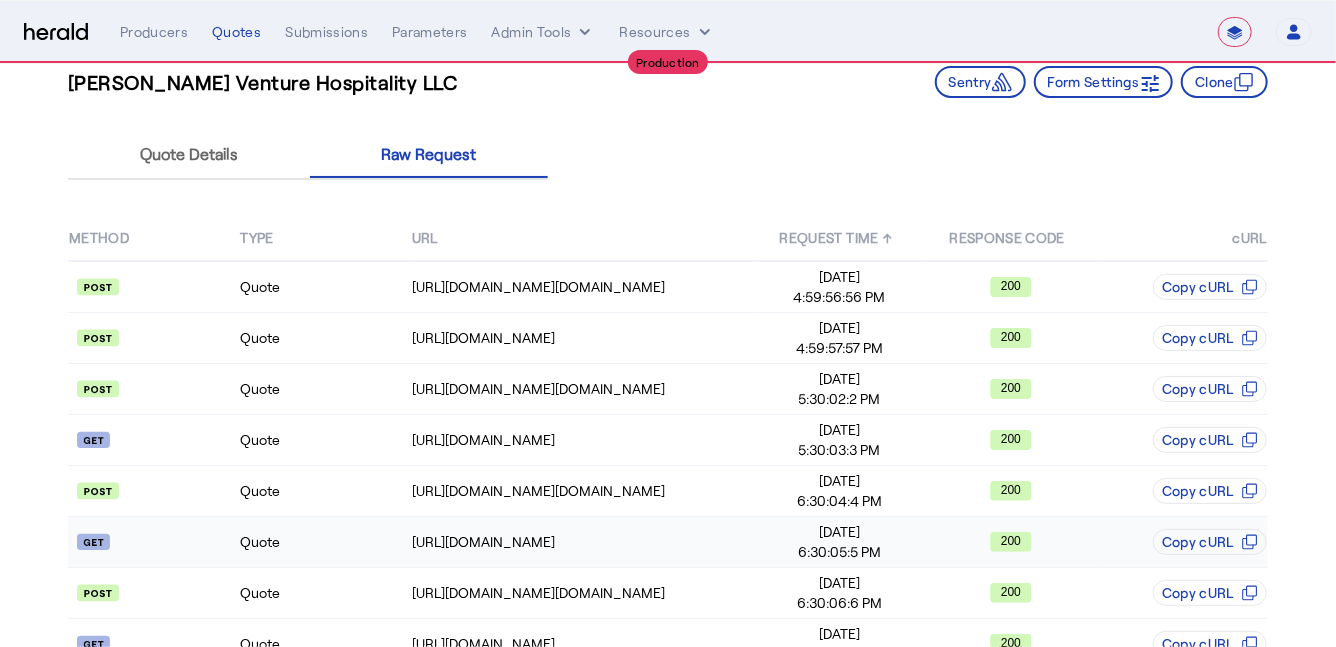 scroll, scrollTop: 0, scrollLeft: 0, axis: both 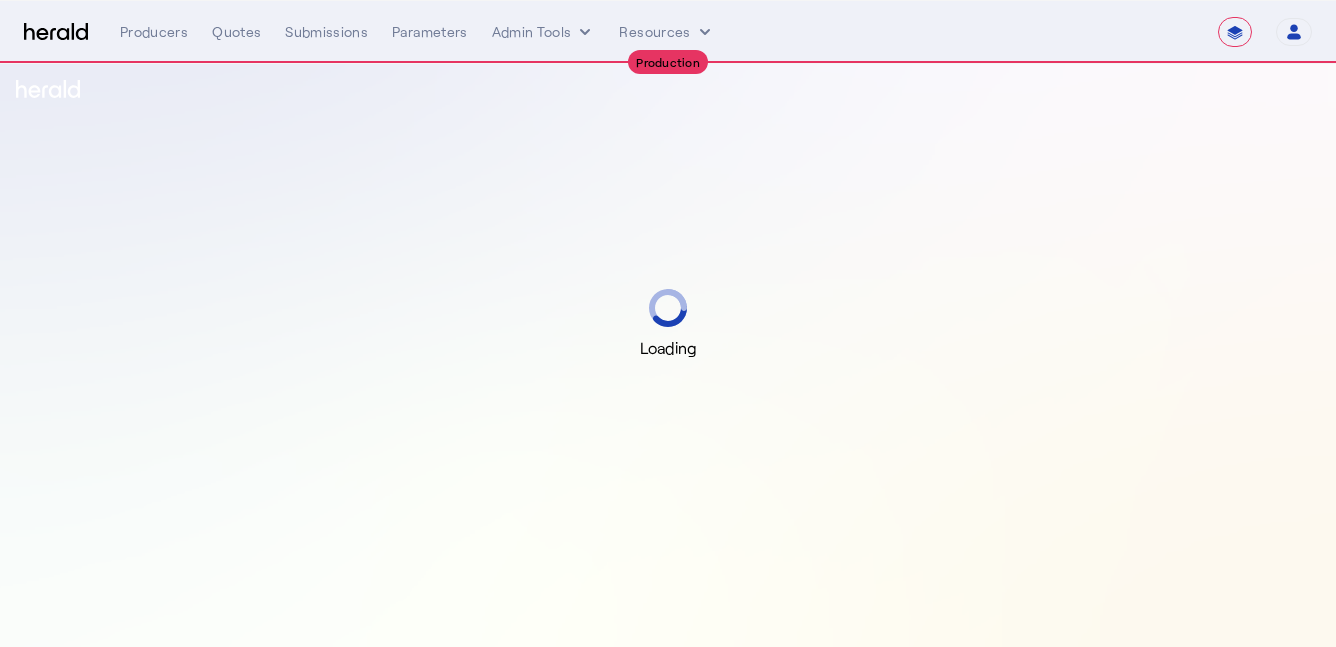 select on "**********" 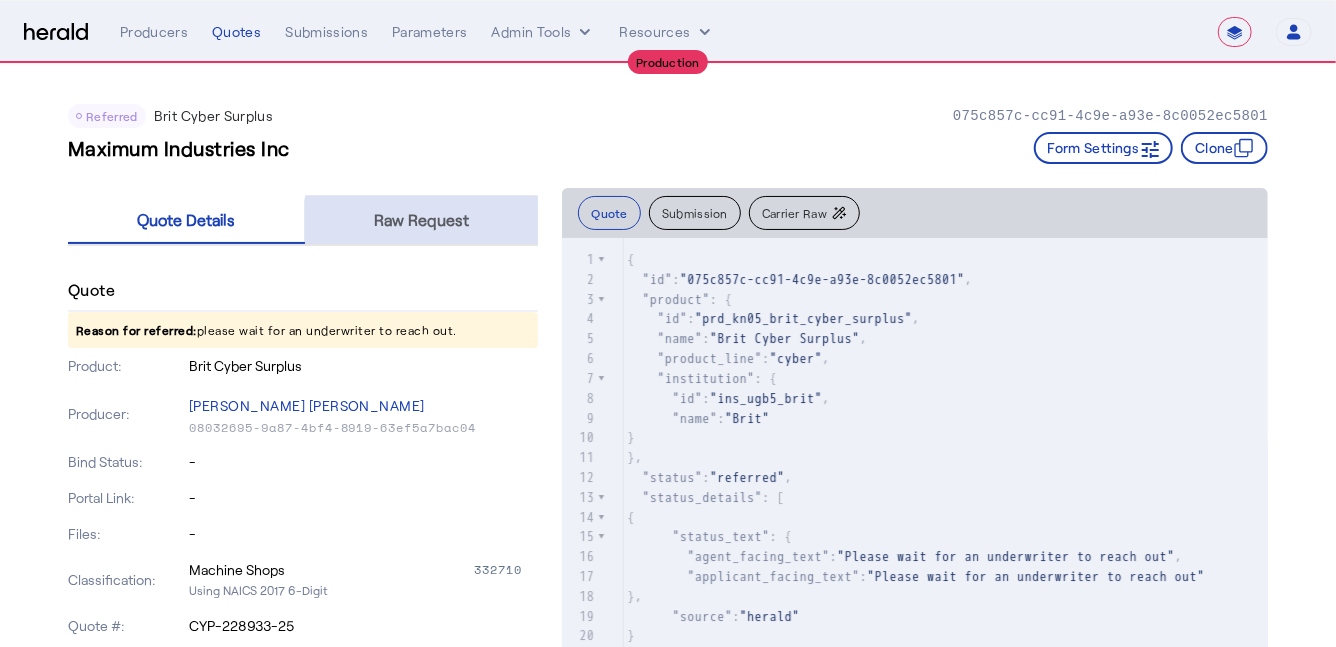 click on "Raw Request" at bounding box center (421, 220) 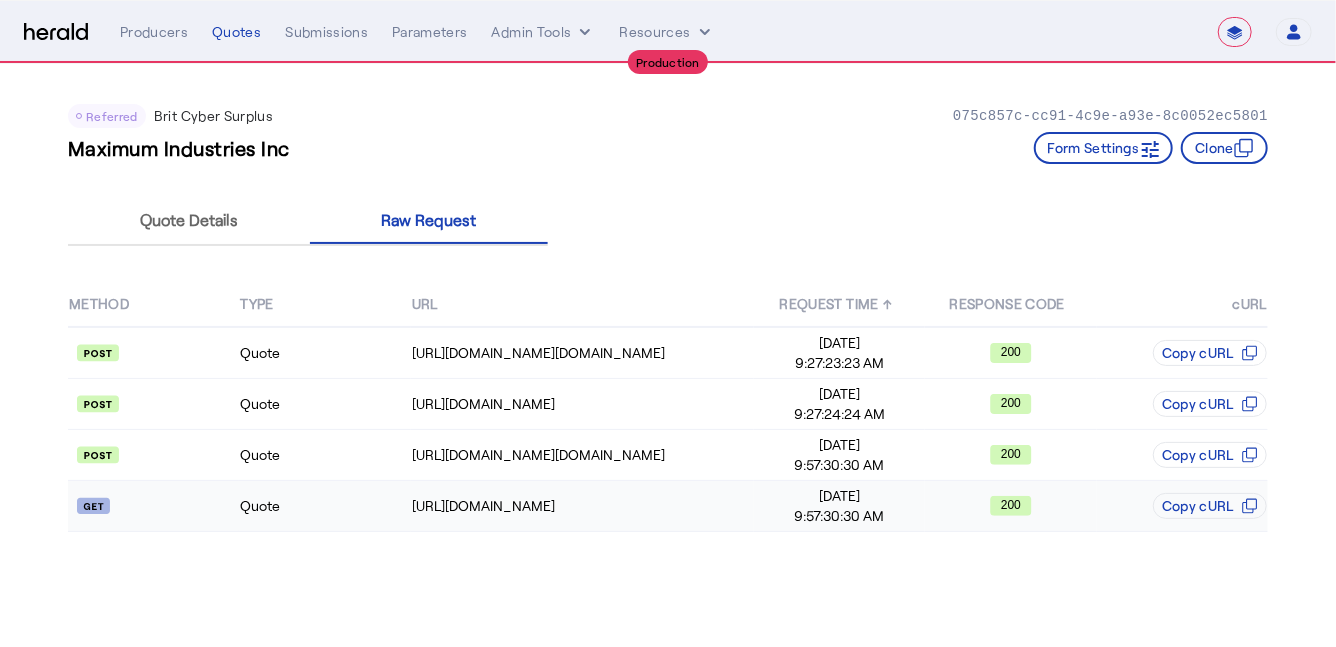 click on "Quote" 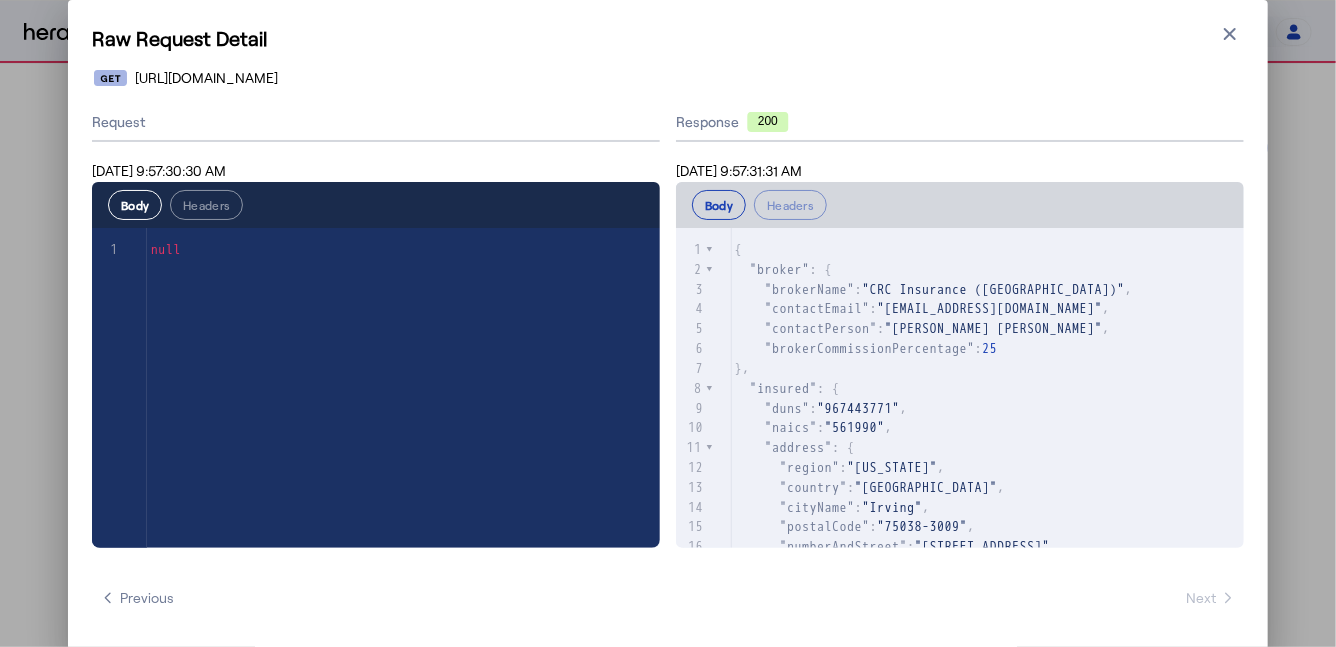 scroll, scrollTop: 60, scrollLeft: 0, axis: vertical 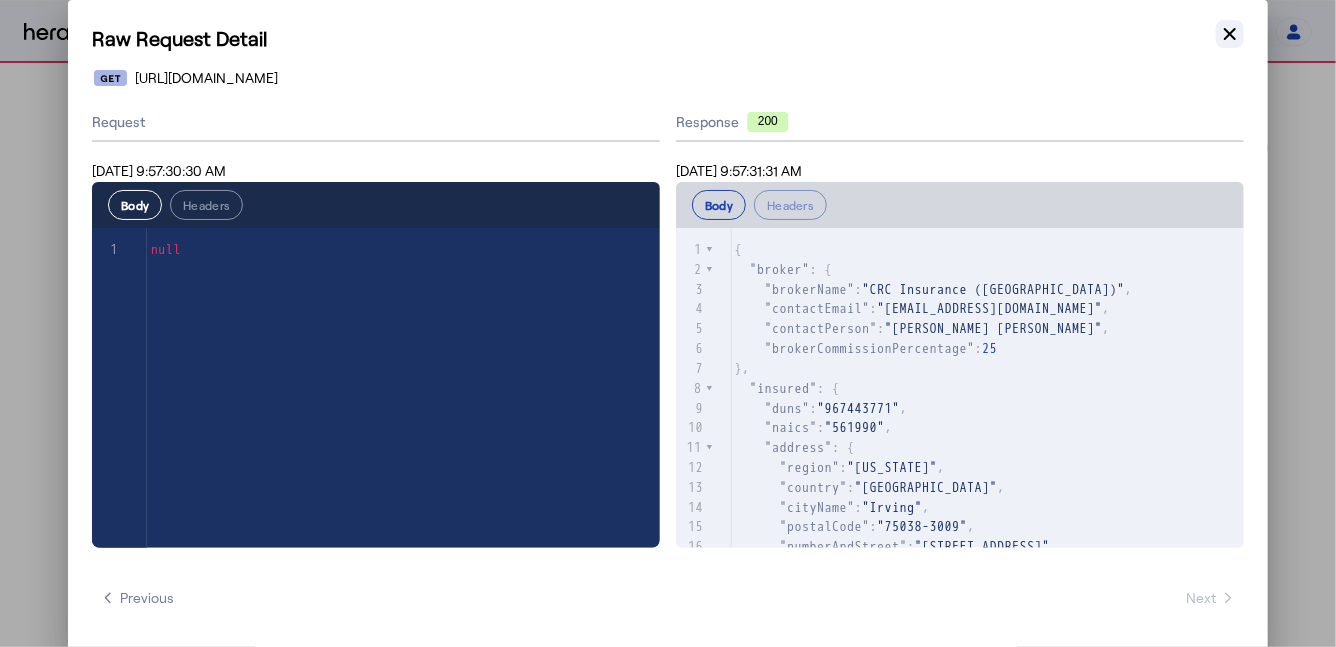 click 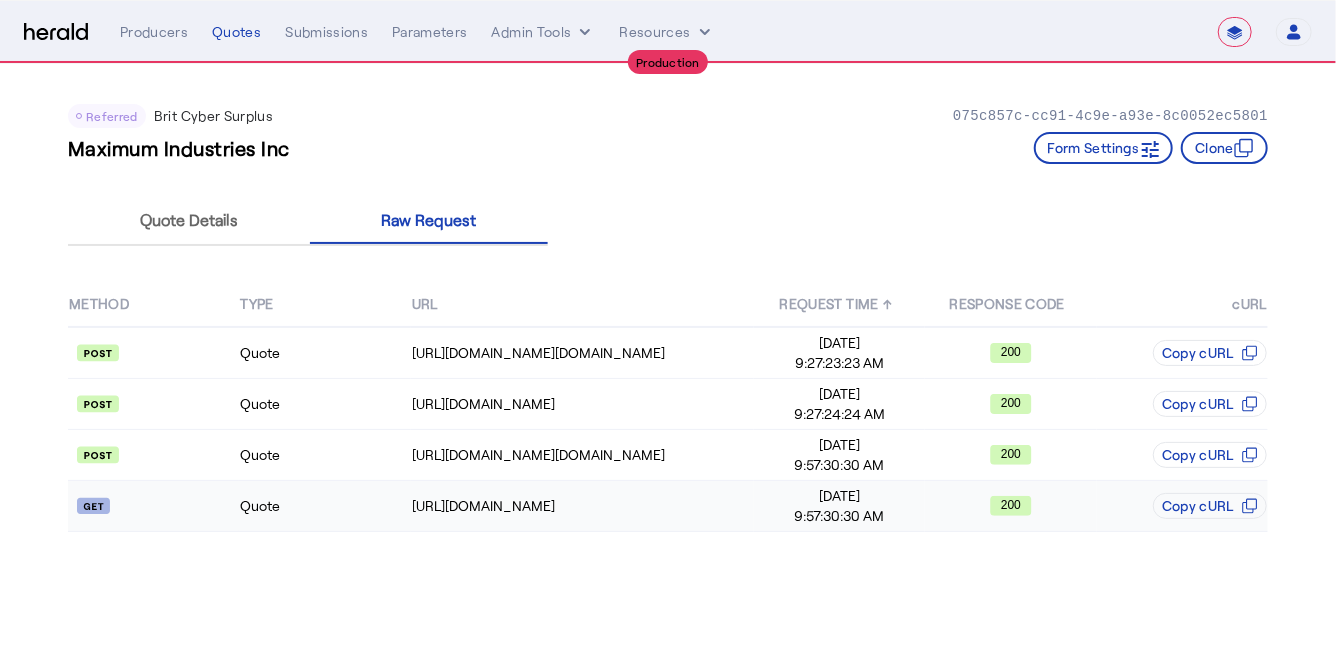 click on "Quote" 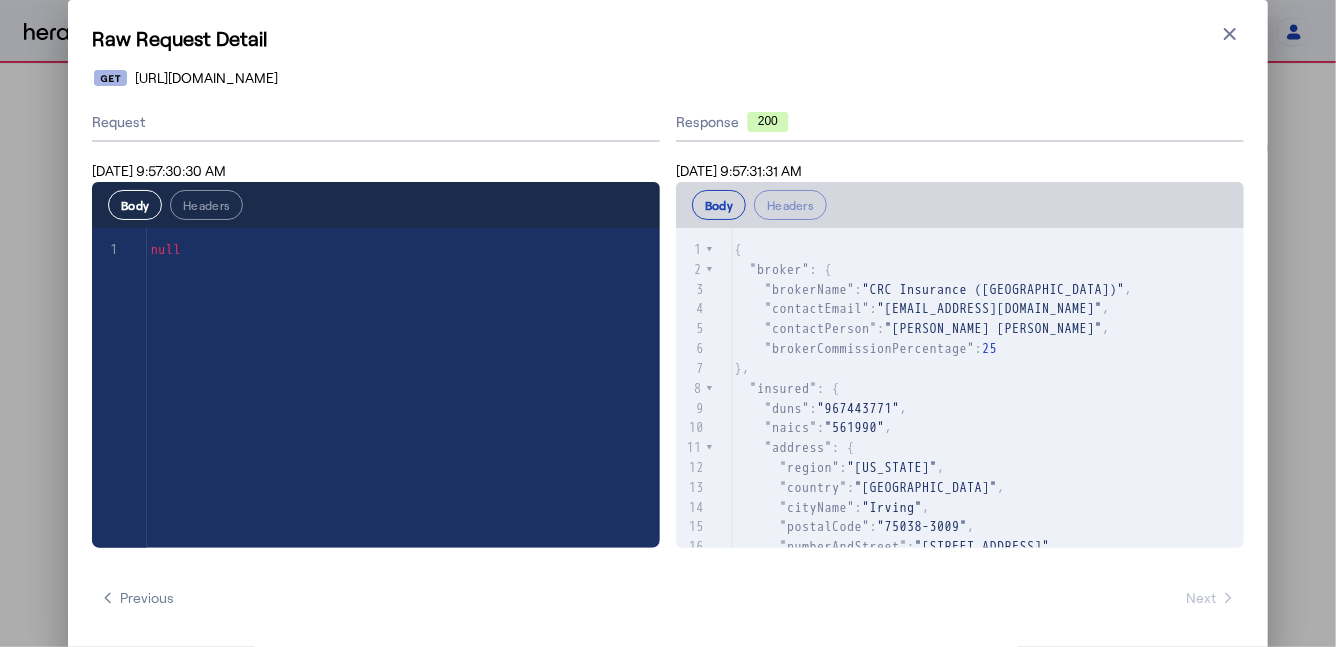scroll, scrollTop: 211, scrollLeft: 0, axis: vertical 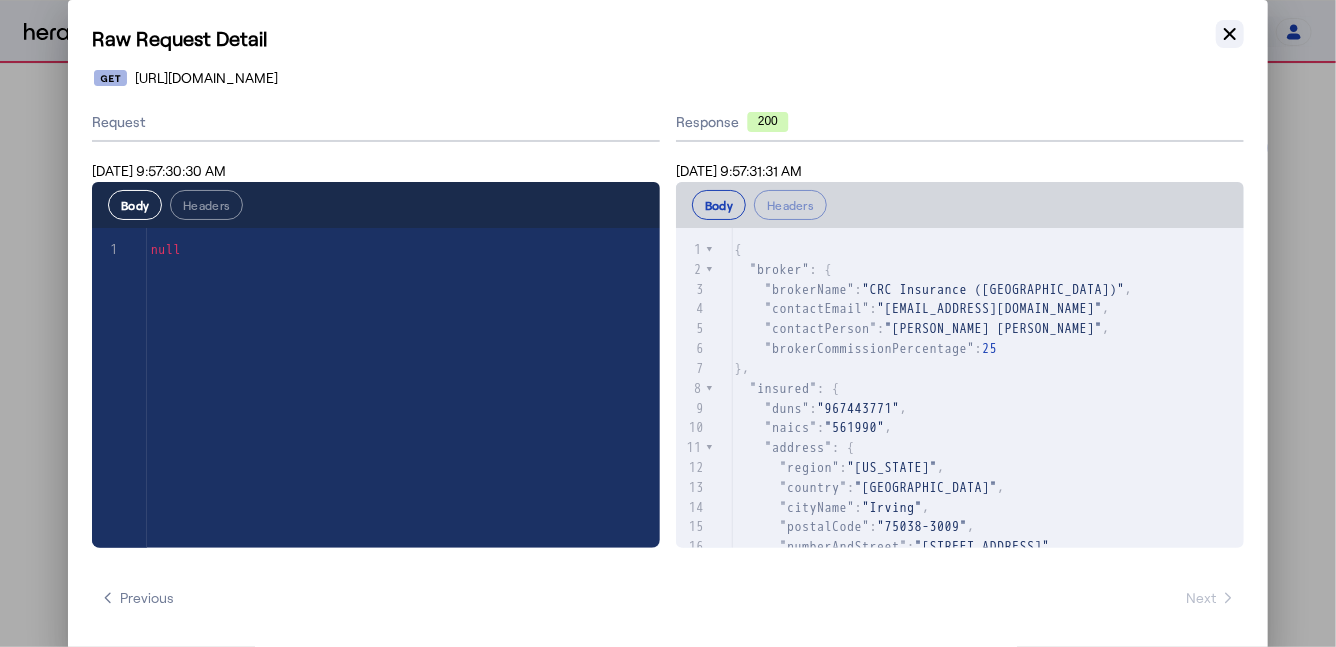 click 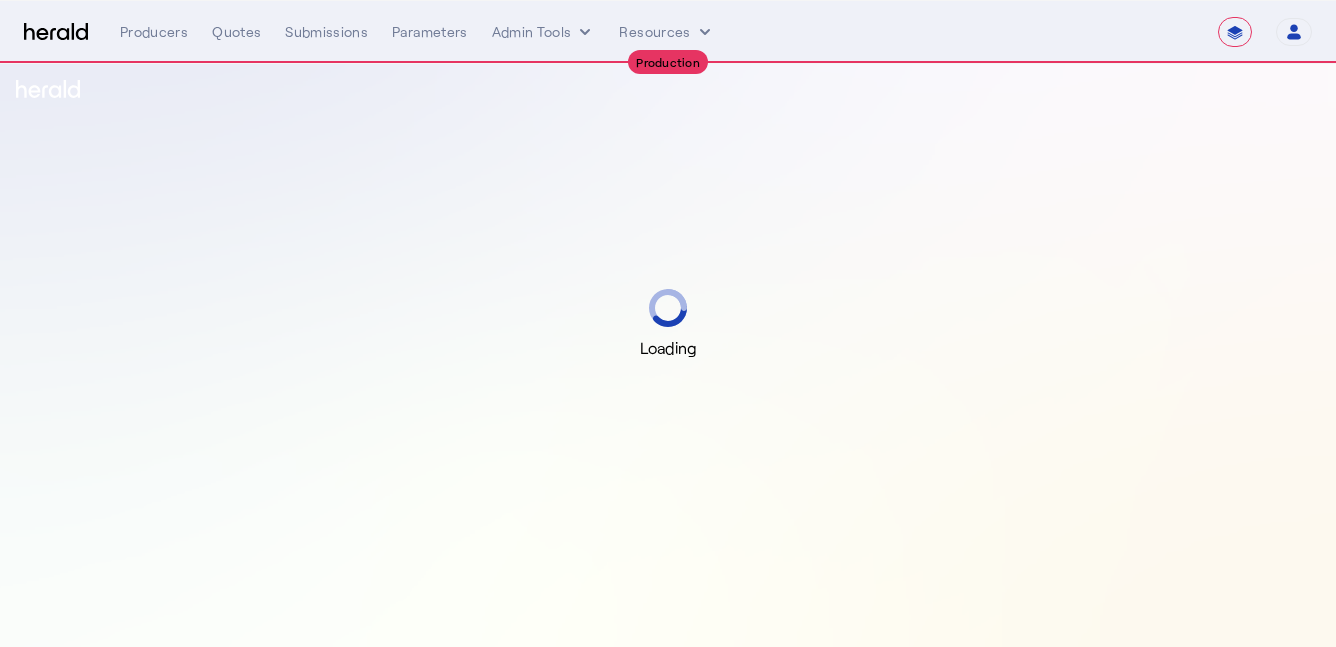 select on "**********" 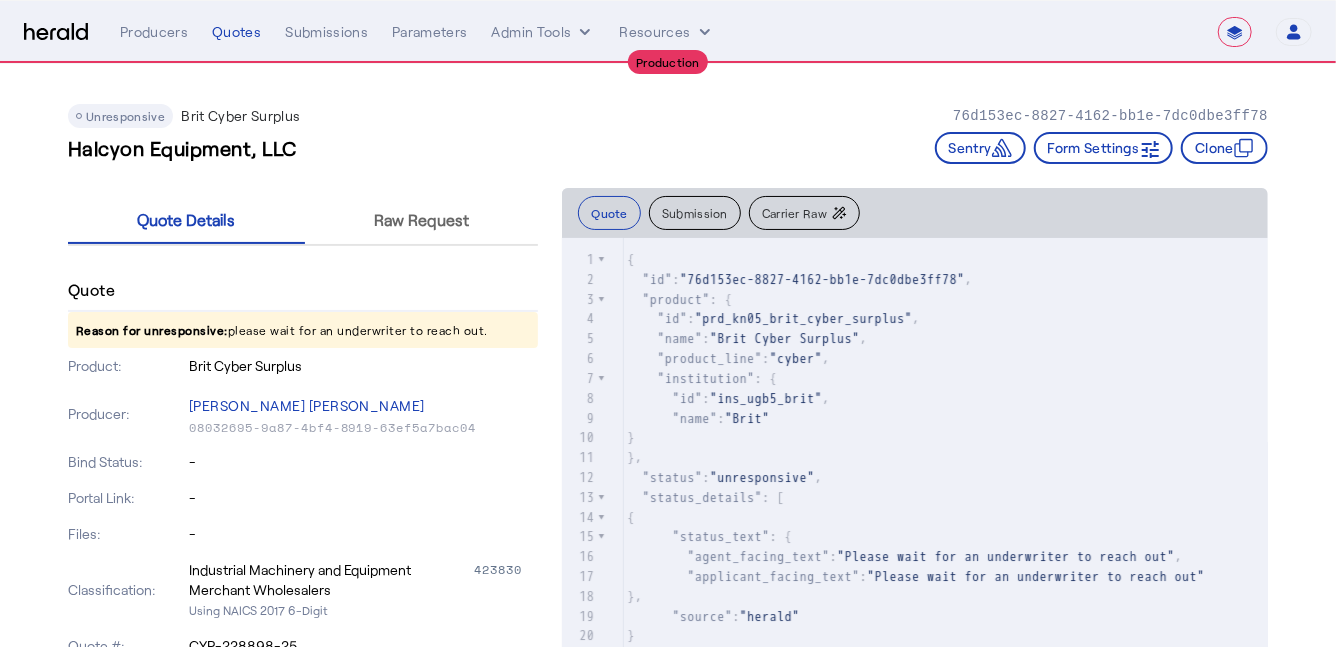 click on "Raw Request" at bounding box center (421, 220) 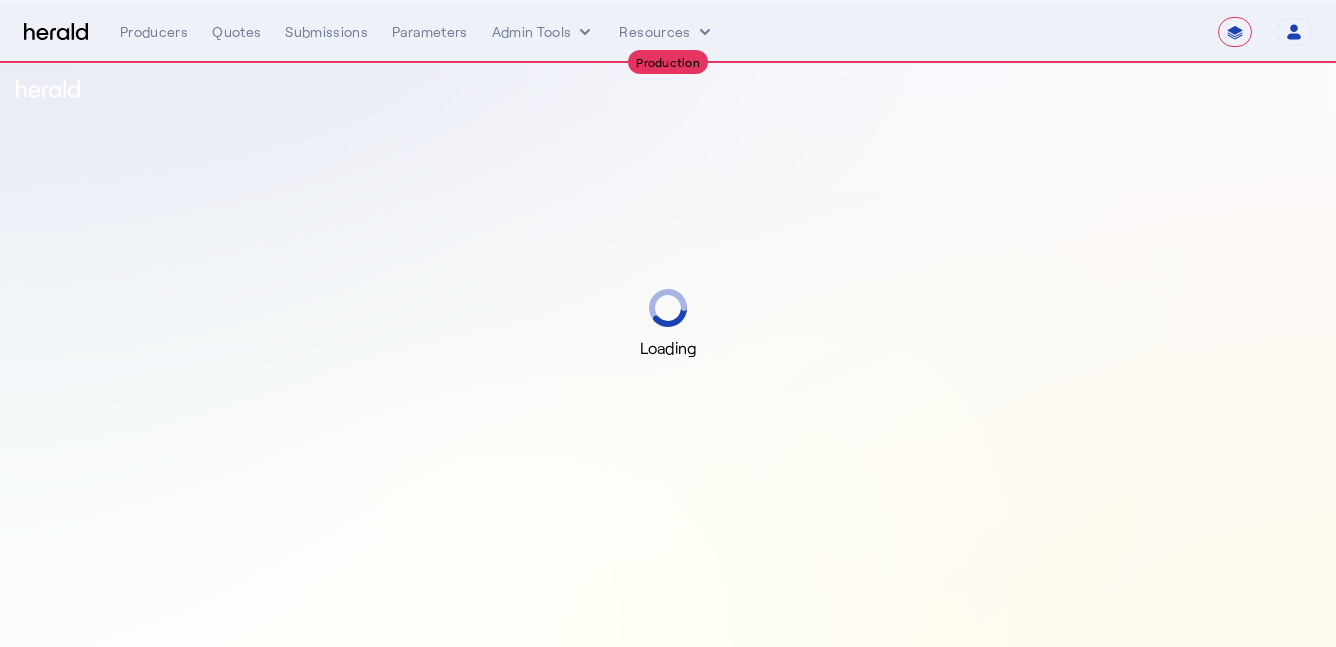 select on "**********" 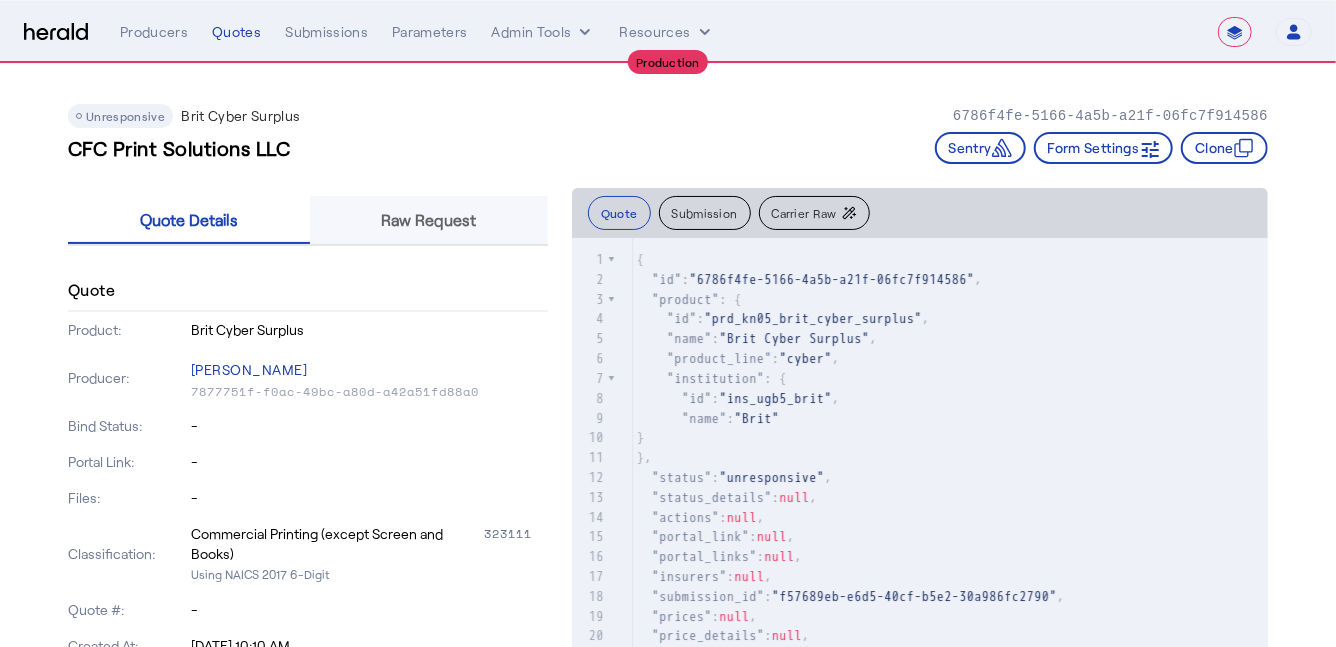 click on "Raw Request" at bounding box center [428, 220] 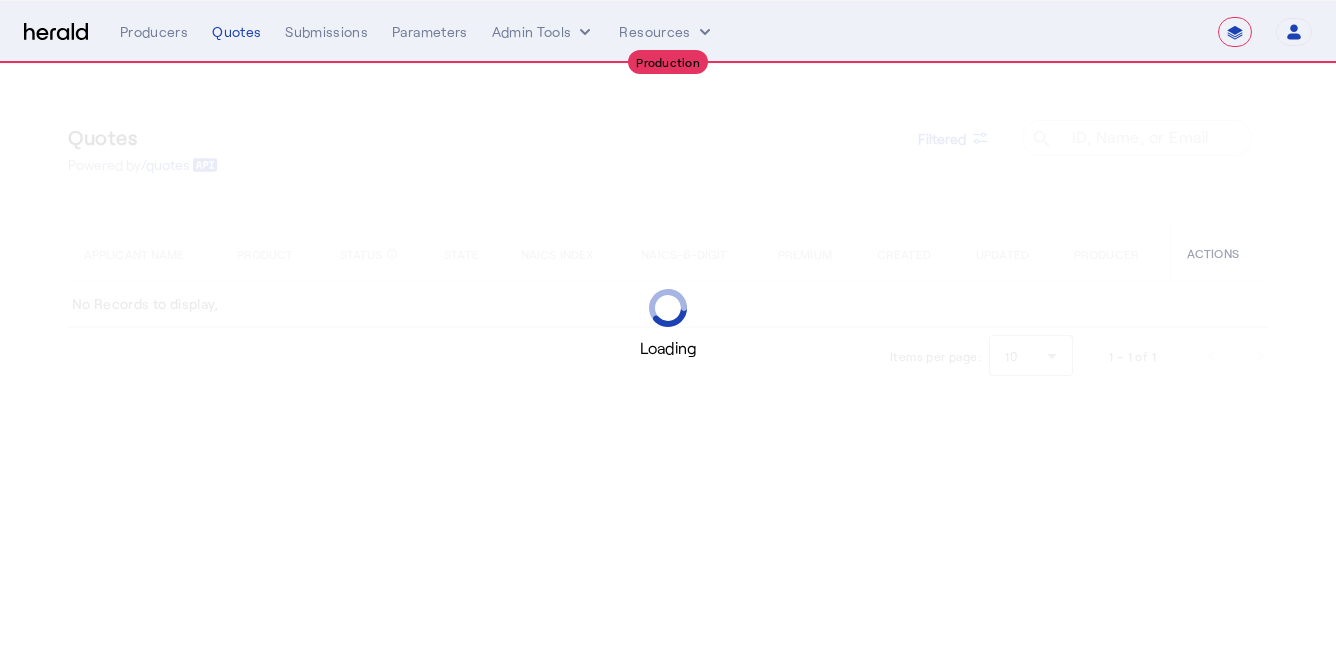 select on "**********" 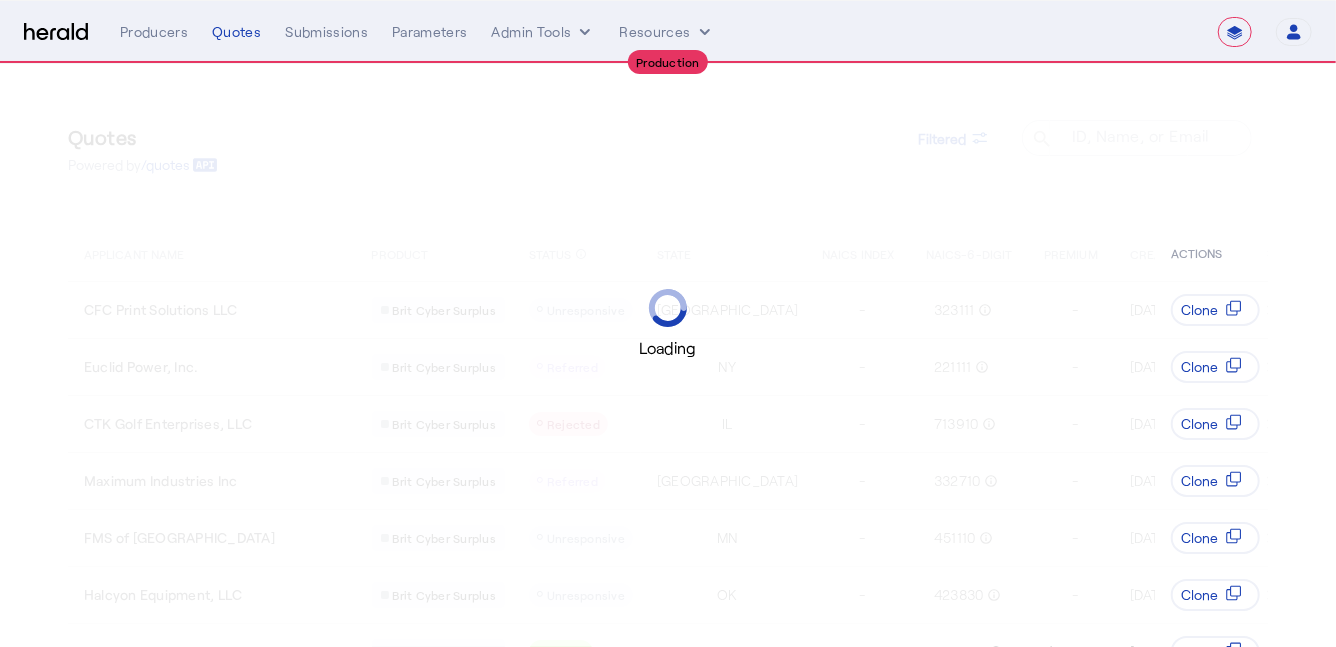 select on "pfm_h3db_crc" 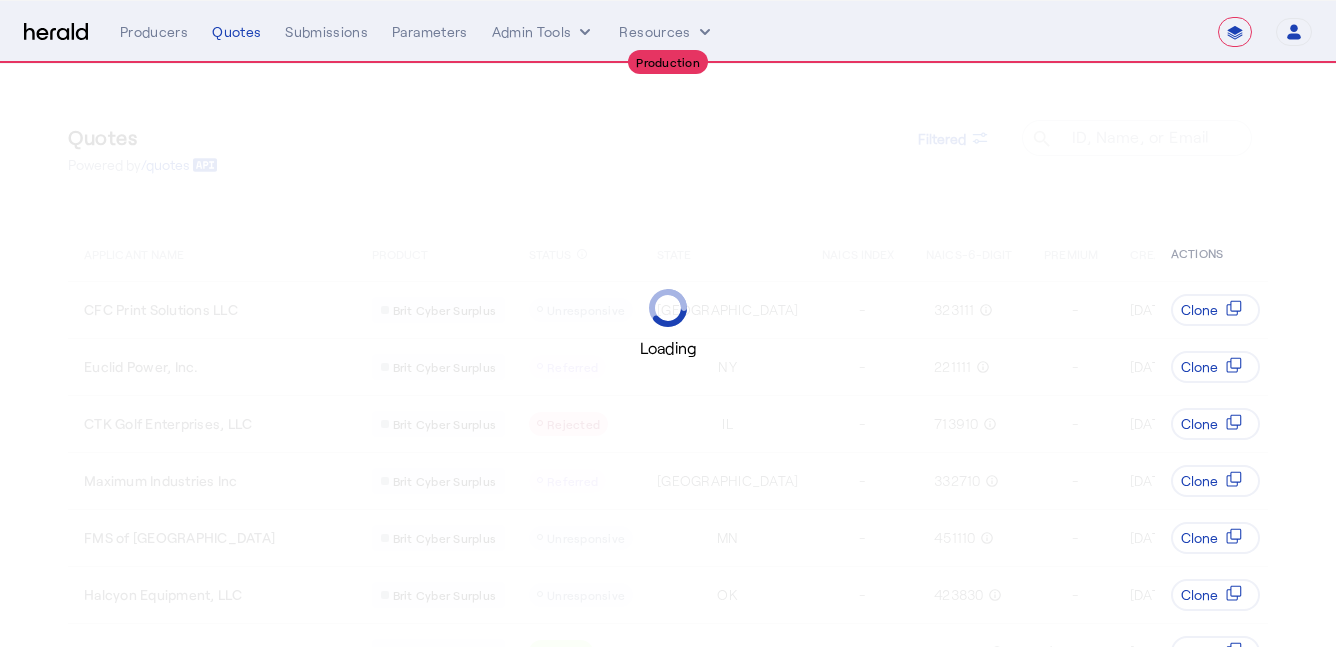 select on "**********" 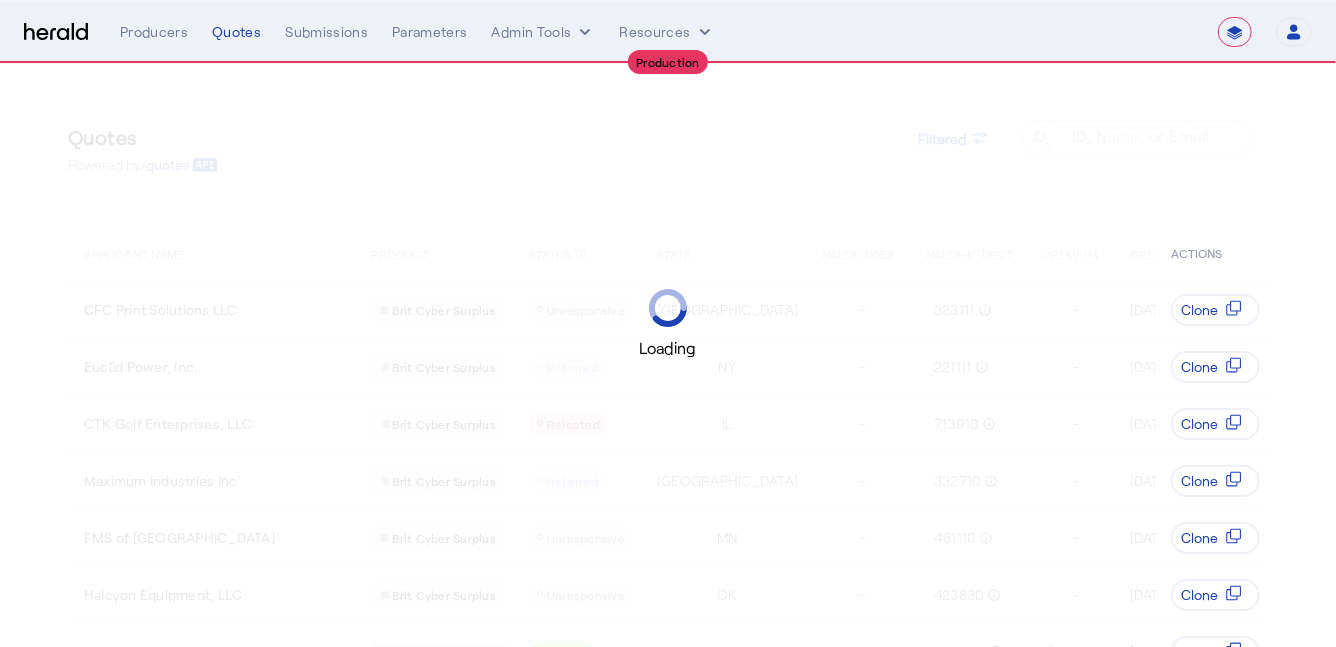 select on "pfm_h3db_crc" 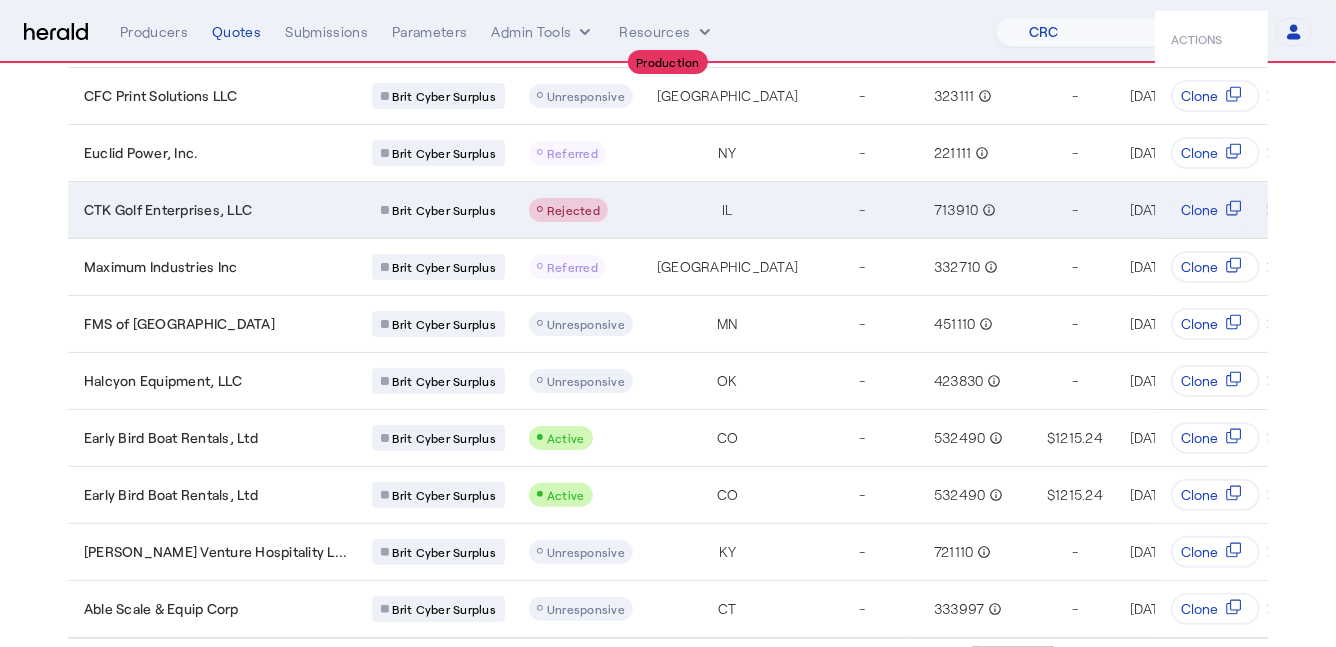 scroll, scrollTop: 256, scrollLeft: 0, axis: vertical 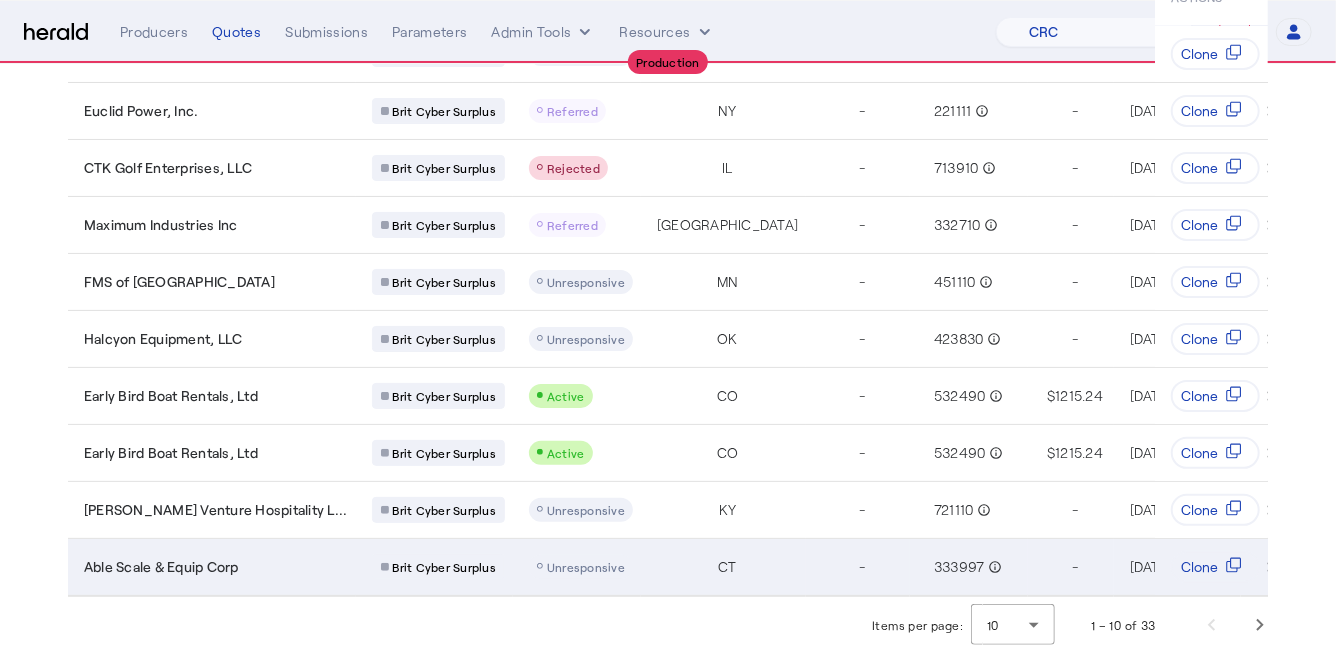 click on "CT" at bounding box center [723, 567] 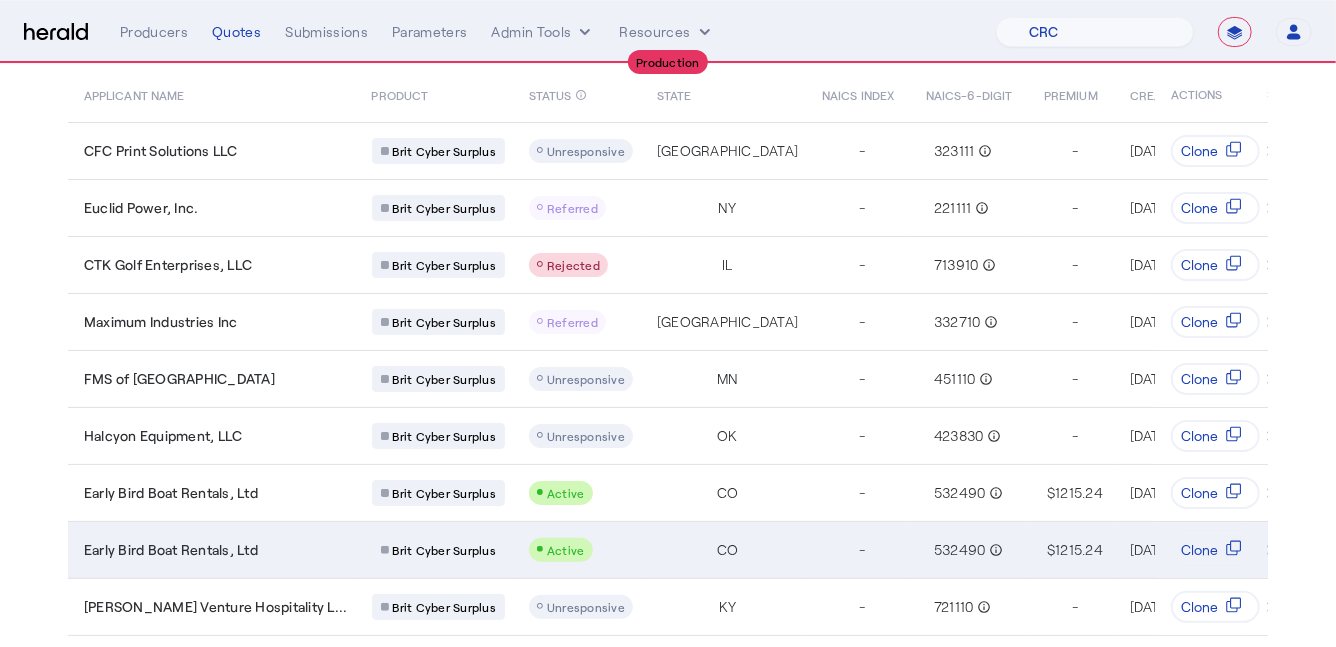 scroll, scrollTop: 164, scrollLeft: 0, axis: vertical 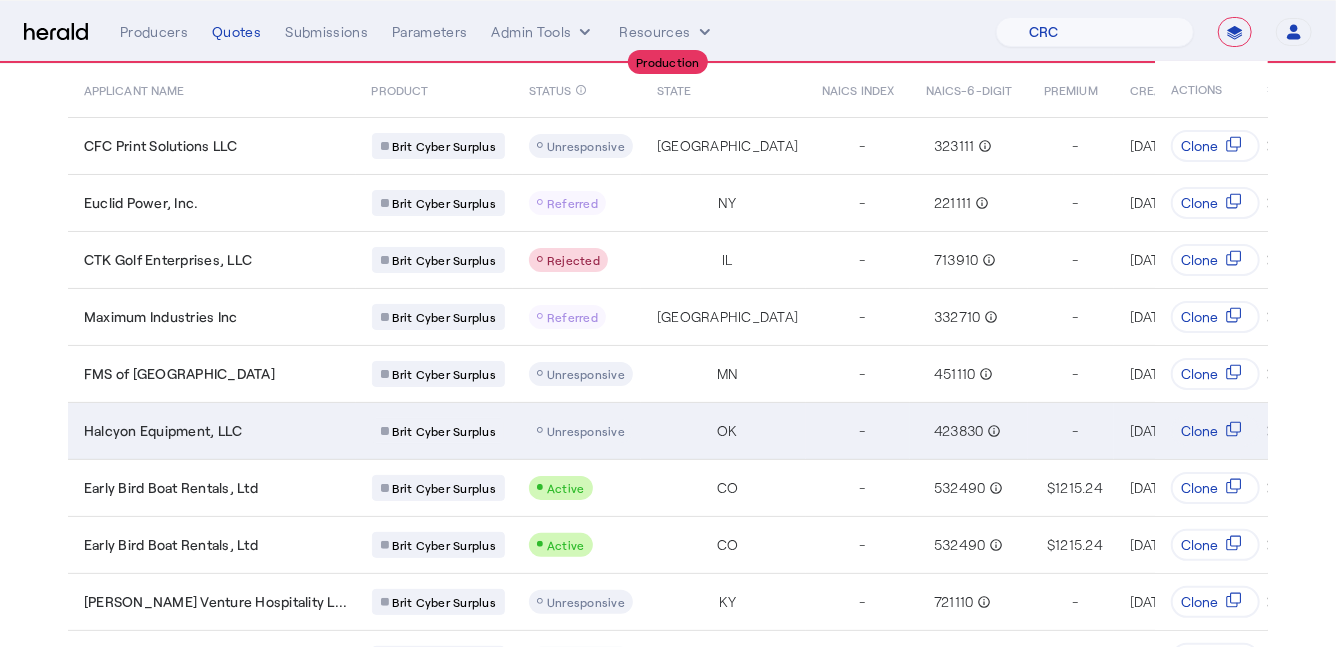 click on "Halcyon Equipment, LLC" at bounding box center (216, 431) 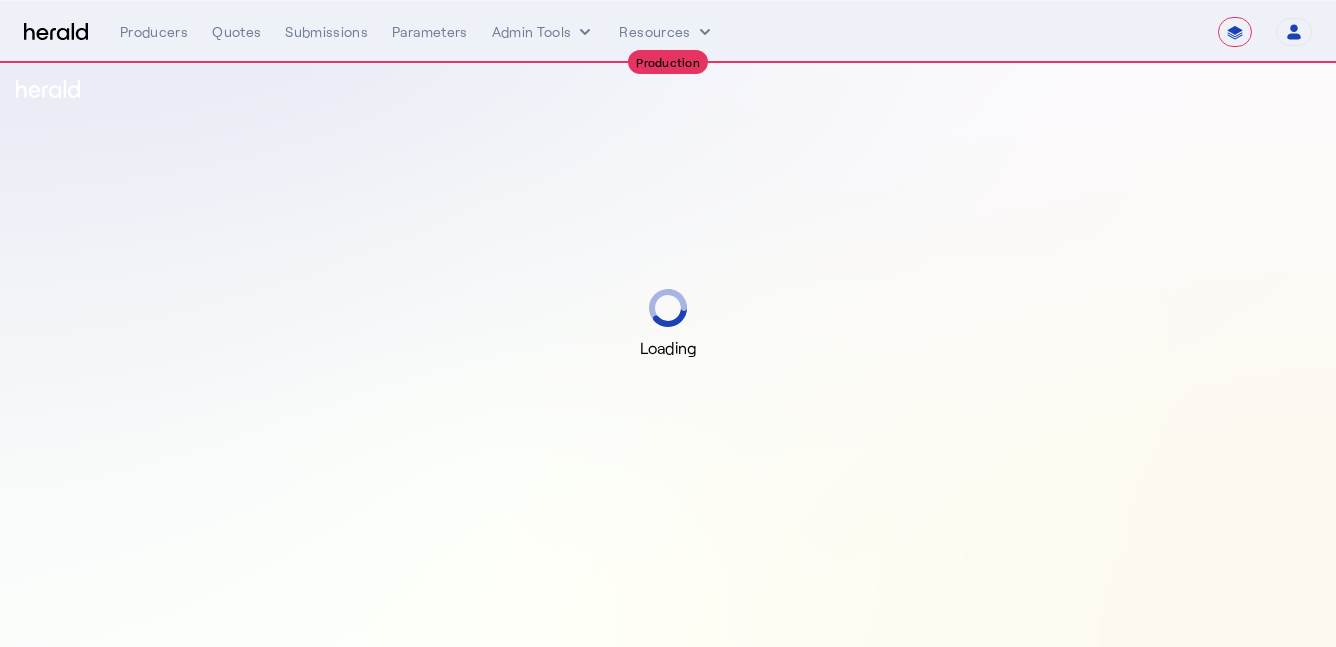 select on "**********" 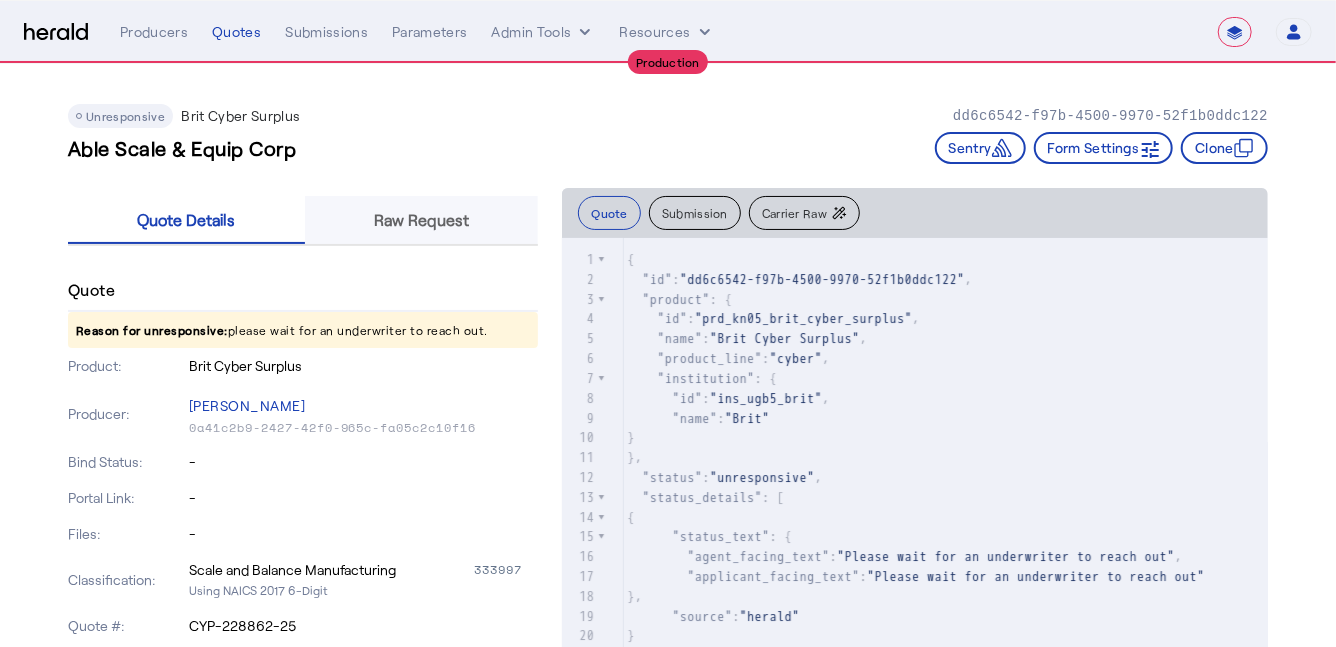 click on "Raw Request" at bounding box center [421, 220] 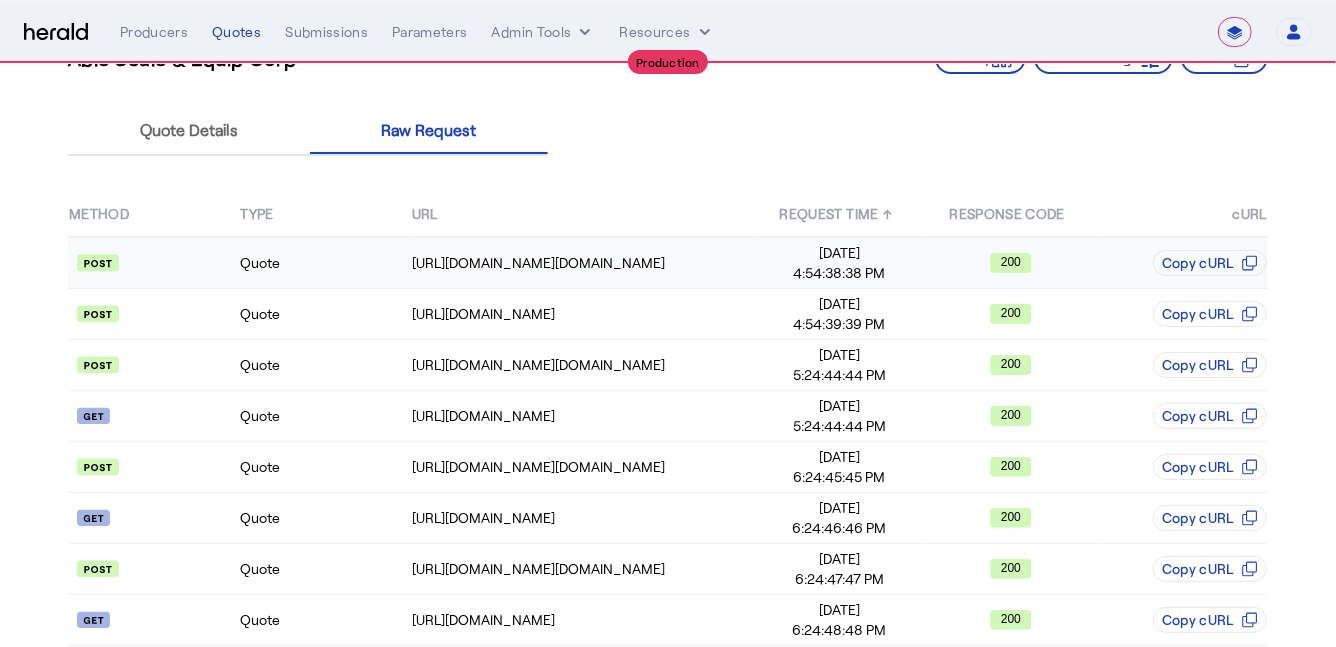 scroll, scrollTop: 0, scrollLeft: 0, axis: both 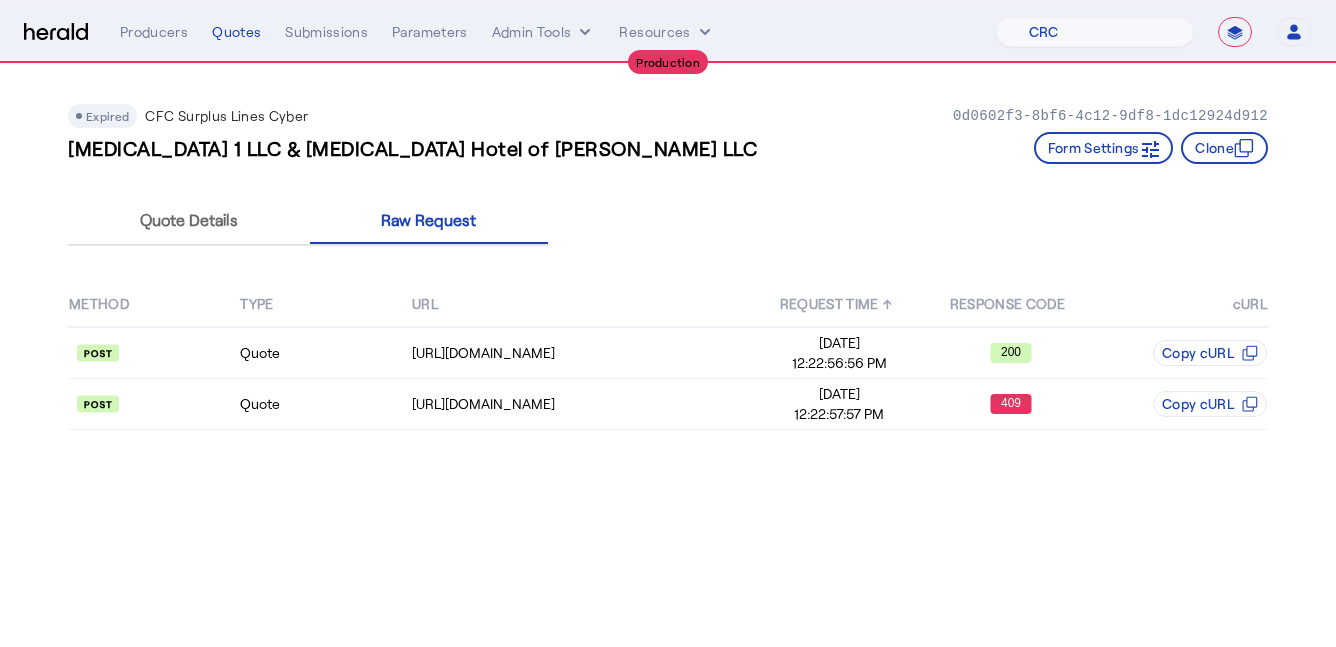 select on "pfm_h3db_crc" 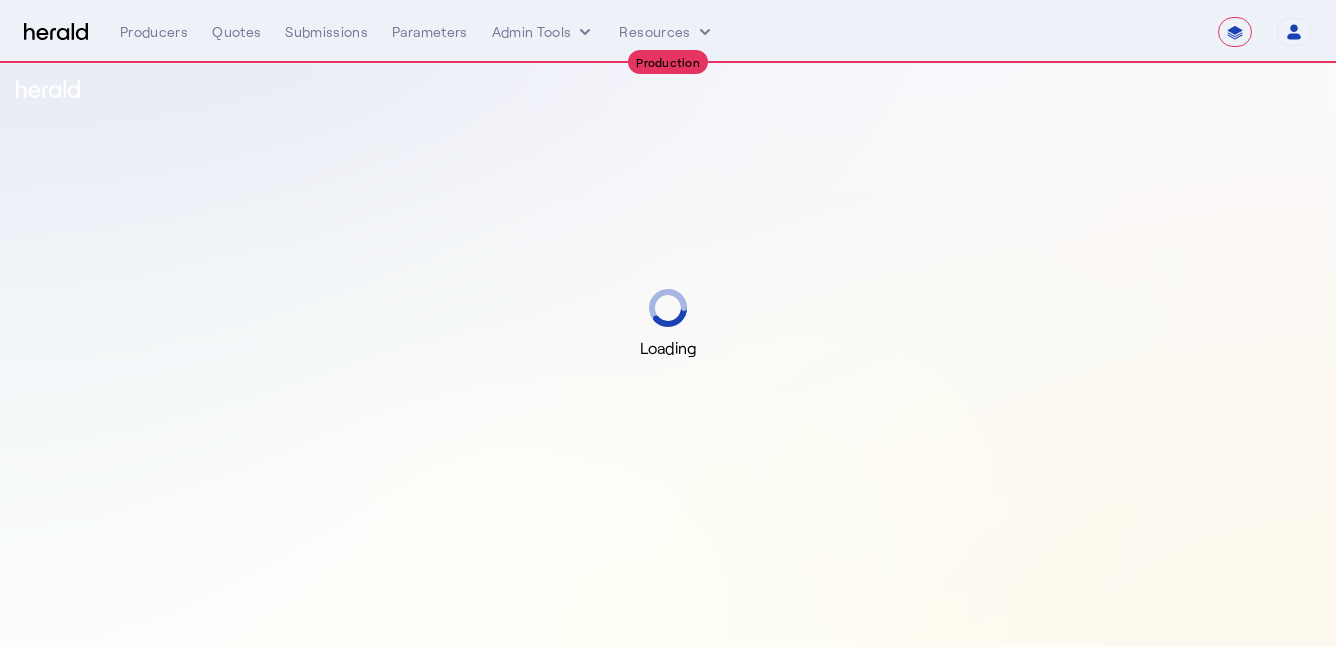 select on "**********" 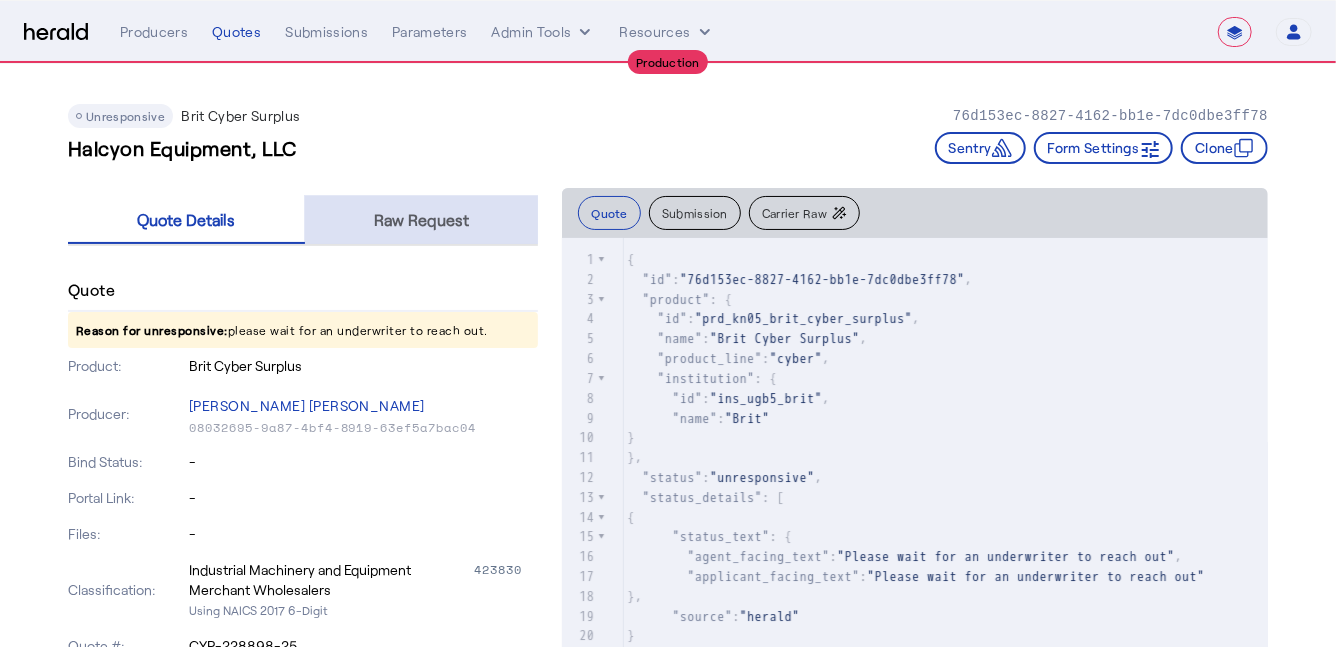 click on "Raw Request" at bounding box center (421, 220) 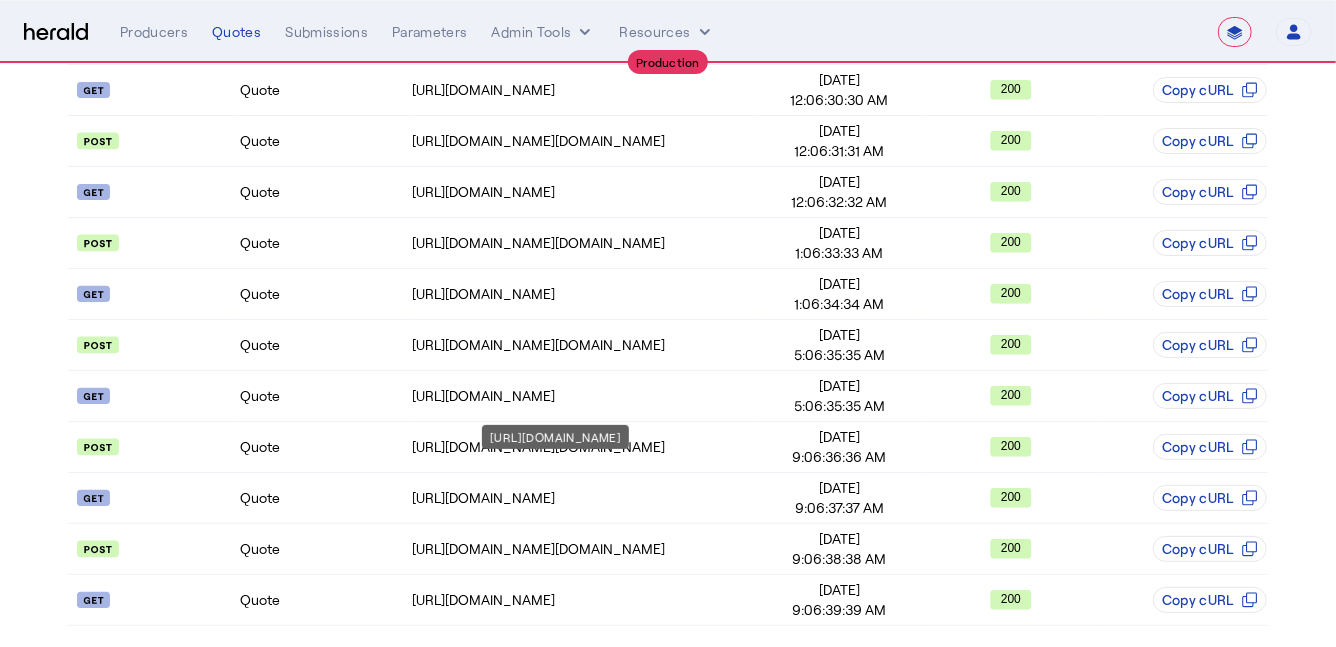 scroll, scrollTop: 519, scrollLeft: 0, axis: vertical 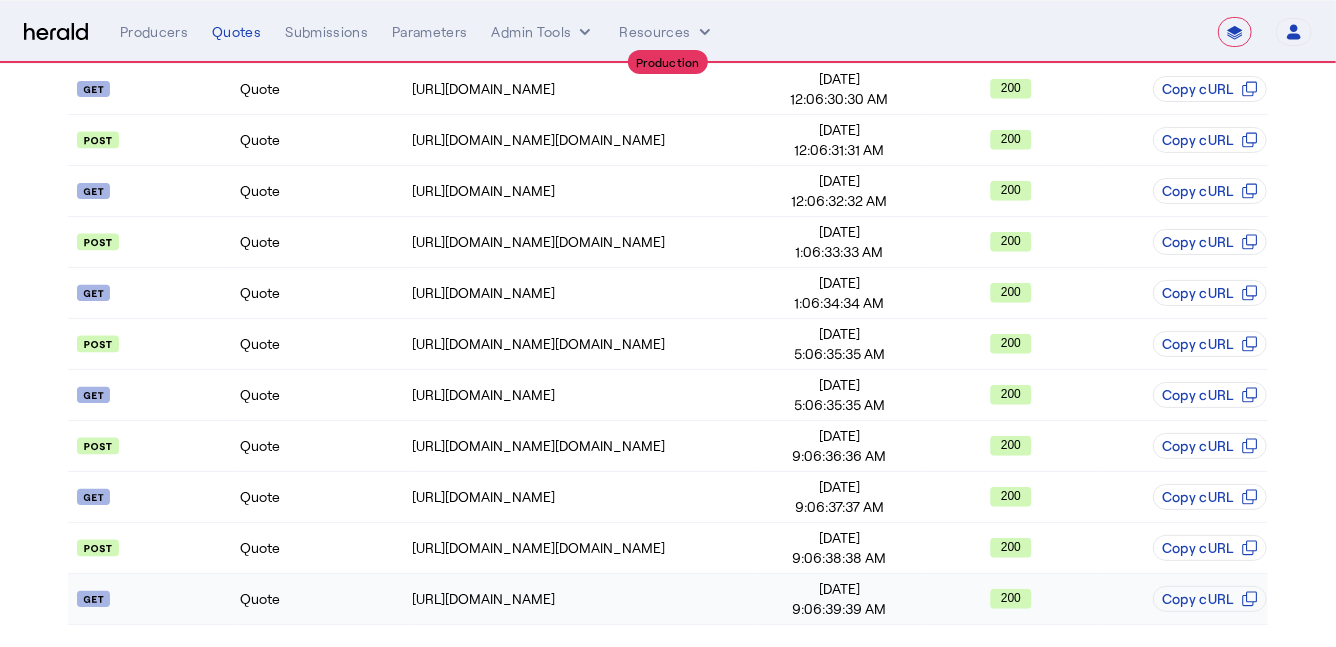 click on "Quote" 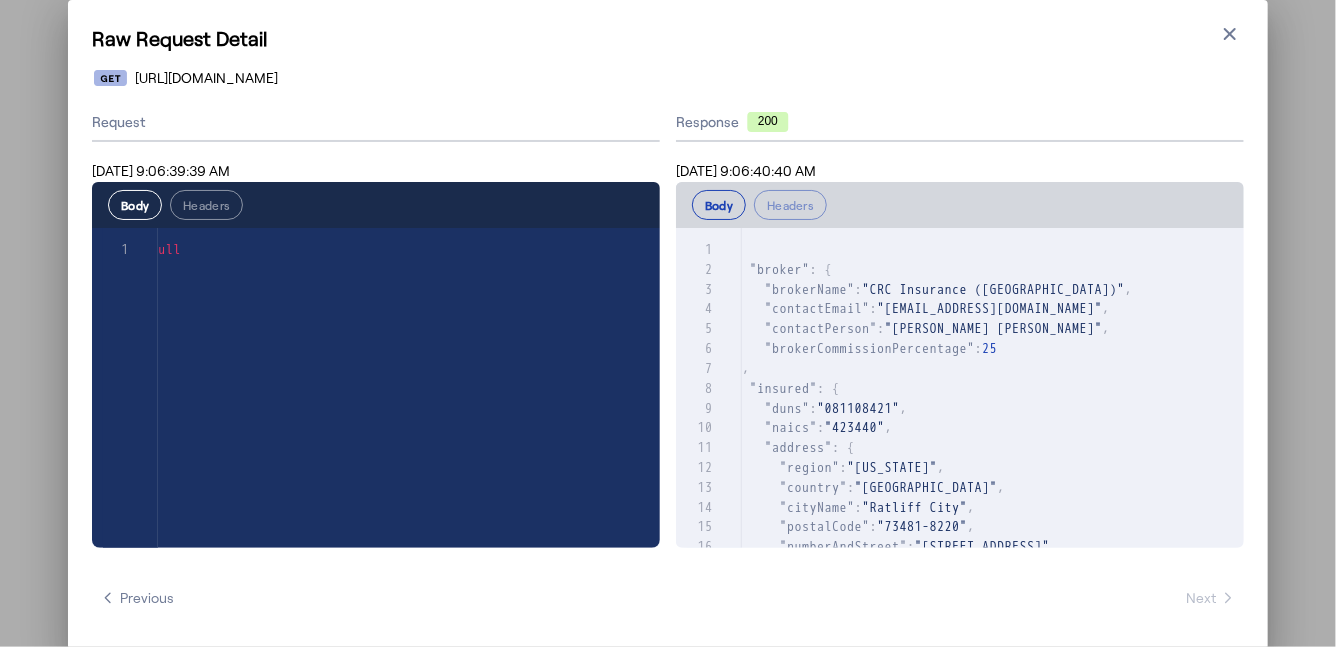 scroll, scrollTop: 0, scrollLeft: 0, axis: both 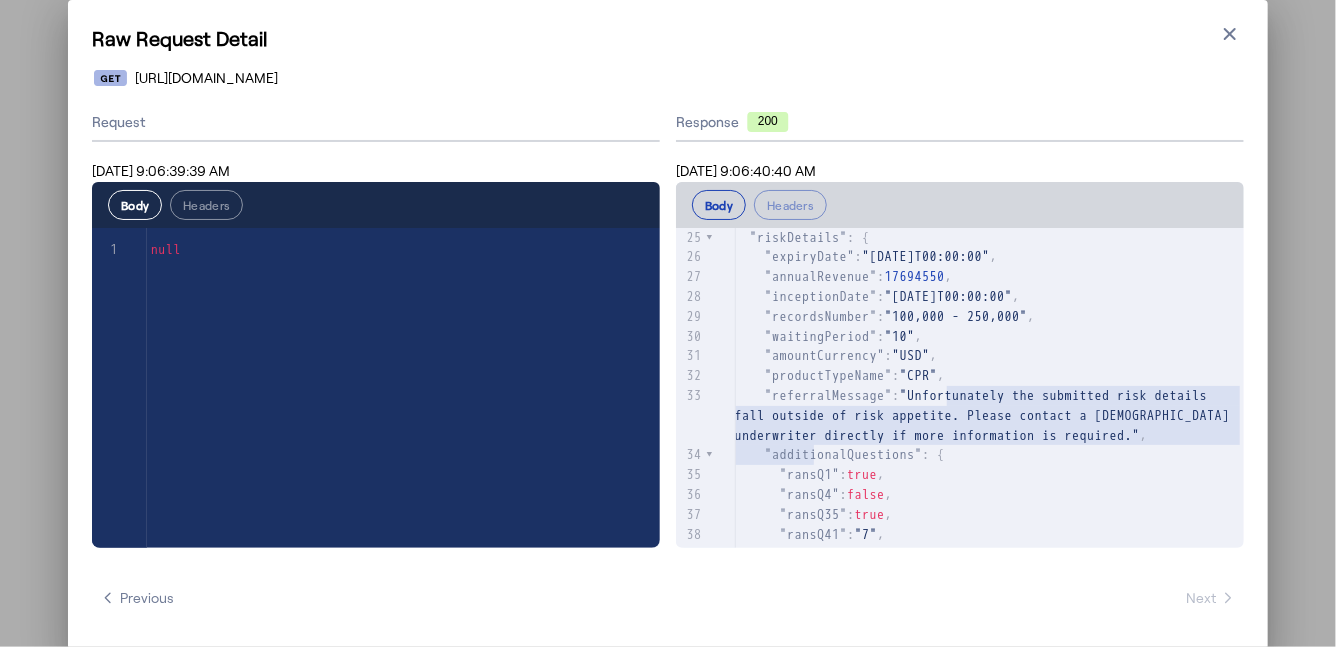 type on "**********" 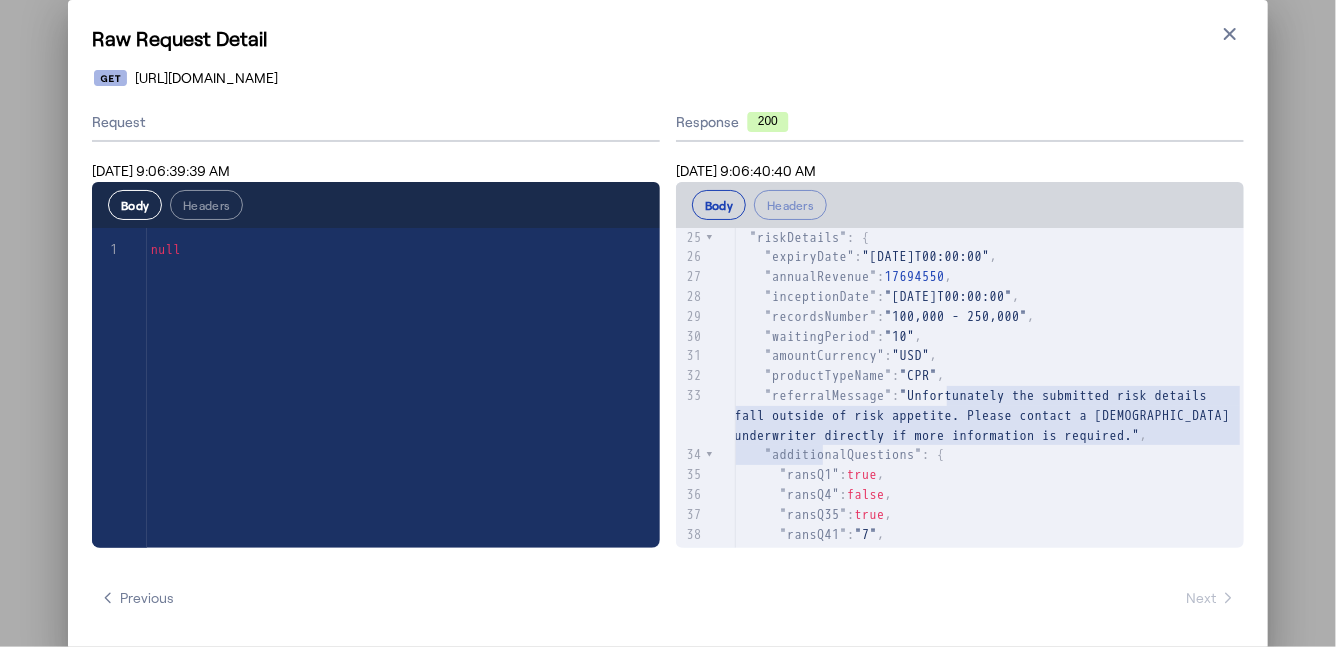drag, startPoint x: 947, startPoint y: 395, endPoint x: 823, endPoint y: 456, distance: 138.1919 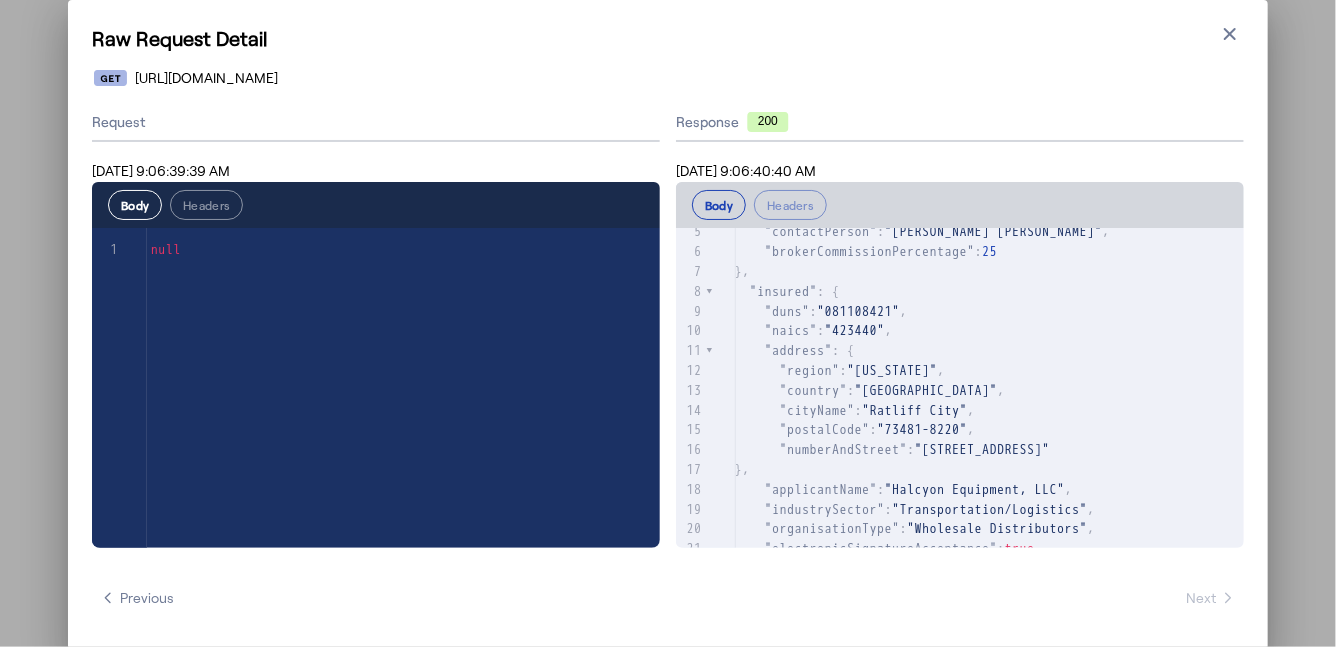 scroll, scrollTop: 92, scrollLeft: 0, axis: vertical 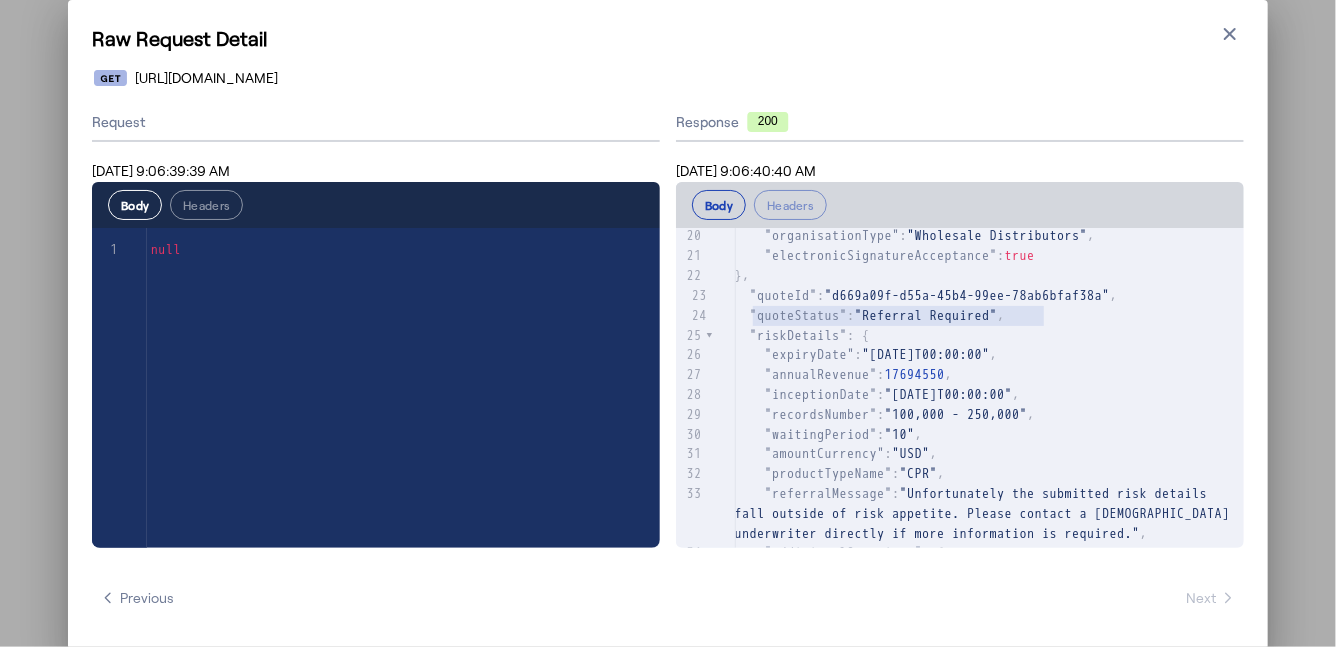 type on "**********" 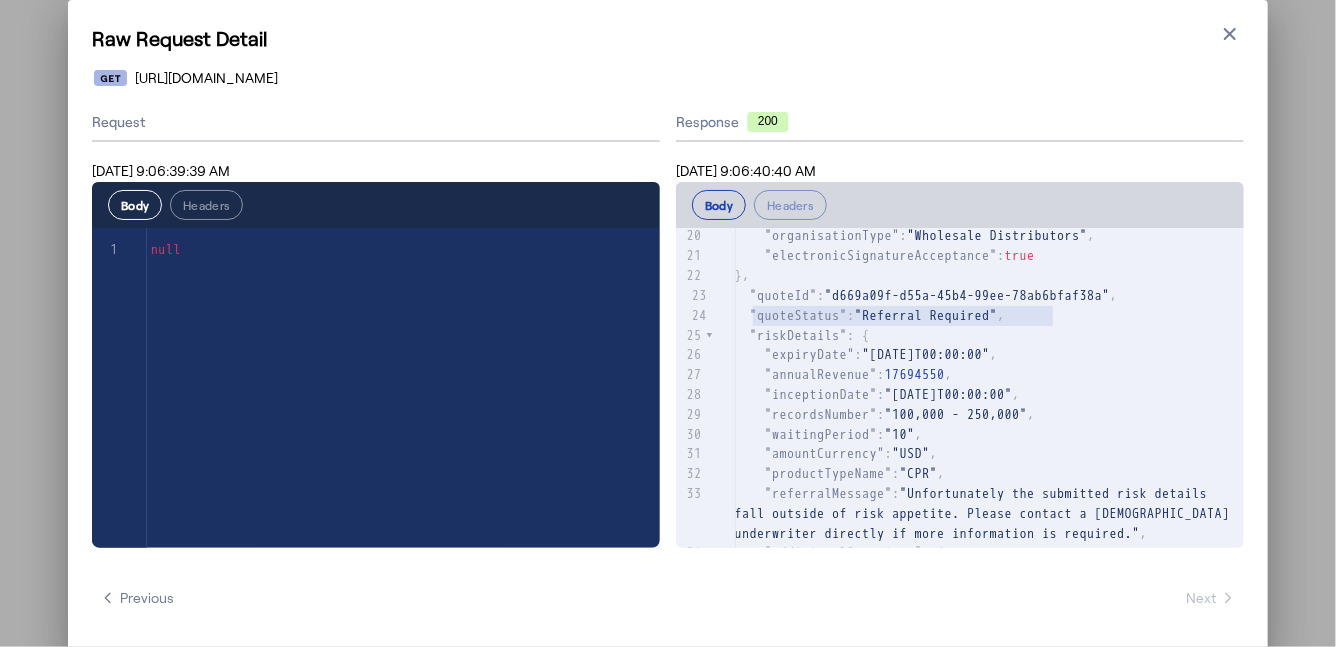 drag, startPoint x: 752, startPoint y: 315, endPoint x: 1054, endPoint y: 319, distance: 302.0265 